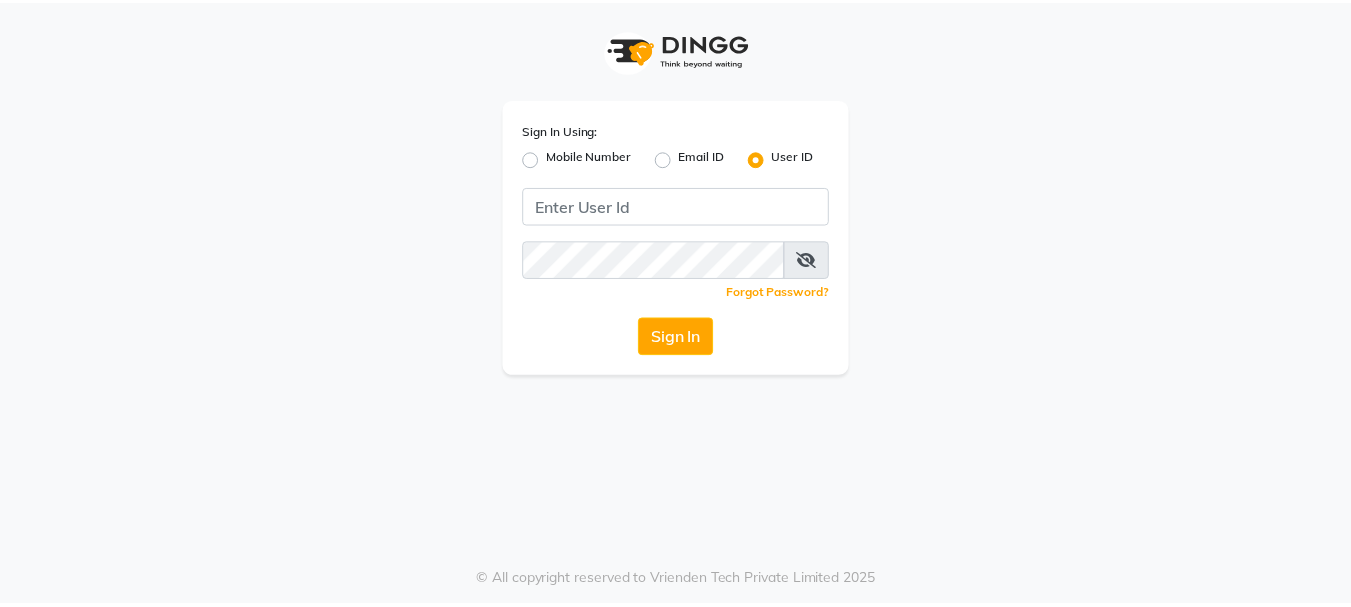 scroll, scrollTop: 0, scrollLeft: 0, axis: both 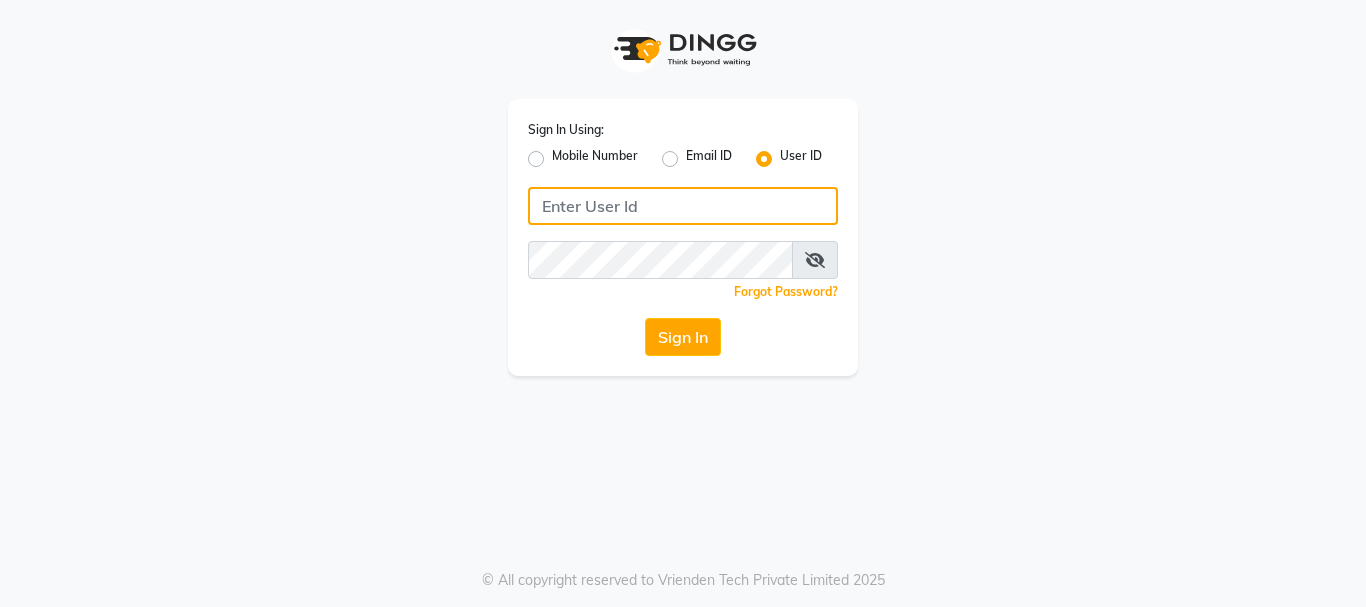 type on "9949972973" 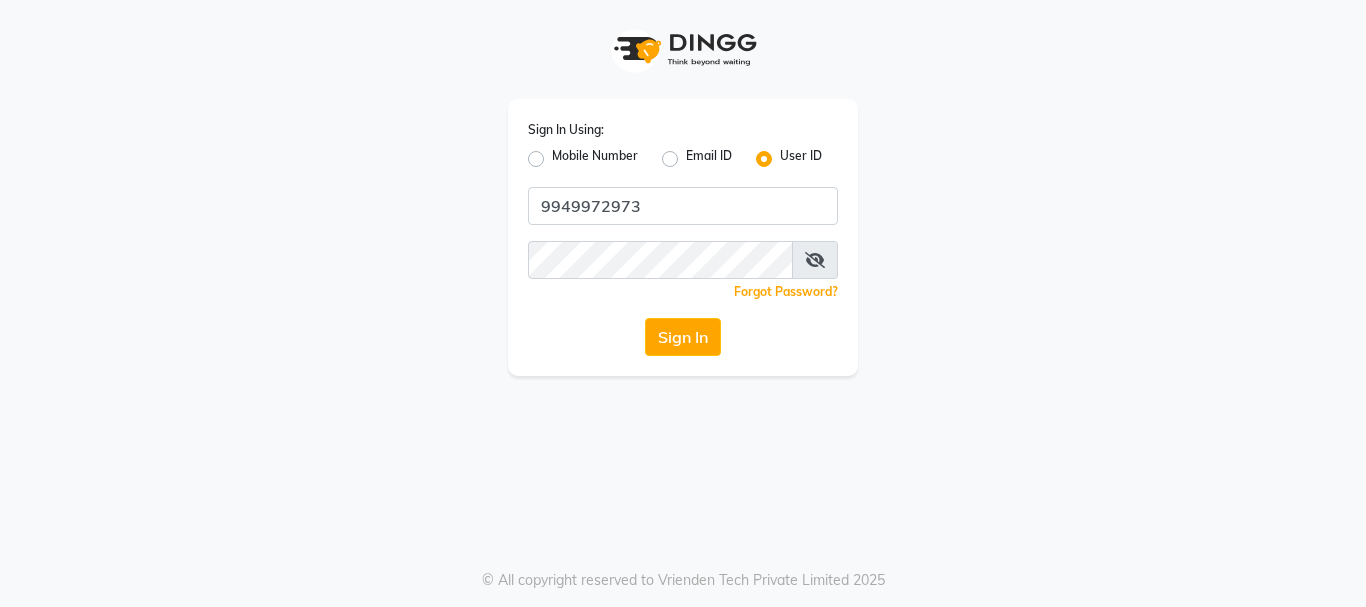 click on "Mobile Number" 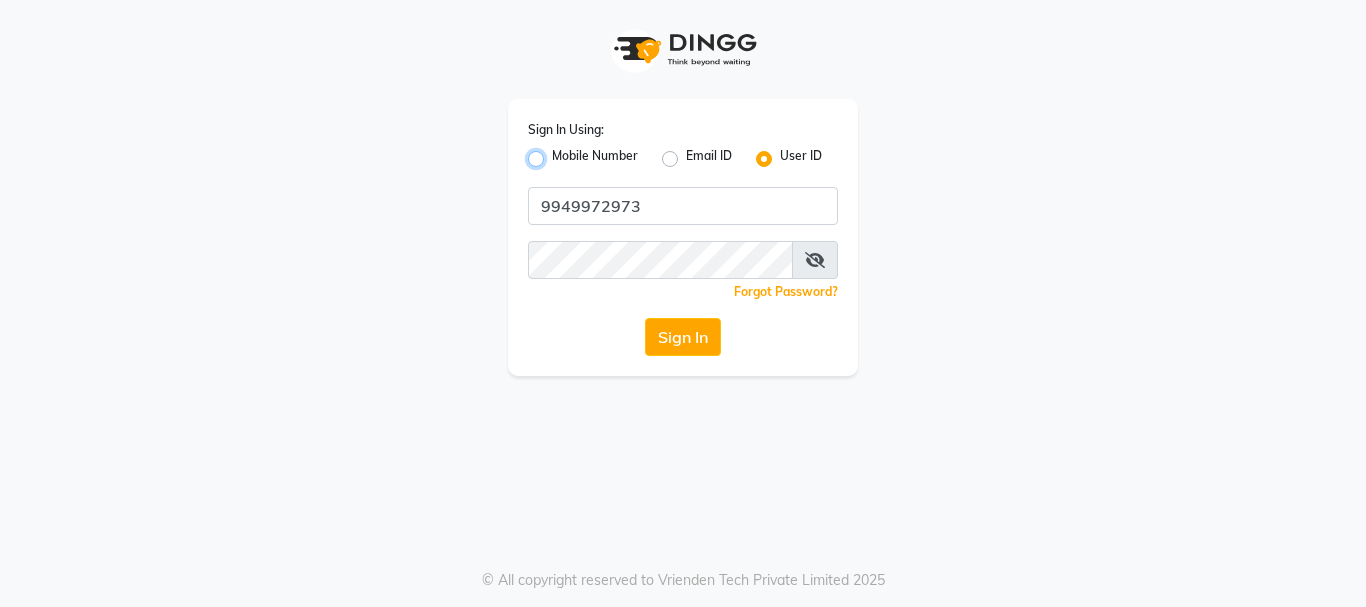 click on "Mobile Number" at bounding box center (558, 153) 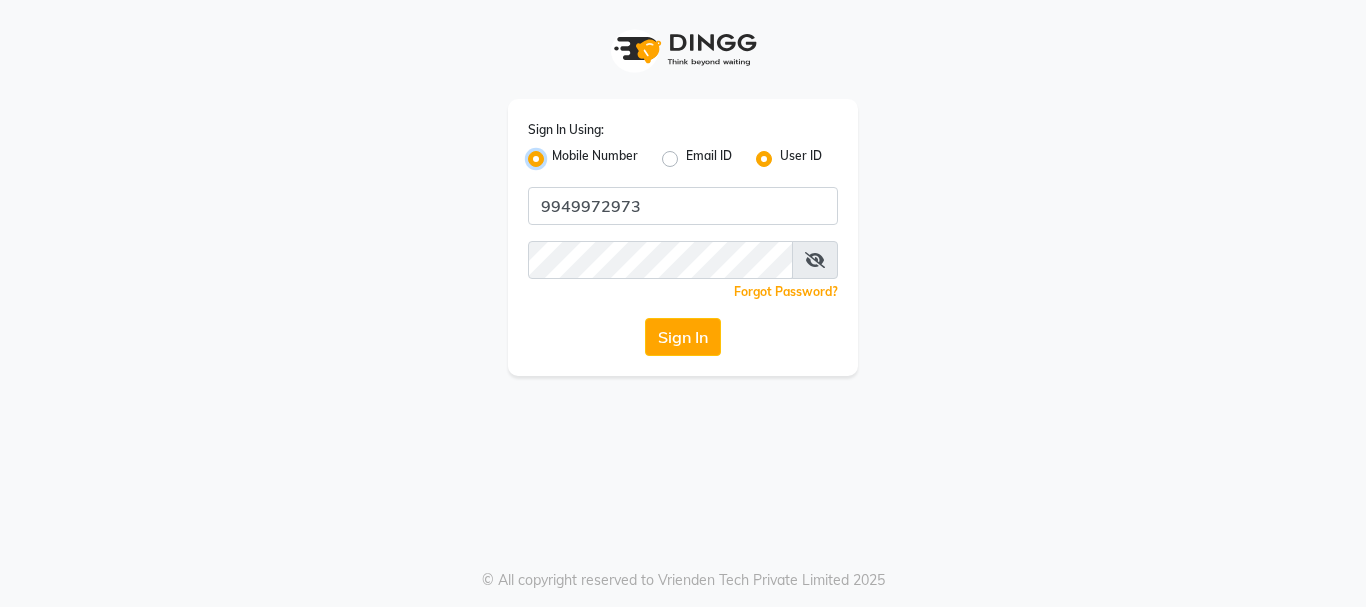 radio on "false" 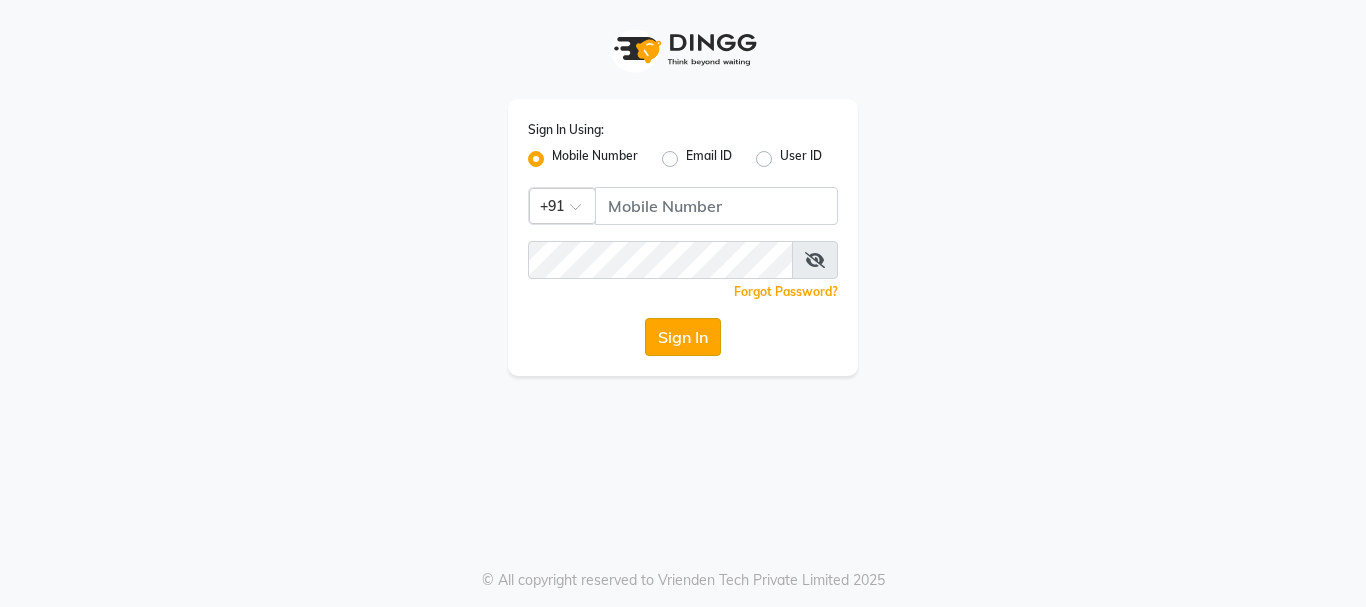 click on "Sign In" 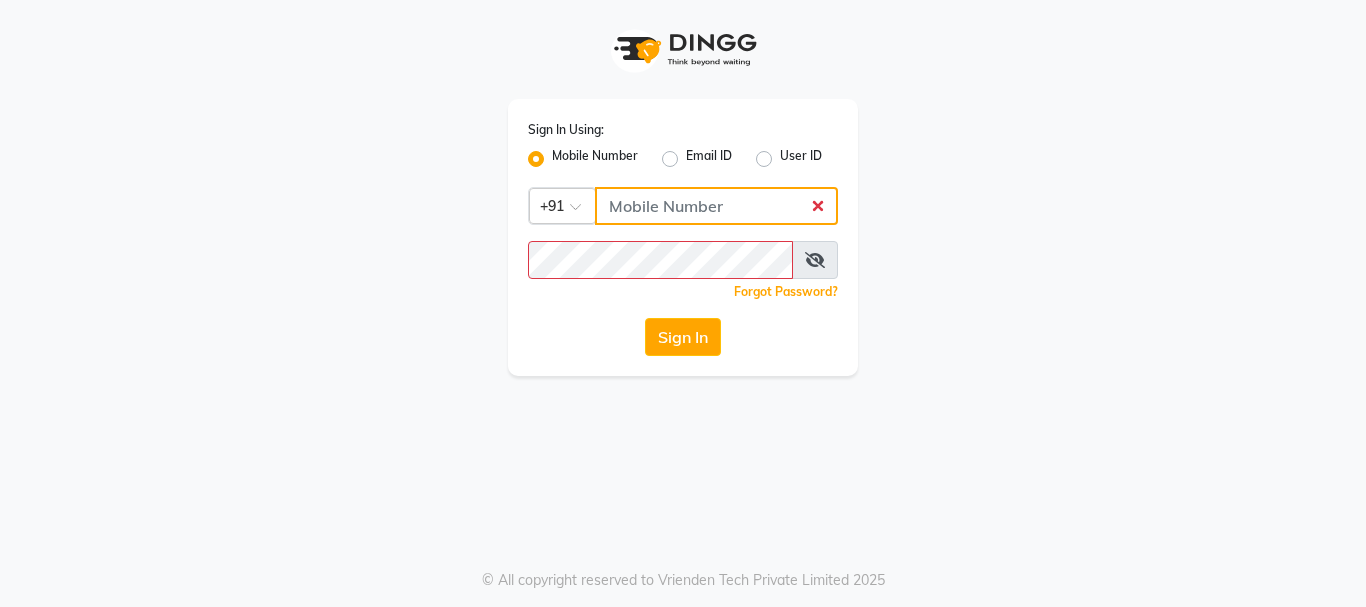 click 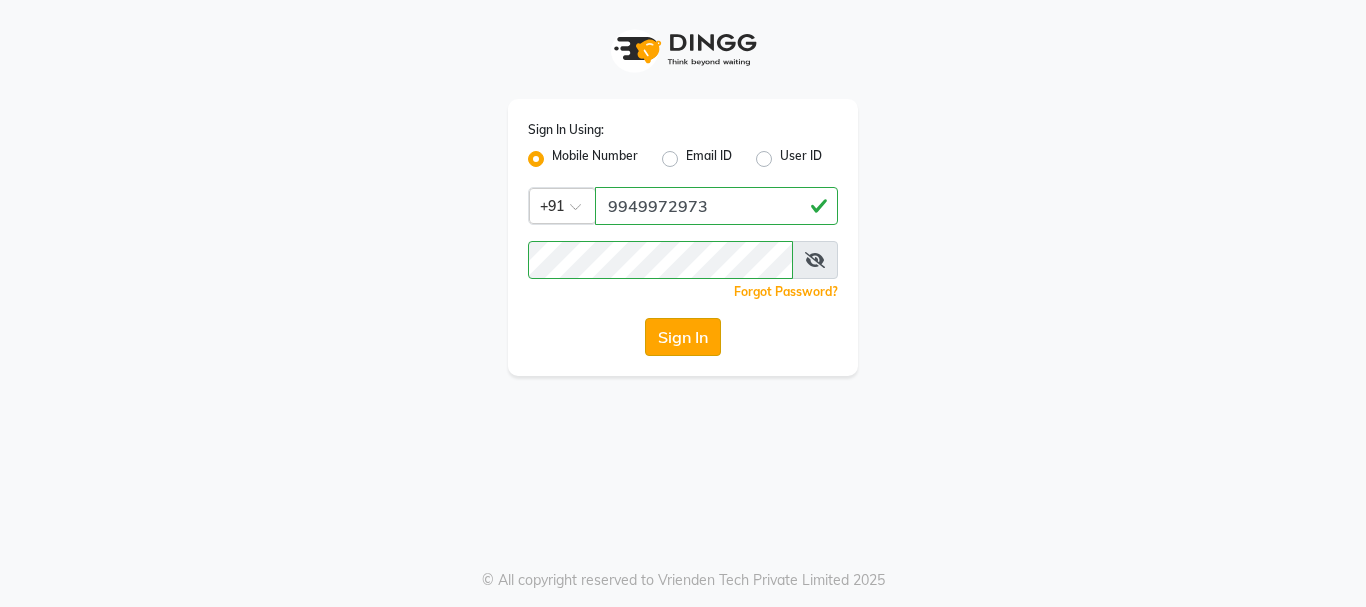 click on "Sign In" 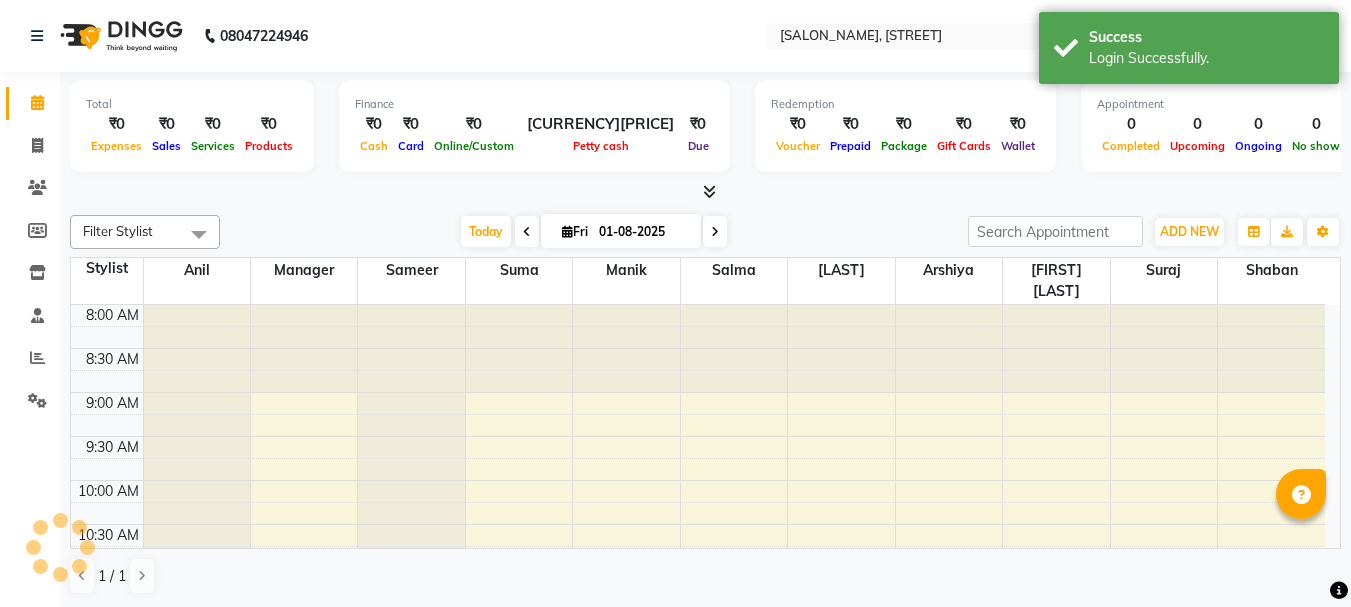 scroll, scrollTop: 0, scrollLeft: 0, axis: both 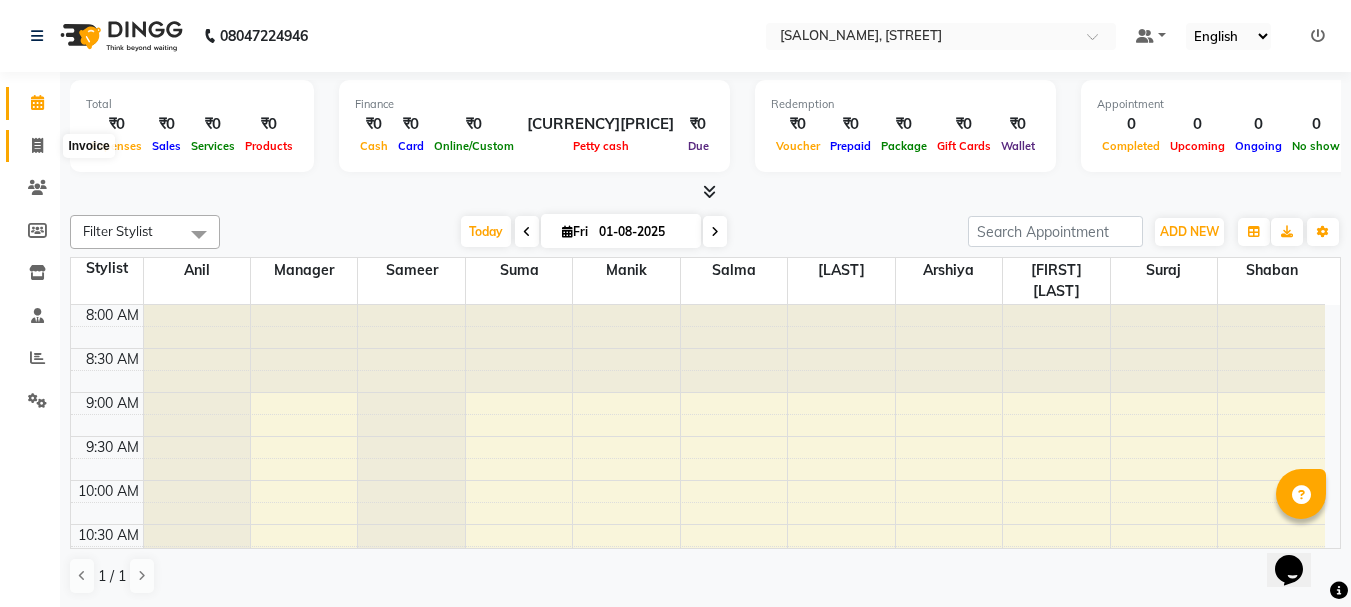 click 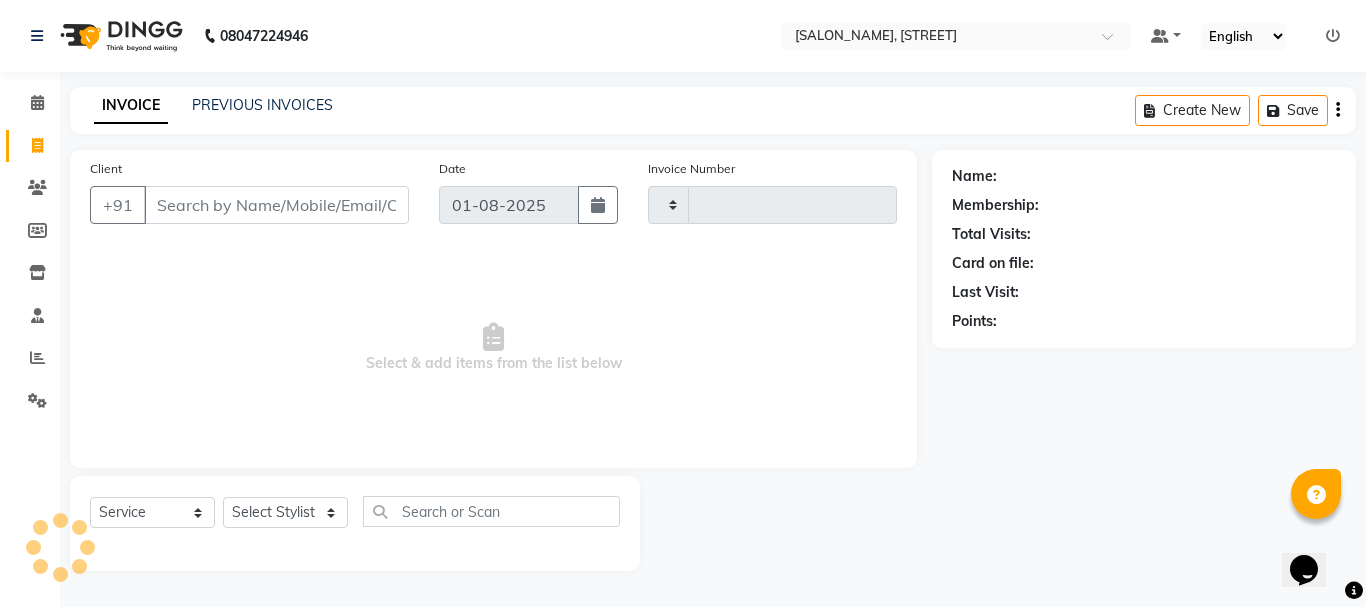 type on "1679" 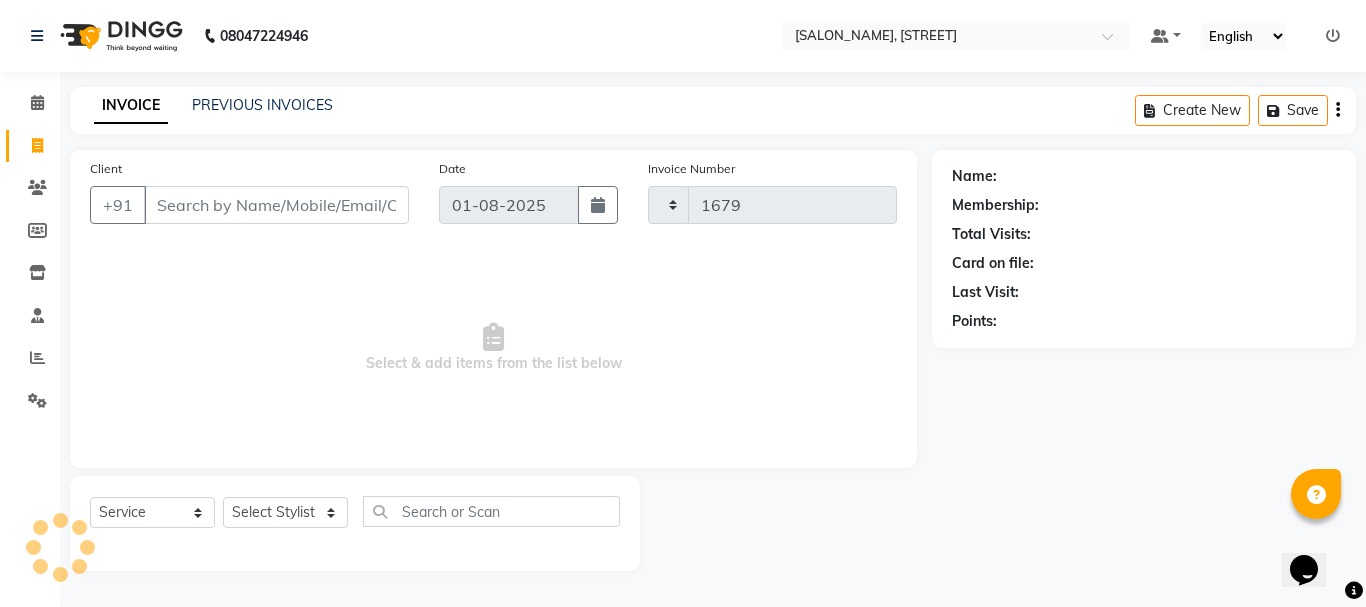 select on "3810" 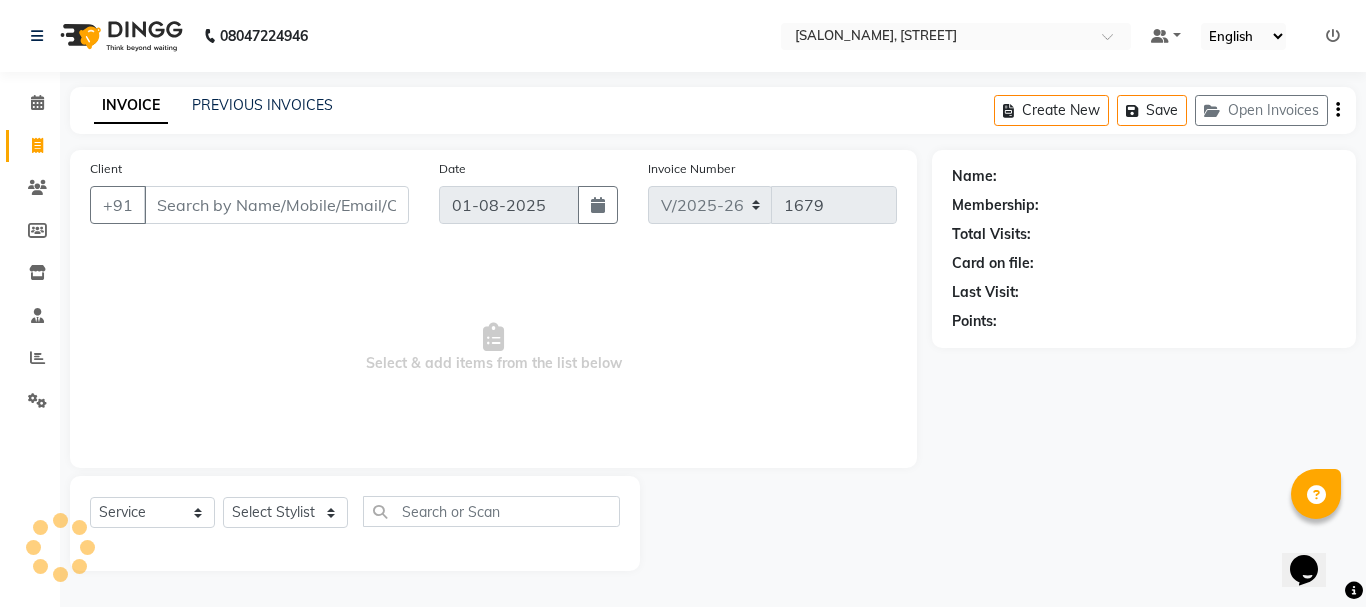 click on "Client" at bounding box center [276, 205] 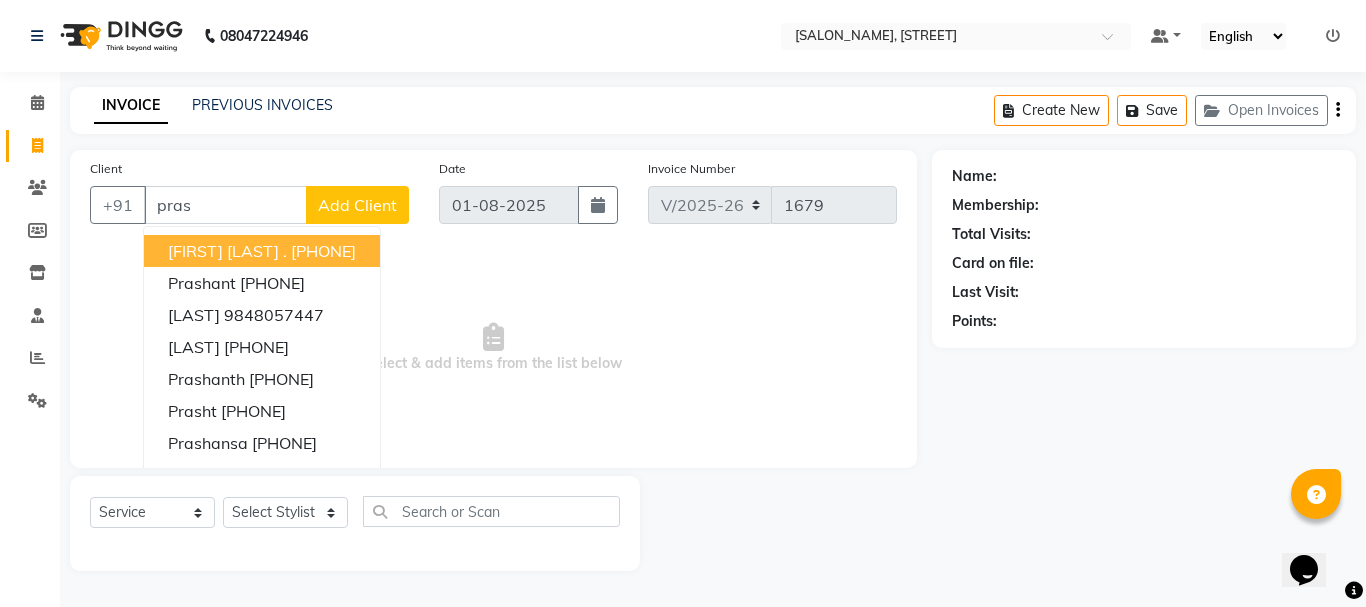 click on "[FIRST] [LAST] ." at bounding box center [227, 251] 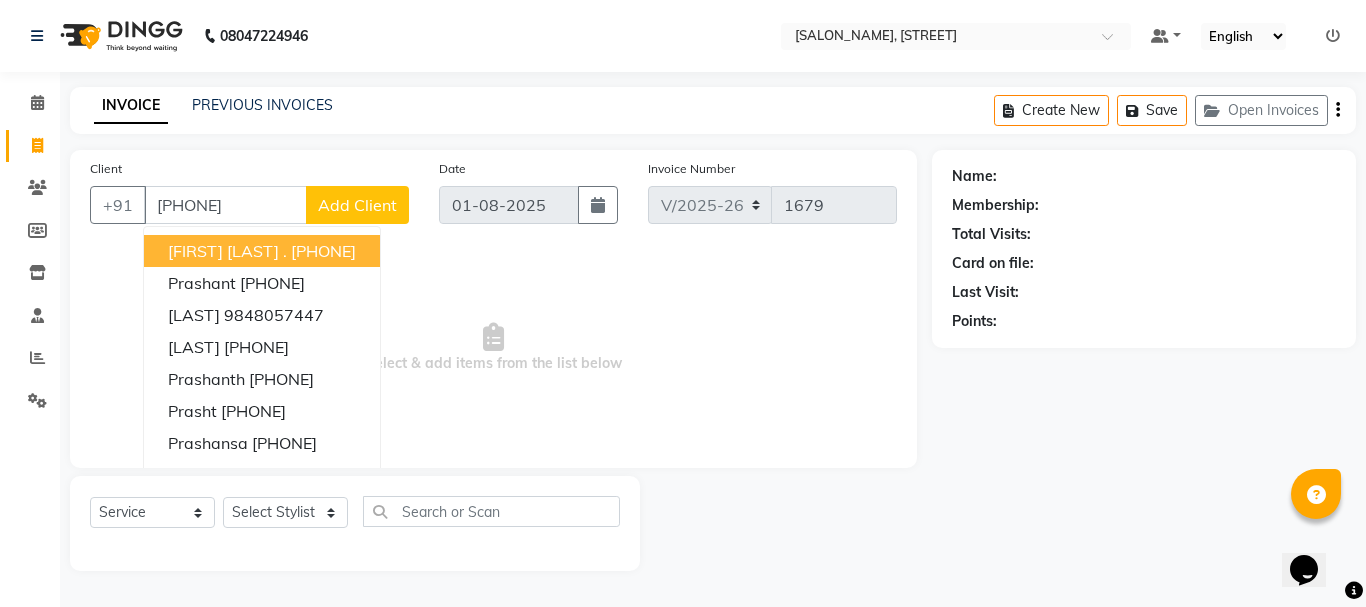 type on "[PHONE]" 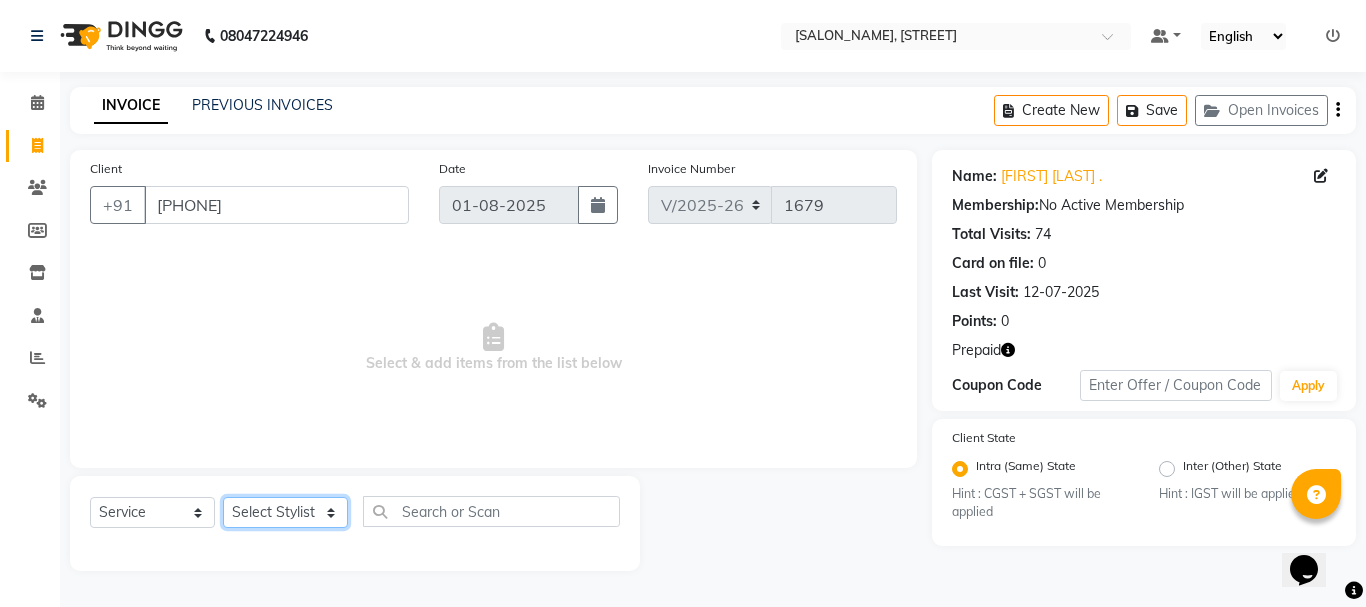 click on "Select Stylist [STYLIST] [STYLIST] [STYLIST] [STYLIST] [STYLIST] [STYLIST] [STYLIST] [STYLIST] [STYLIST] [STYLIST] [STYLIST]" 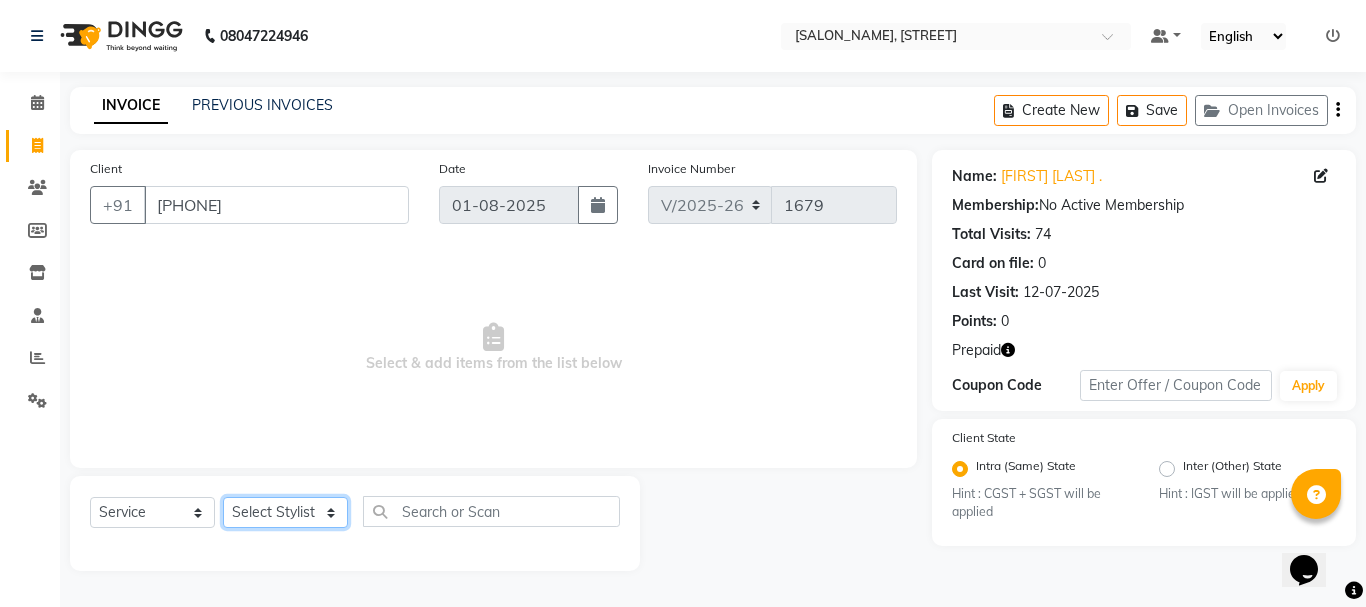 select on "18476" 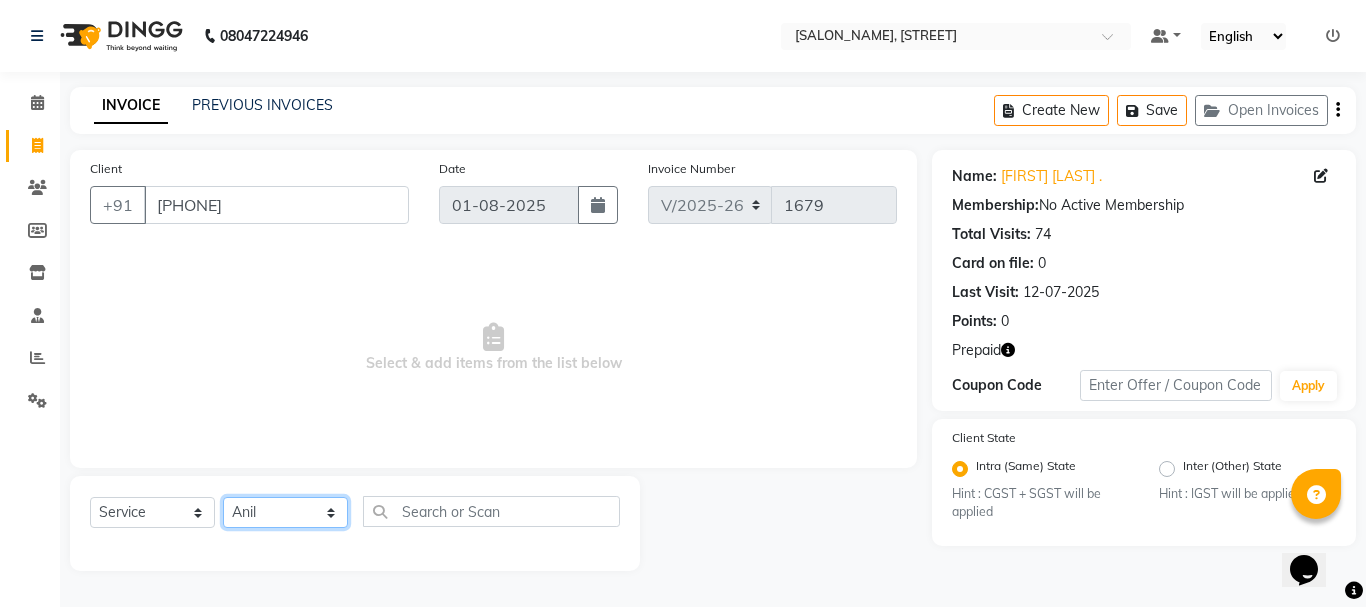 click on "Select Stylist [STYLIST] [STYLIST] [STYLIST] [STYLIST] [STYLIST] [STYLIST] [STYLIST] [STYLIST] [STYLIST] [STYLIST] [STYLIST]" 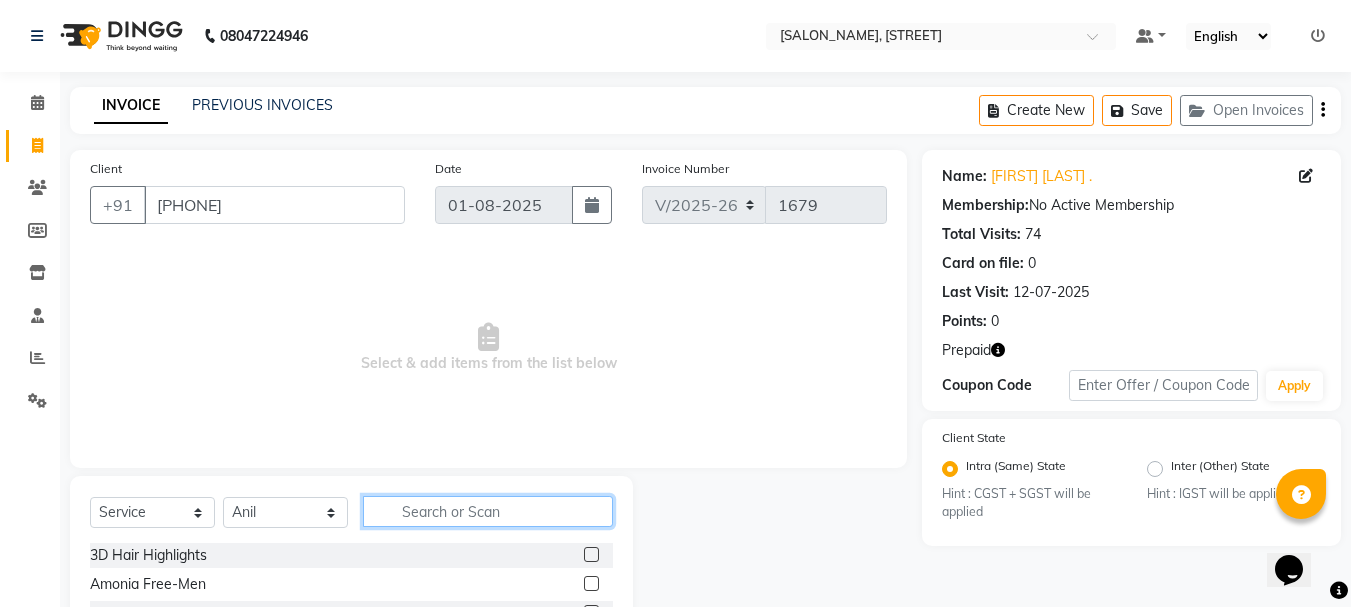 click 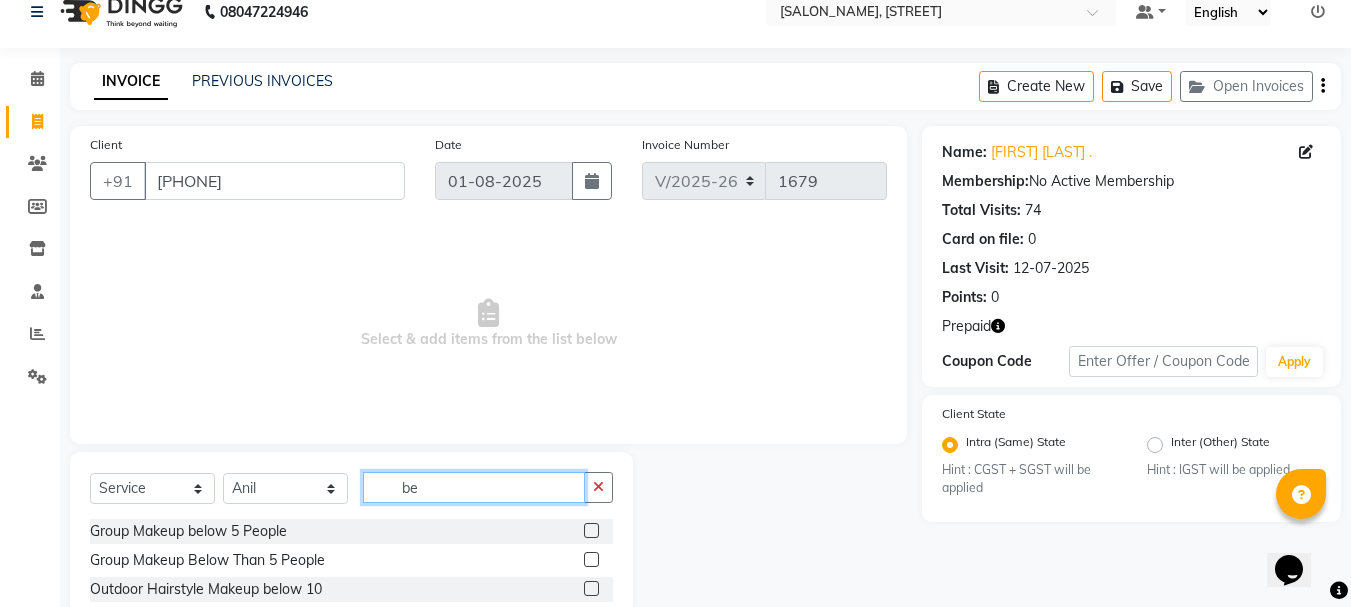 scroll, scrollTop: 100, scrollLeft: 0, axis: vertical 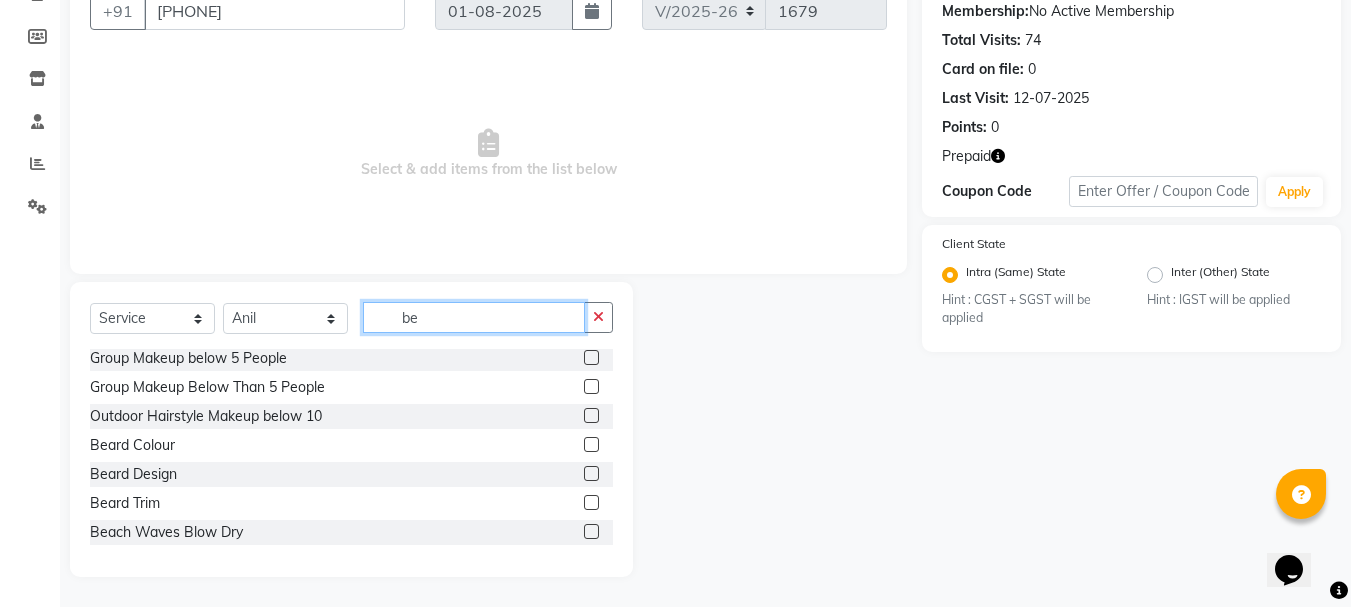 type on "be" 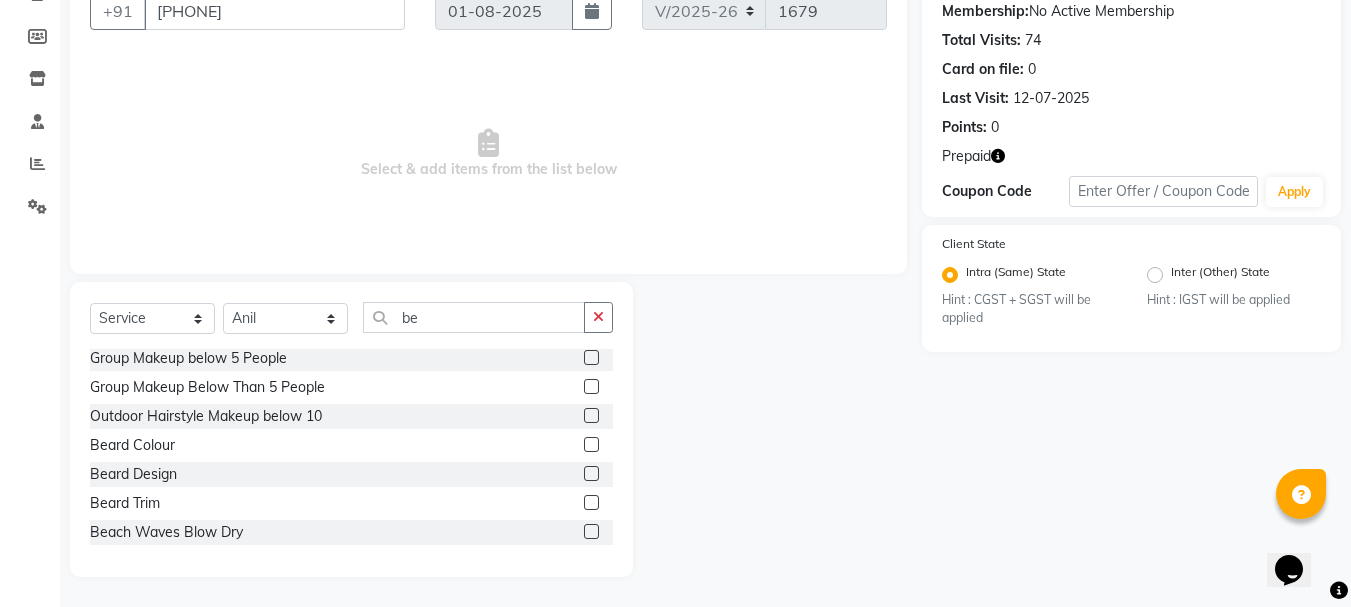click 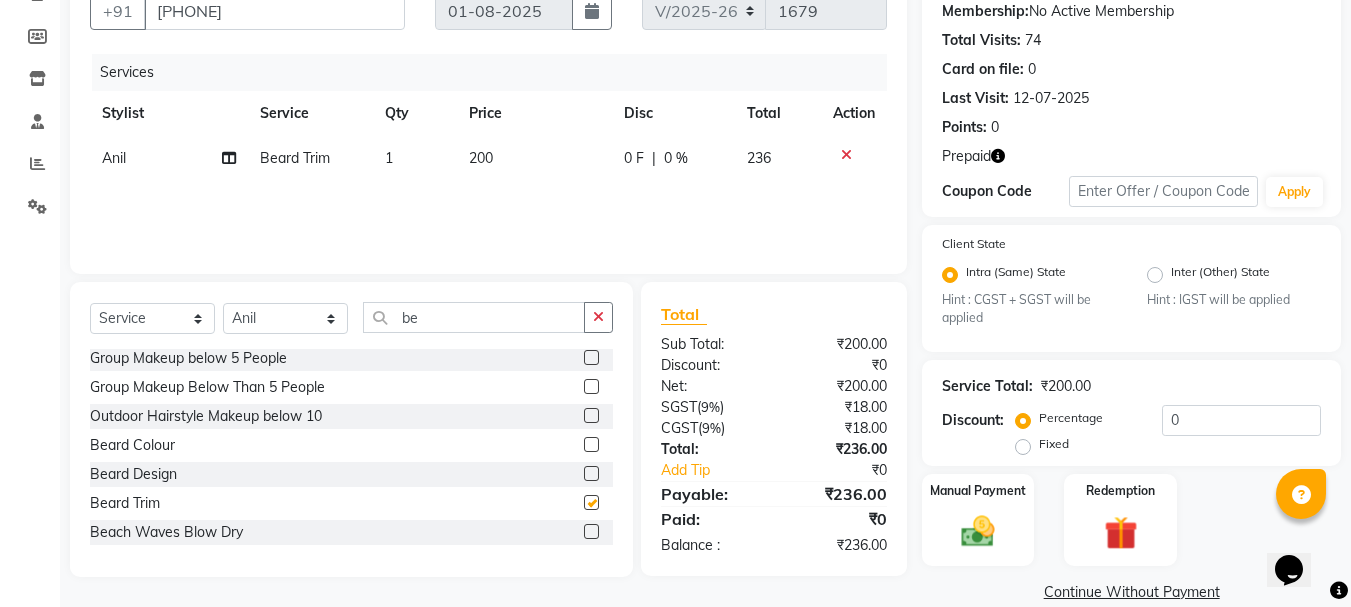 checkbox on "false" 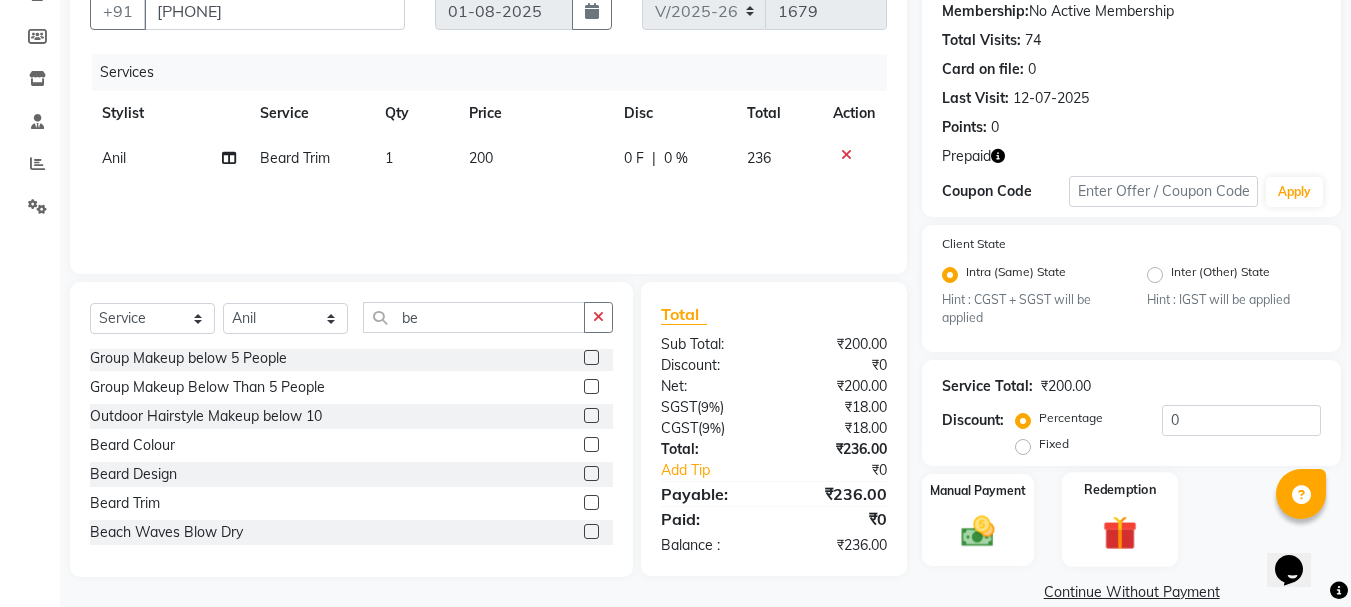 scroll, scrollTop: 224, scrollLeft: 0, axis: vertical 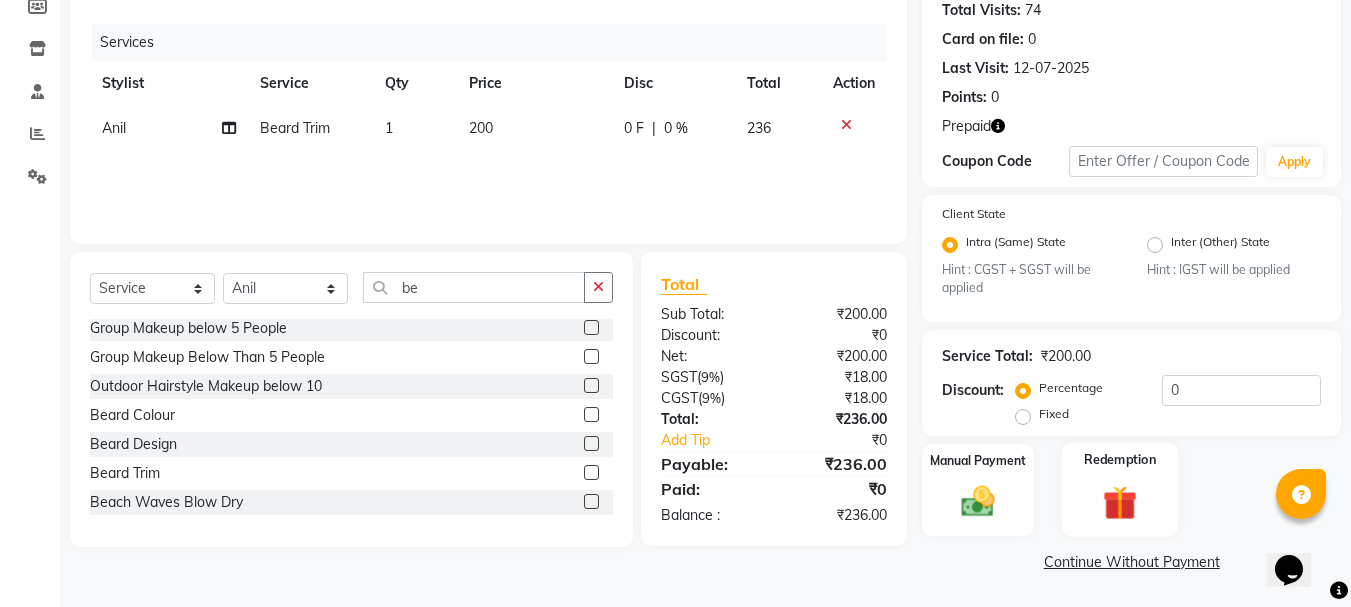 click 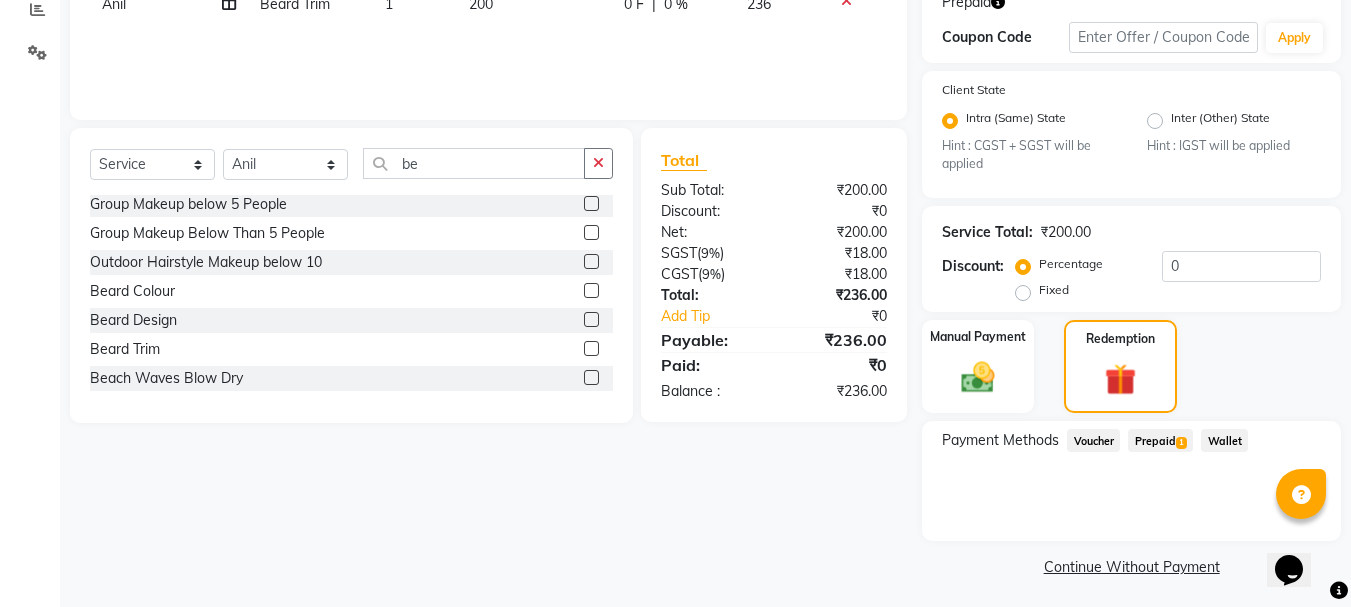 scroll, scrollTop: 353, scrollLeft: 0, axis: vertical 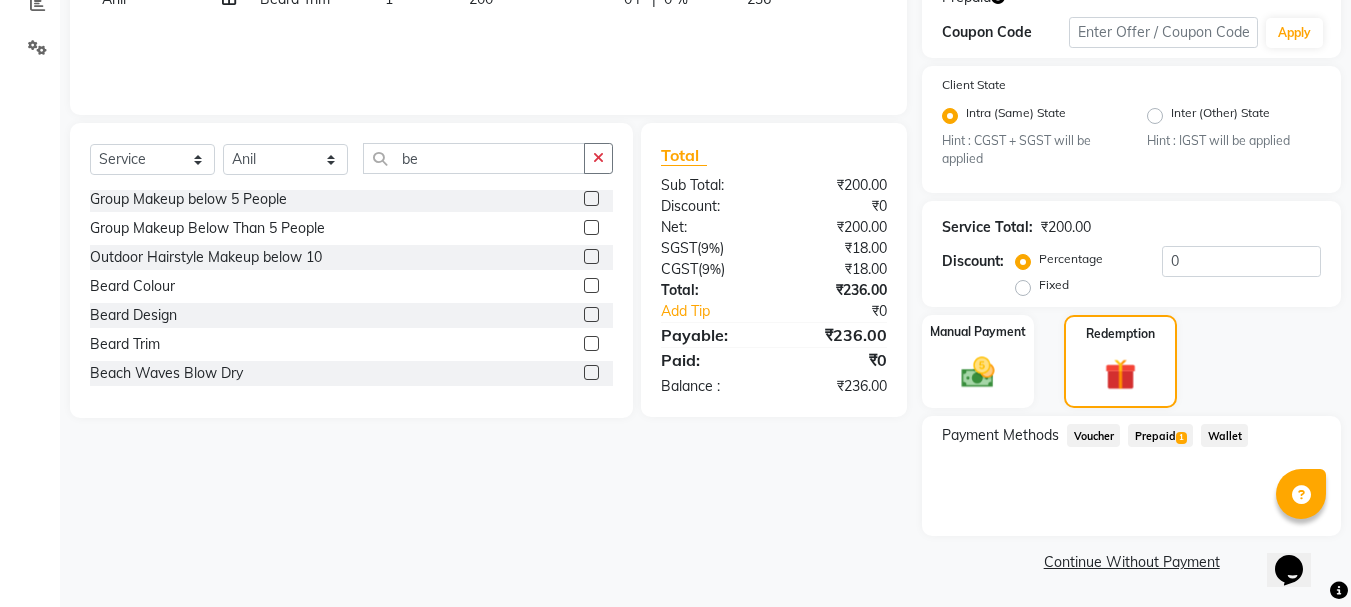 click on "Prepaid  1" 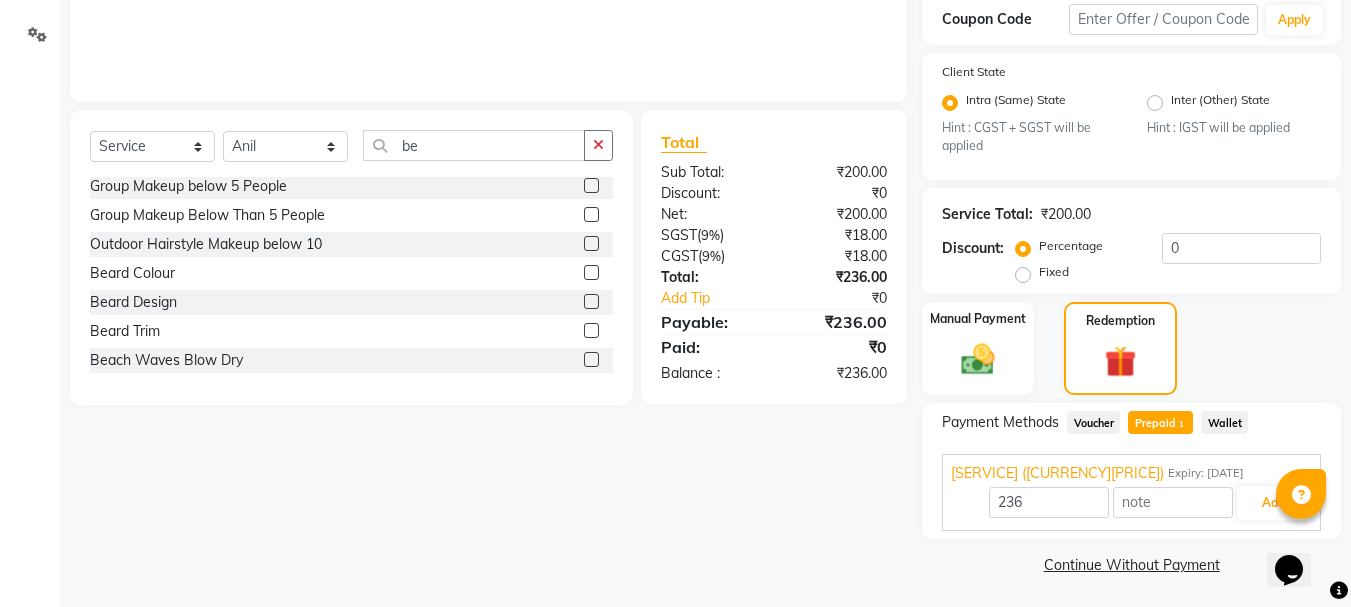 scroll, scrollTop: 369, scrollLeft: 0, axis: vertical 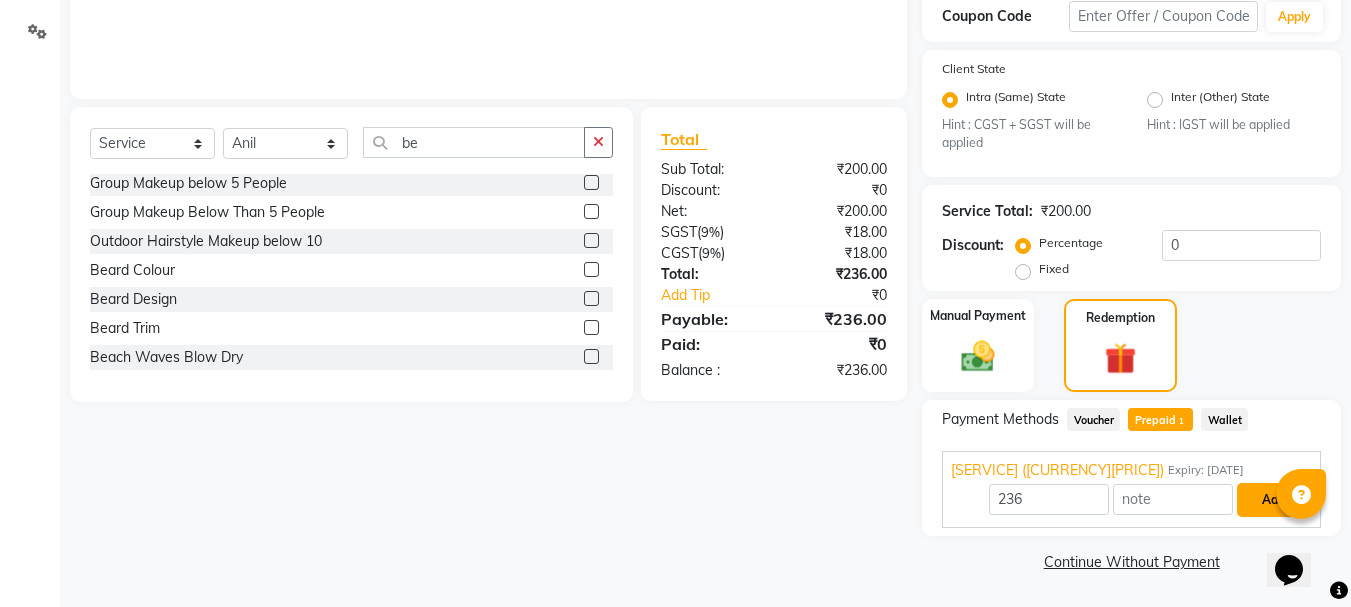 click on "Add" at bounding box center (1273, 500) 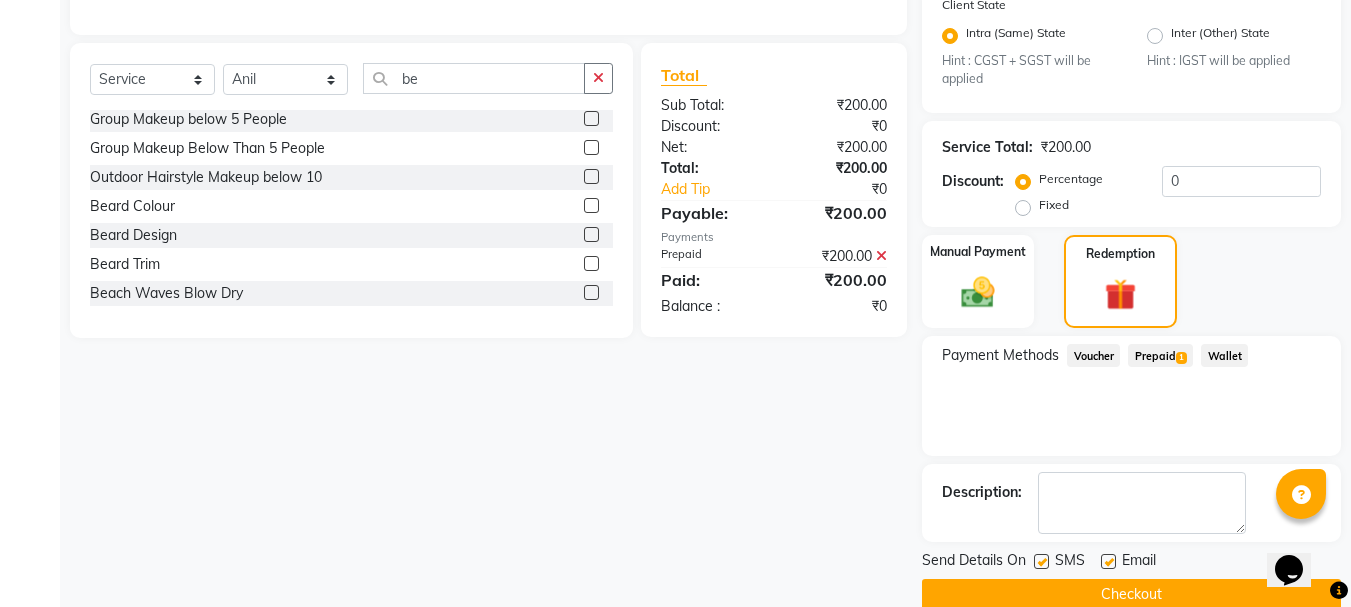 scroll, scrollTop: 466, scrollLeft: 0, axis: vertical 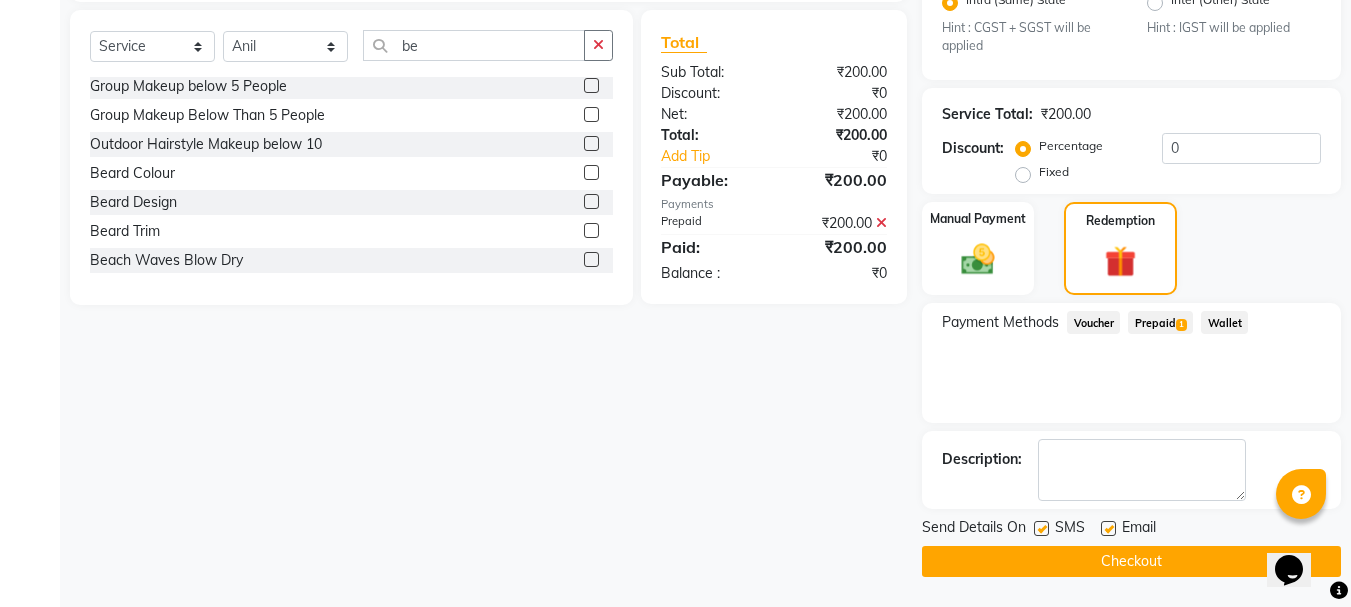 click on "Checkout" 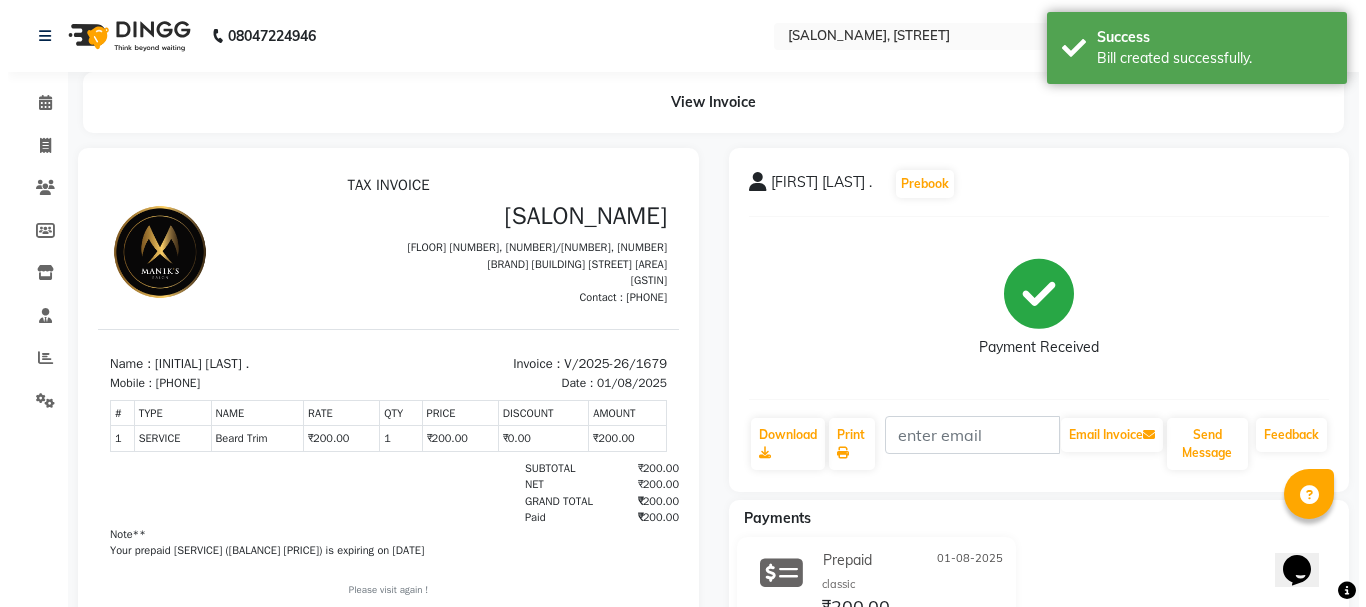 scroll, scrollTop: 0, scrollLeft: 0, axis: both 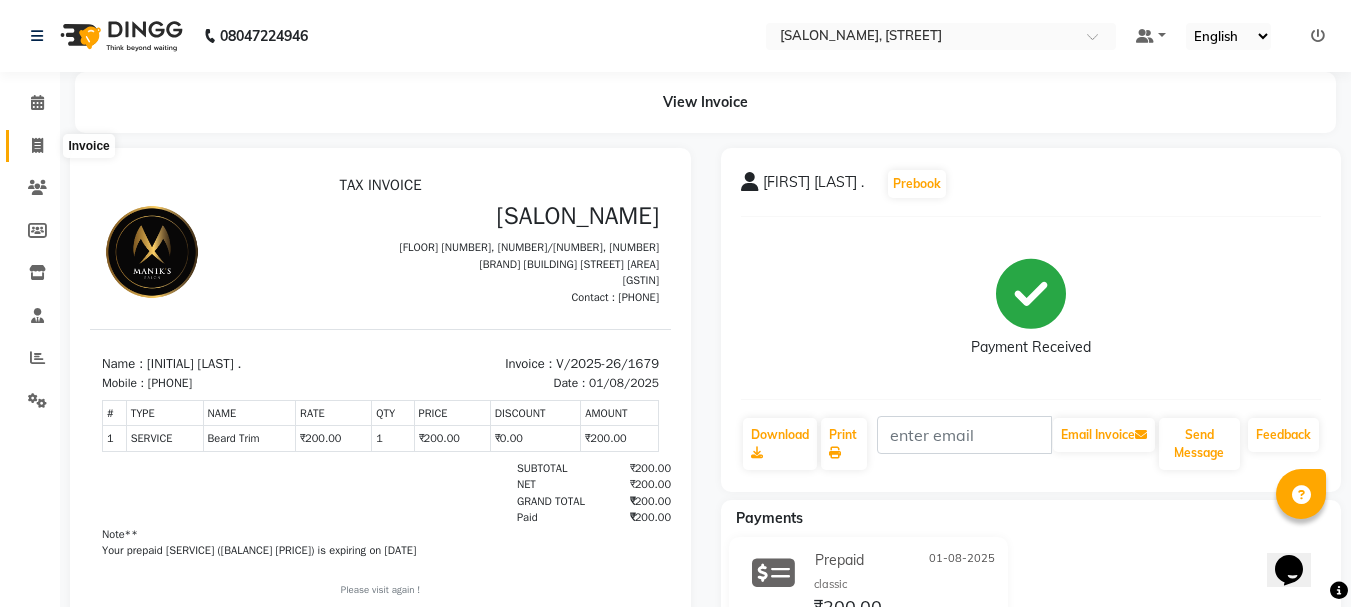 click 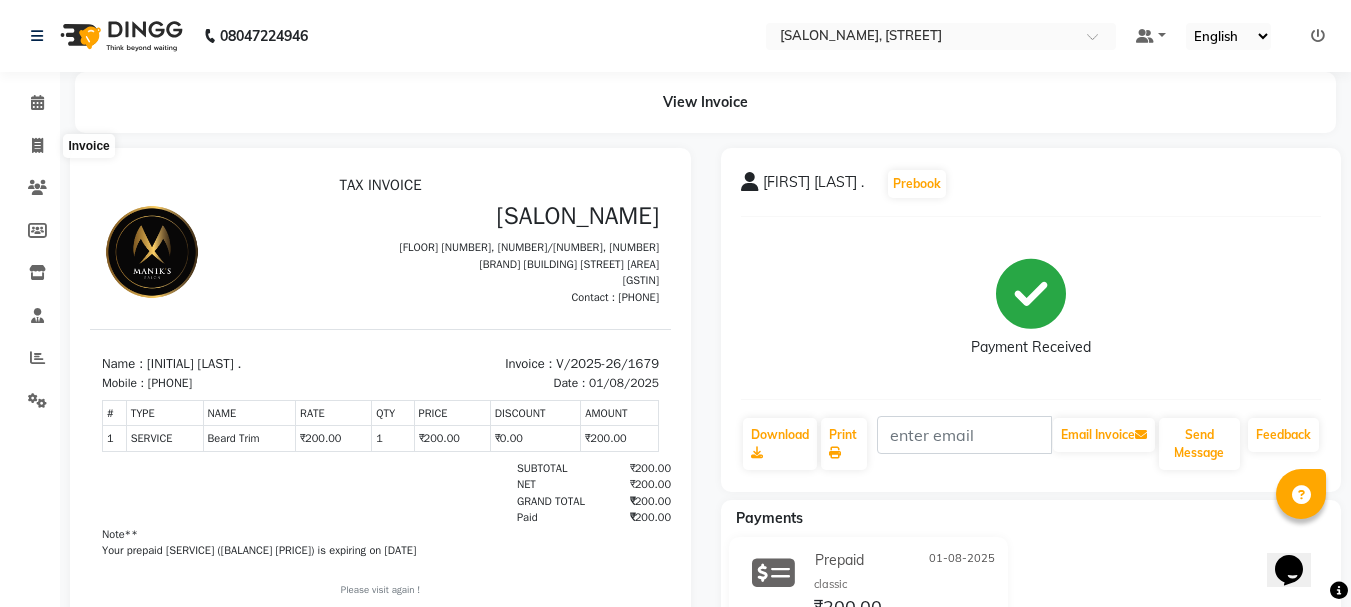 select on "service" 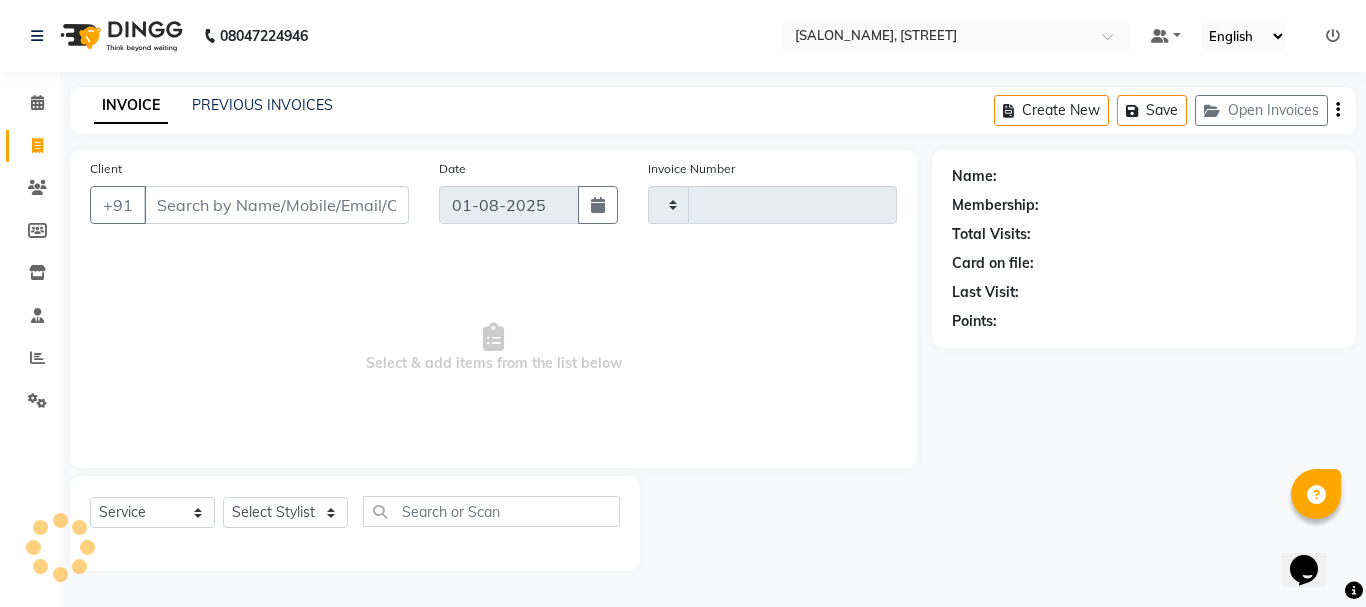 type on "1680" 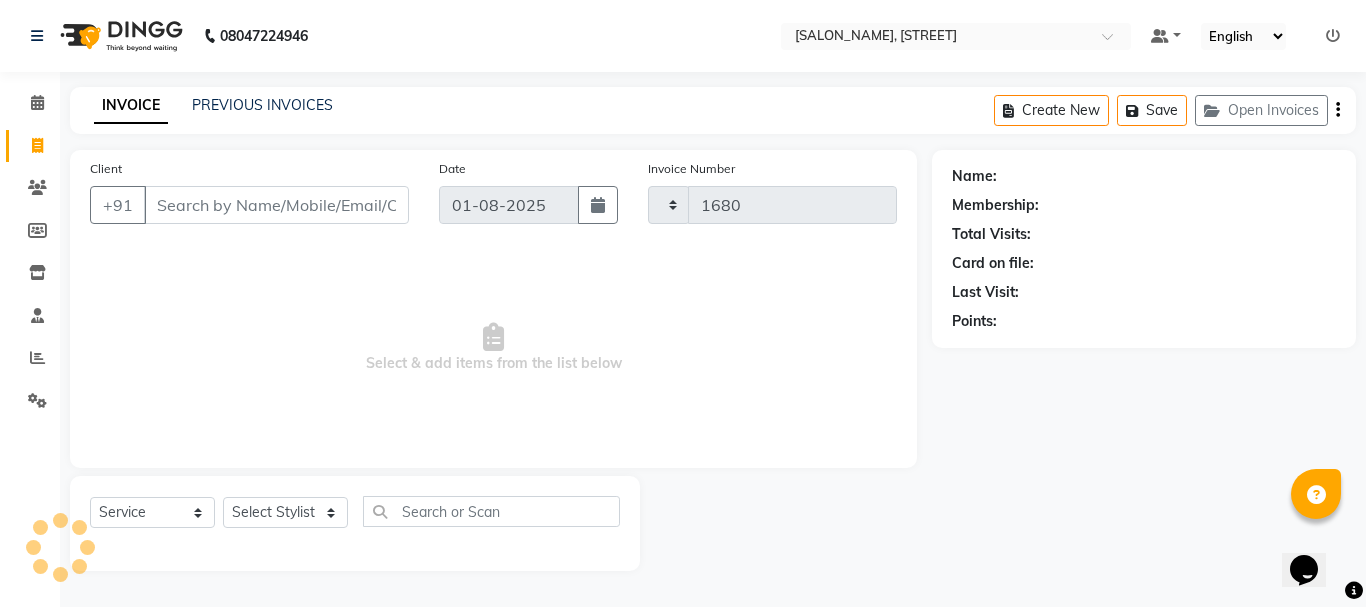 click on "Client" at bounding box center (276, 205) 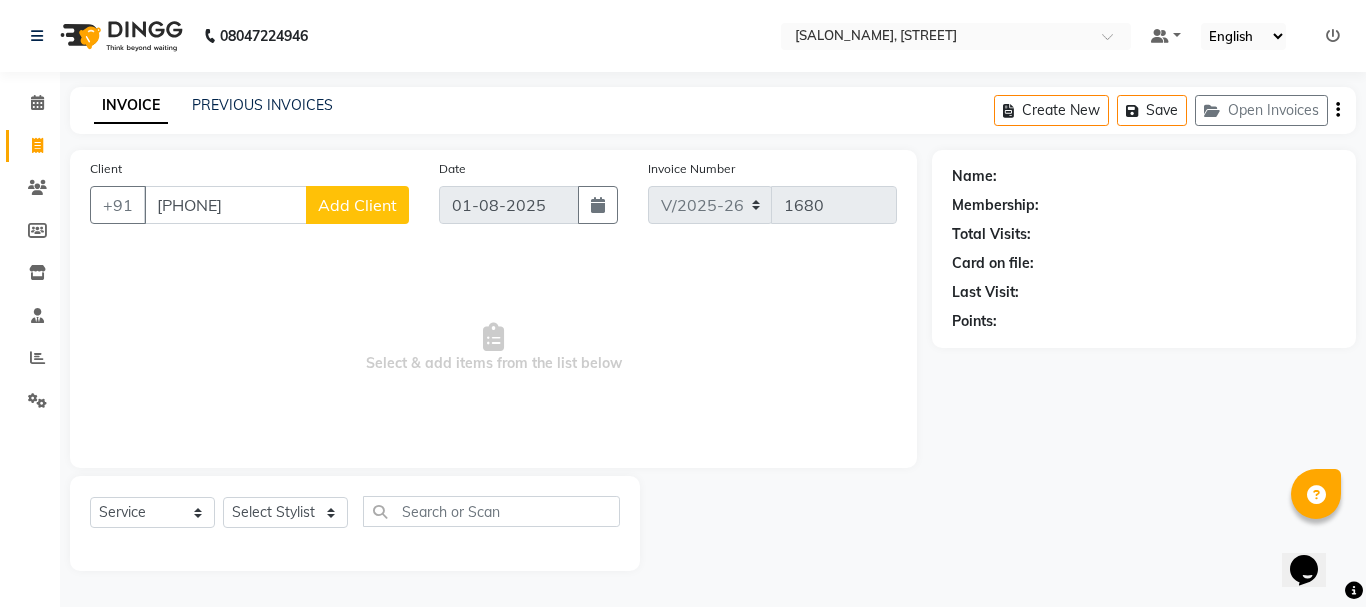 type on "[PHONE]" 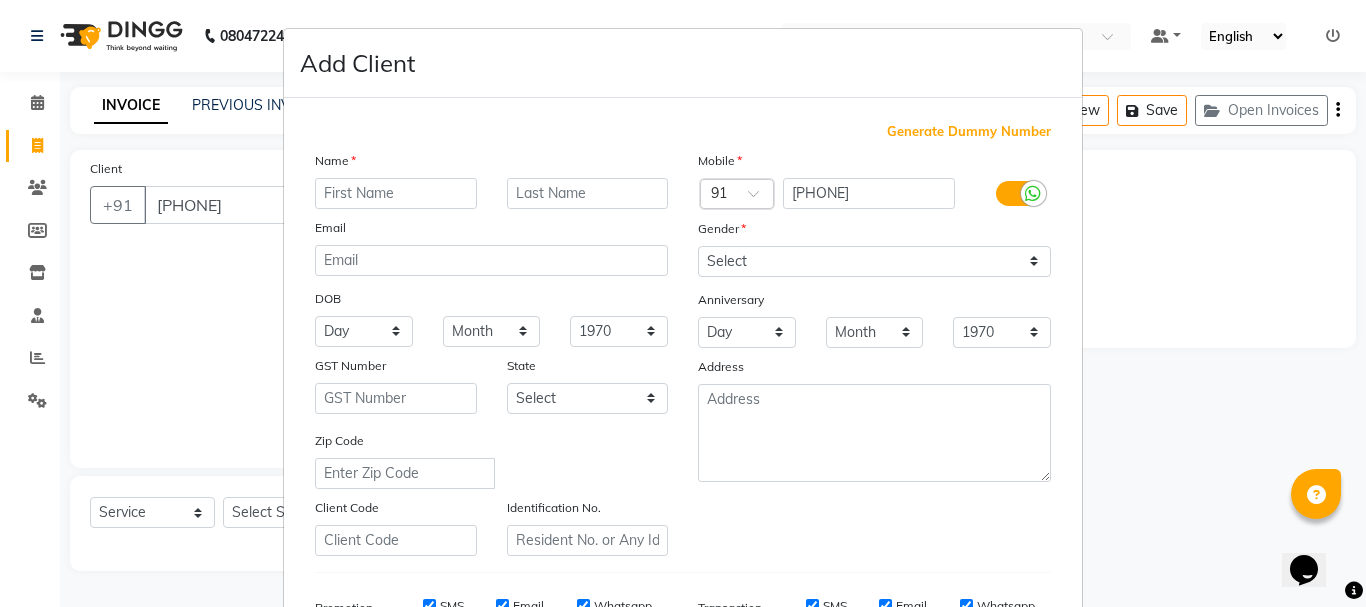 click at bounding box center (396, 193) 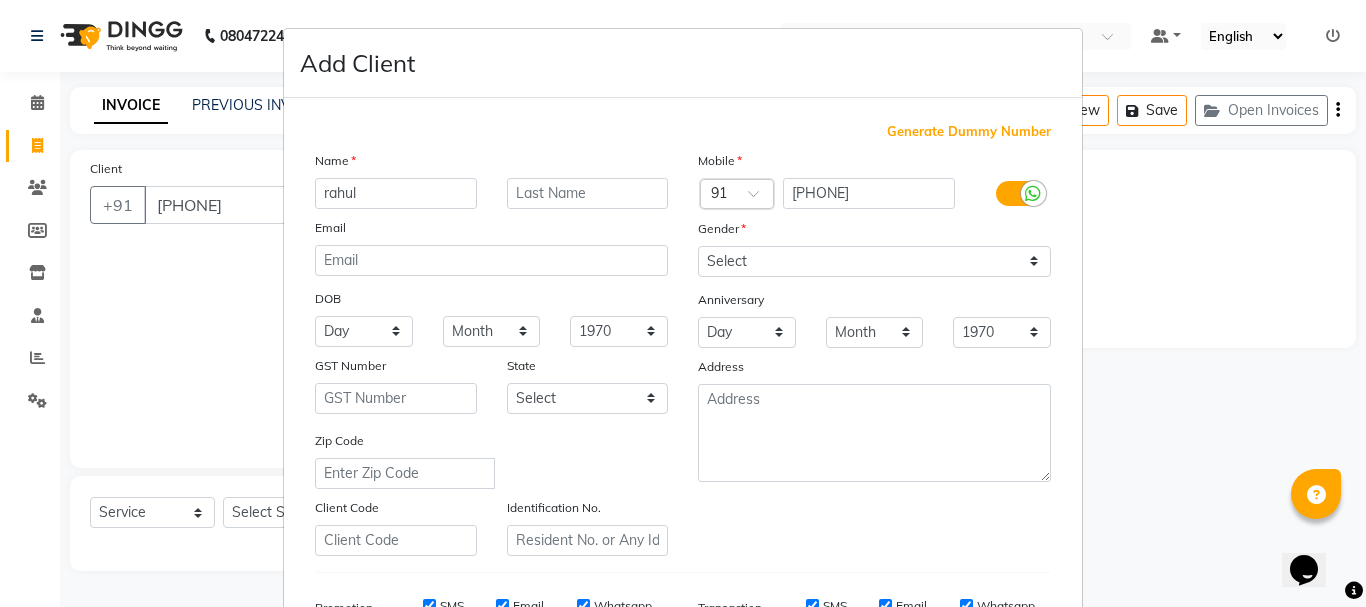 type on "rahul" 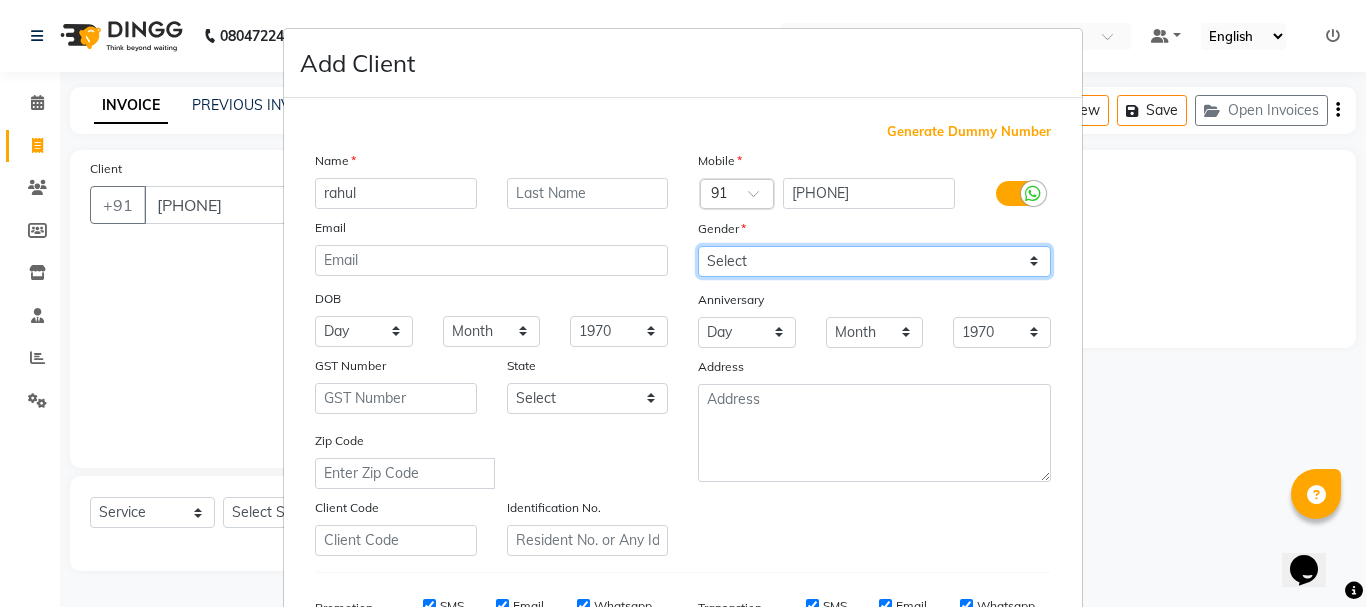 click on "Select Male Female Other Prefer Not To Say" at bounding box center (874, 261) 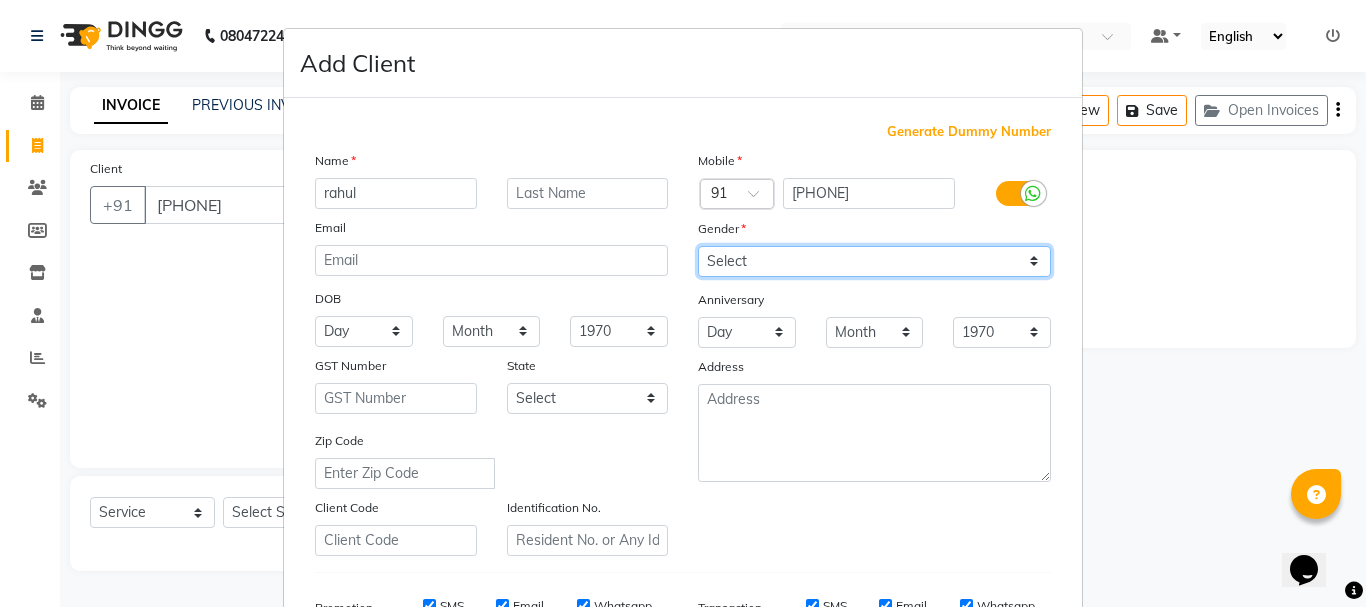 select on "male" 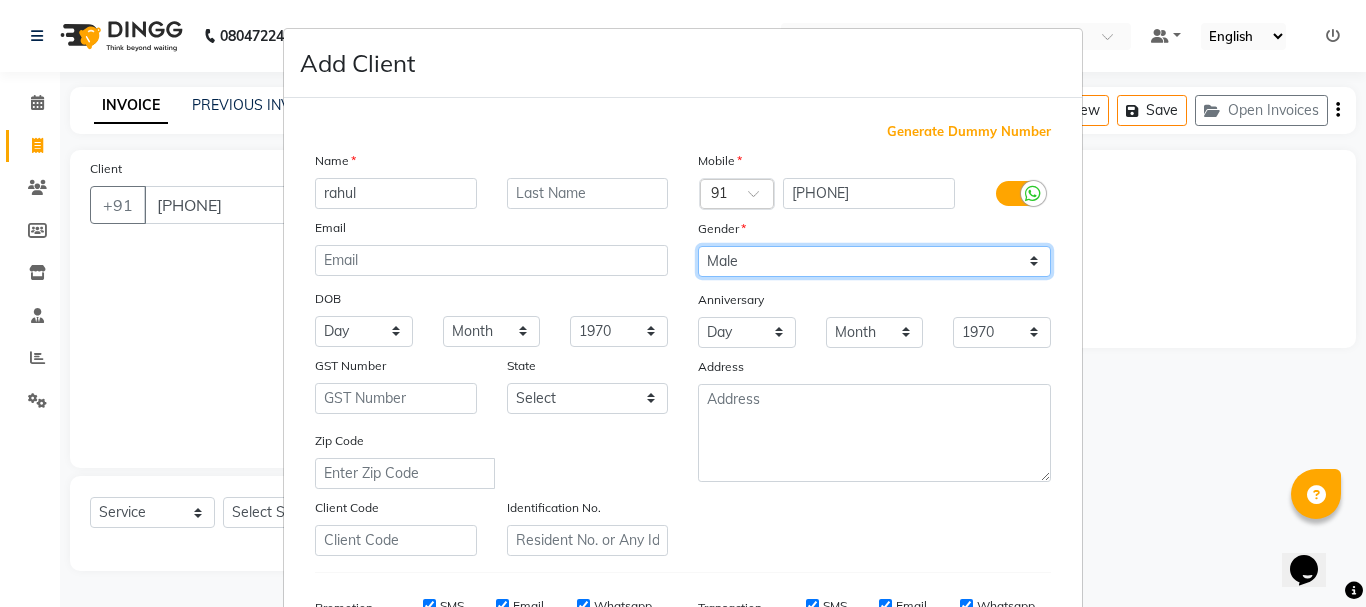 click on "Select Male Female Other Prefer Not To Say" at bounding box center (874, 261) 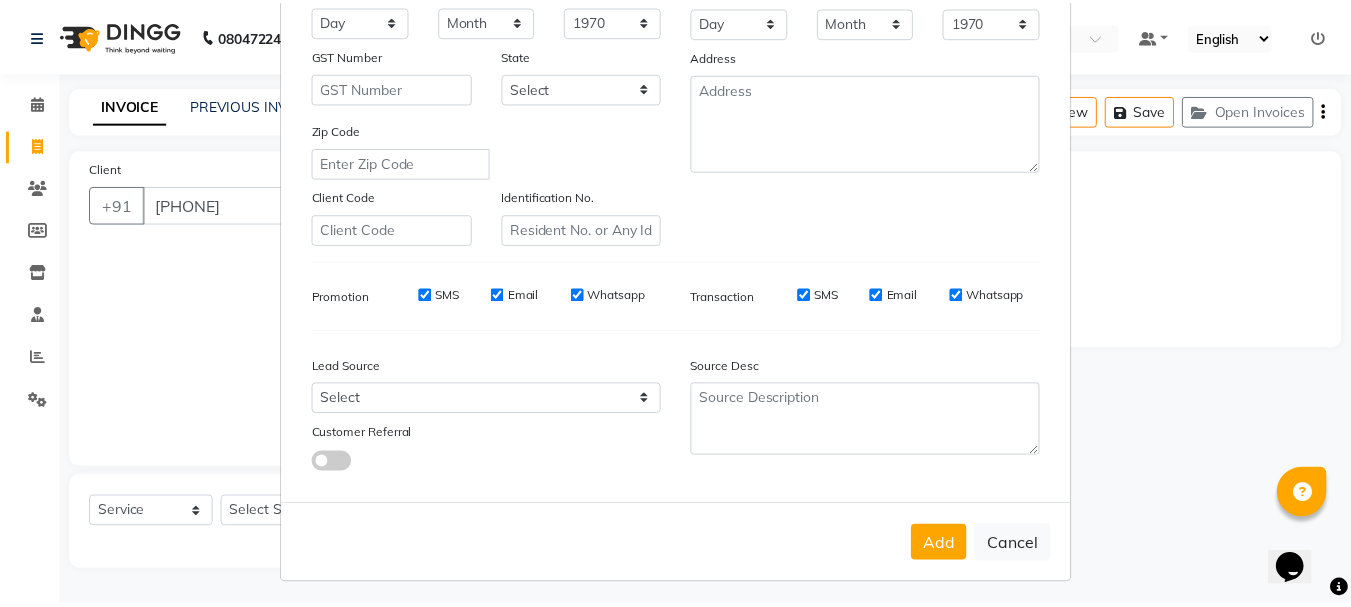 scroll, scrollTop: 316, scrollLeft: 0, axis: vertical 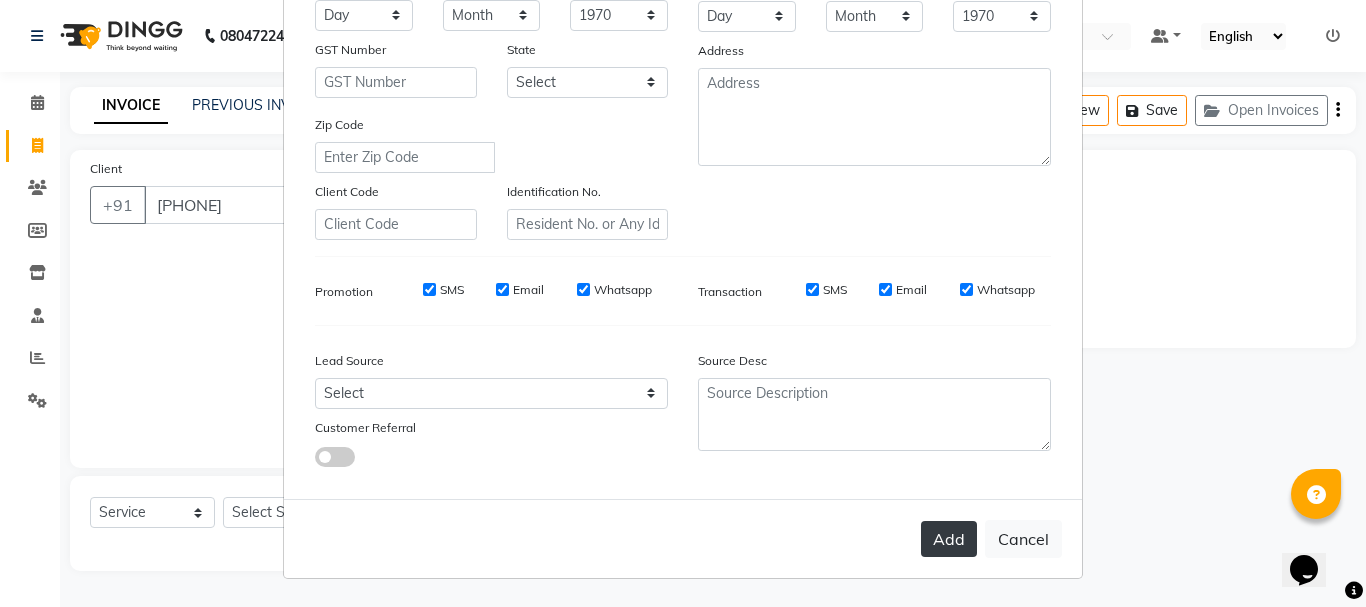 click on "Add" at bounding box center (949, 539) 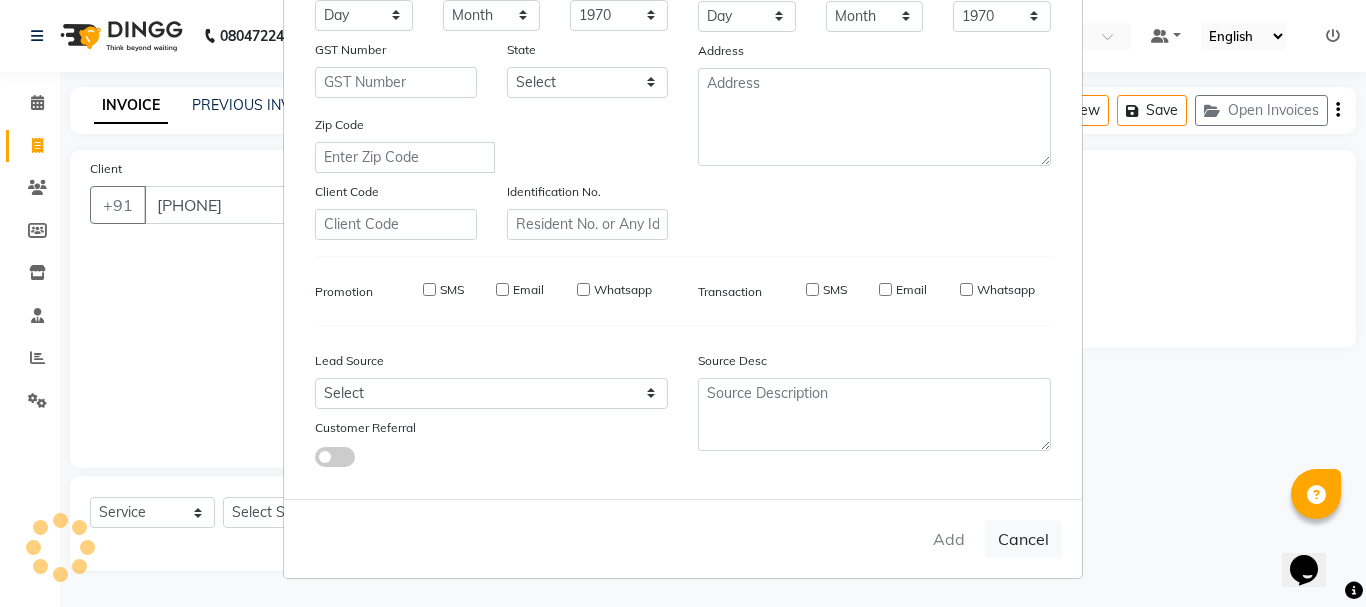 type 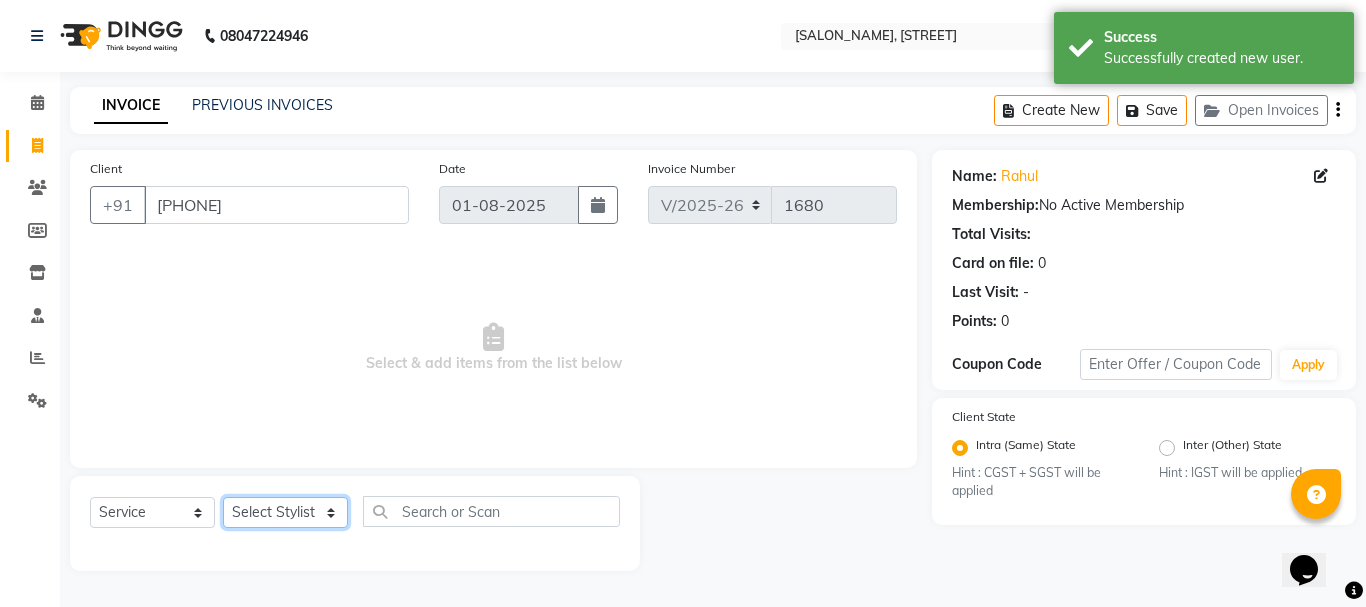 click on "Select Stylist [STYLIST] [STYLIST] [STYLIST] [STYLIST] [STYLIST] [STYLIST] [STYLIST] [STYLIST] [STYLIST] [STYLIST] [STYLIST]" 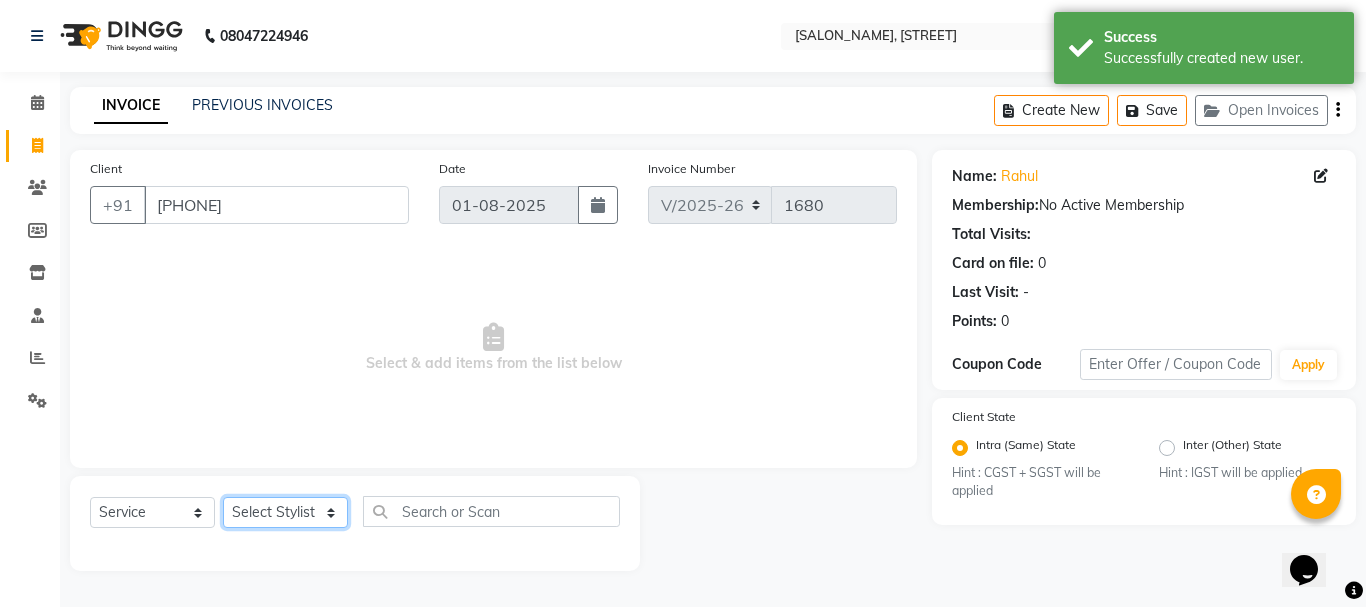 select on "18476" 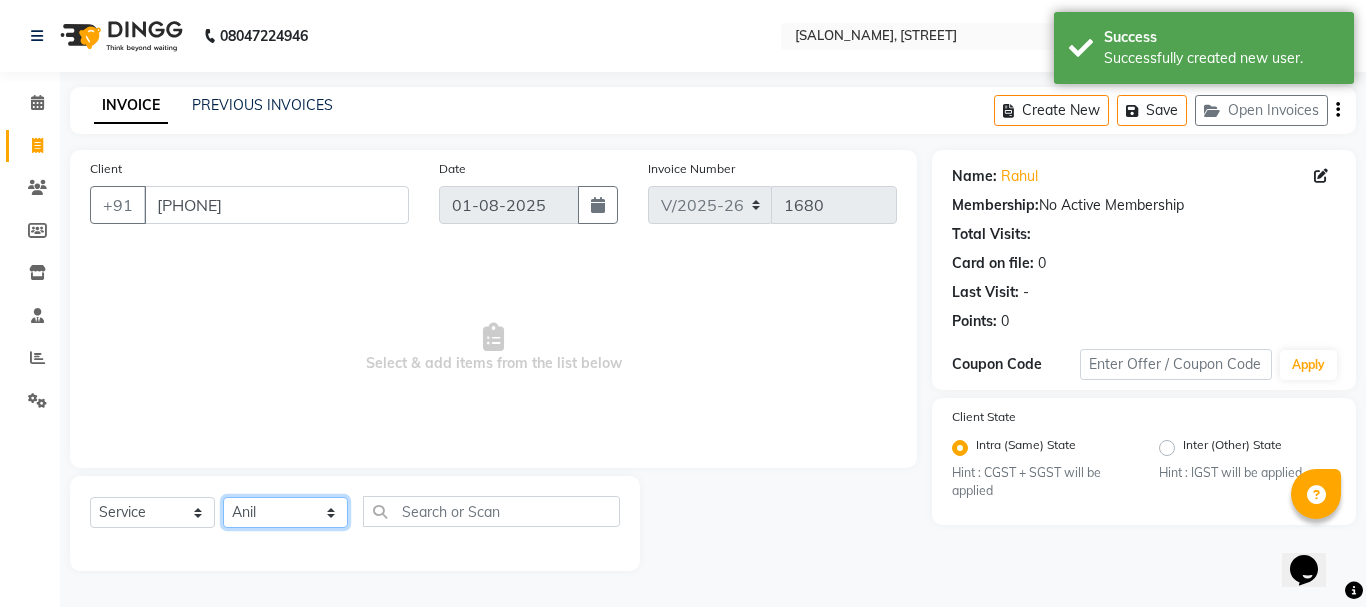 click on "Select Stylist [STYLIST] [STYLIST] [STYLIST] [STYLIST] [STYLIST] [STYLIST] [STYLIST] [STYLIST] [STYLIST] [STYLIST] [STYLIST]" 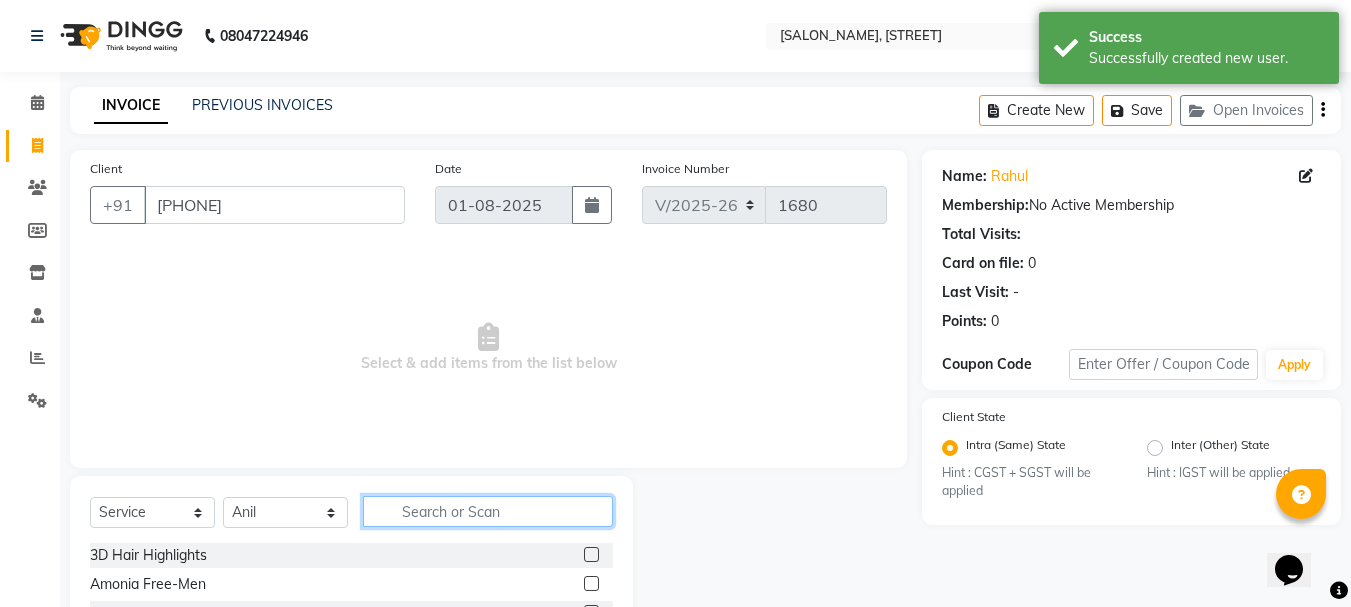 click 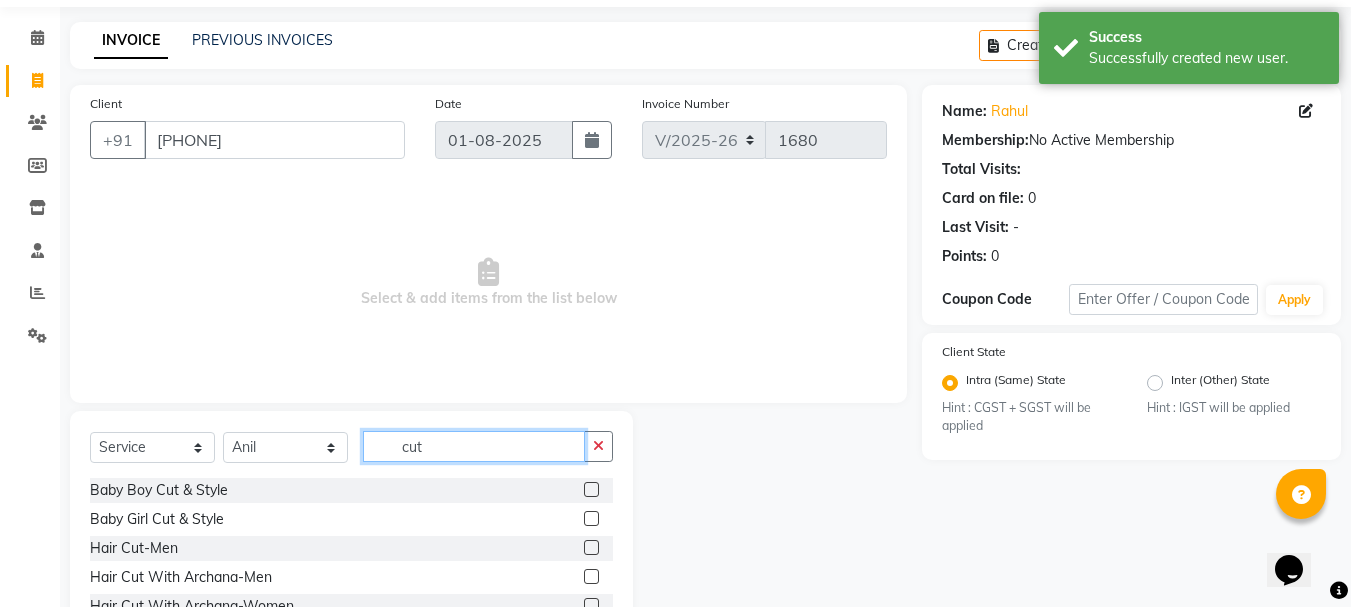 scroll, scrollTop: 100, scrollLeft: 0, axis: vertical 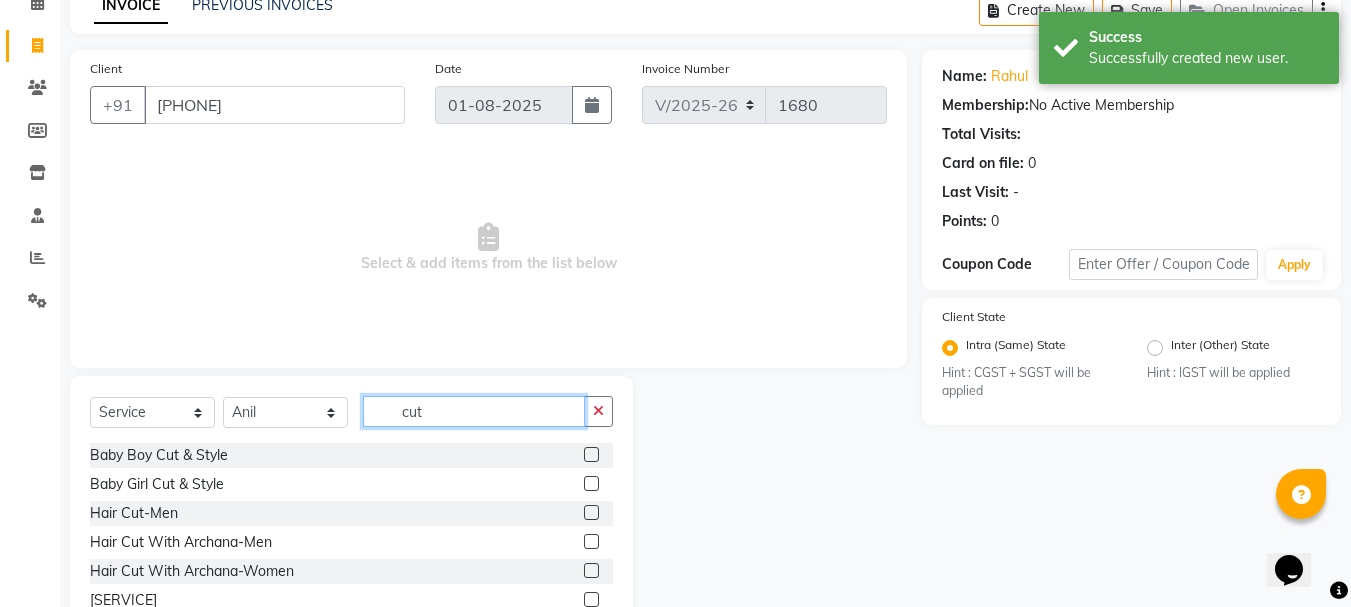 type on "cut" 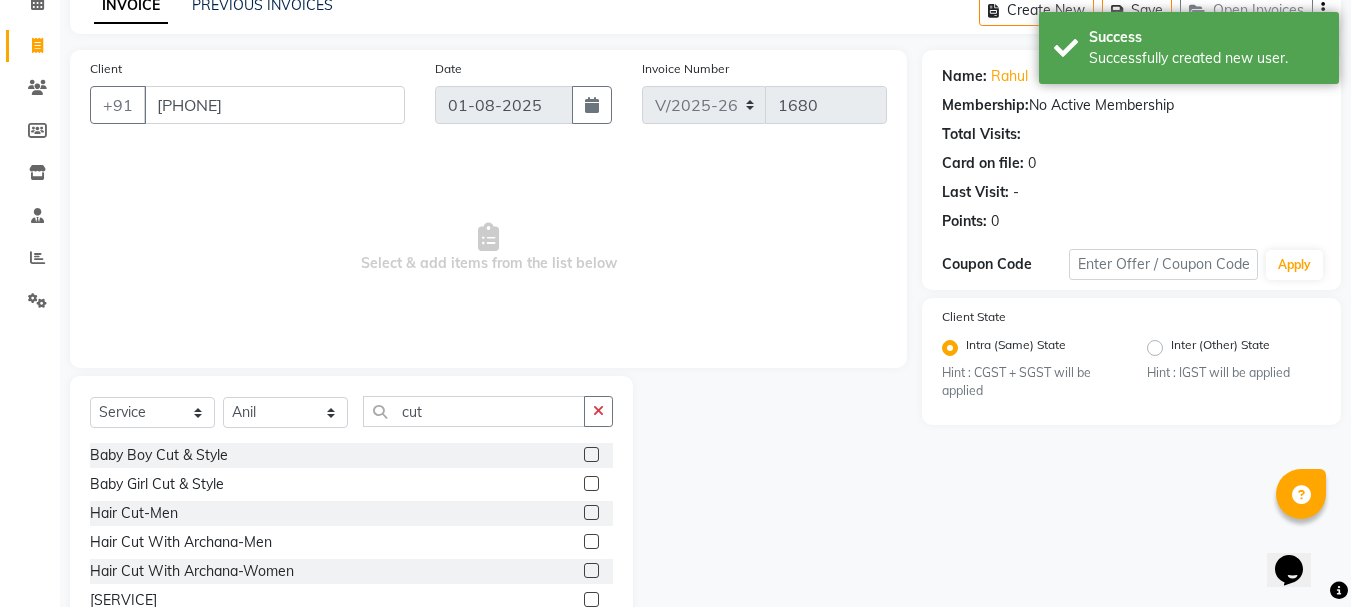 click 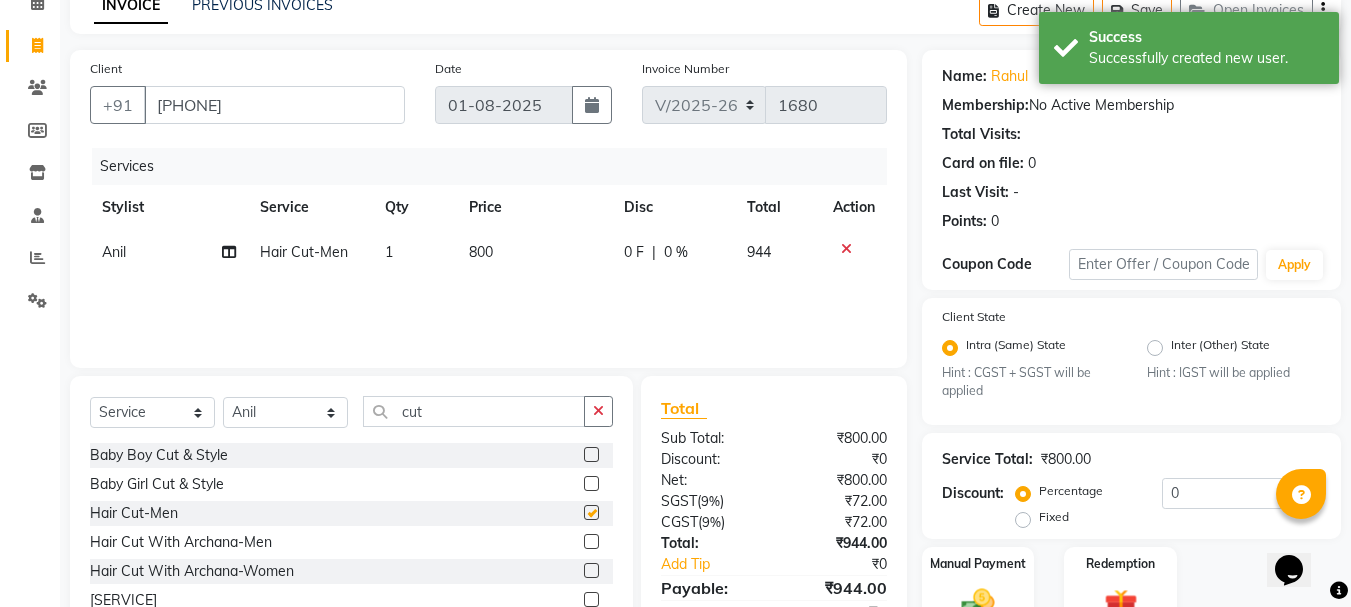 checkbox on "false" 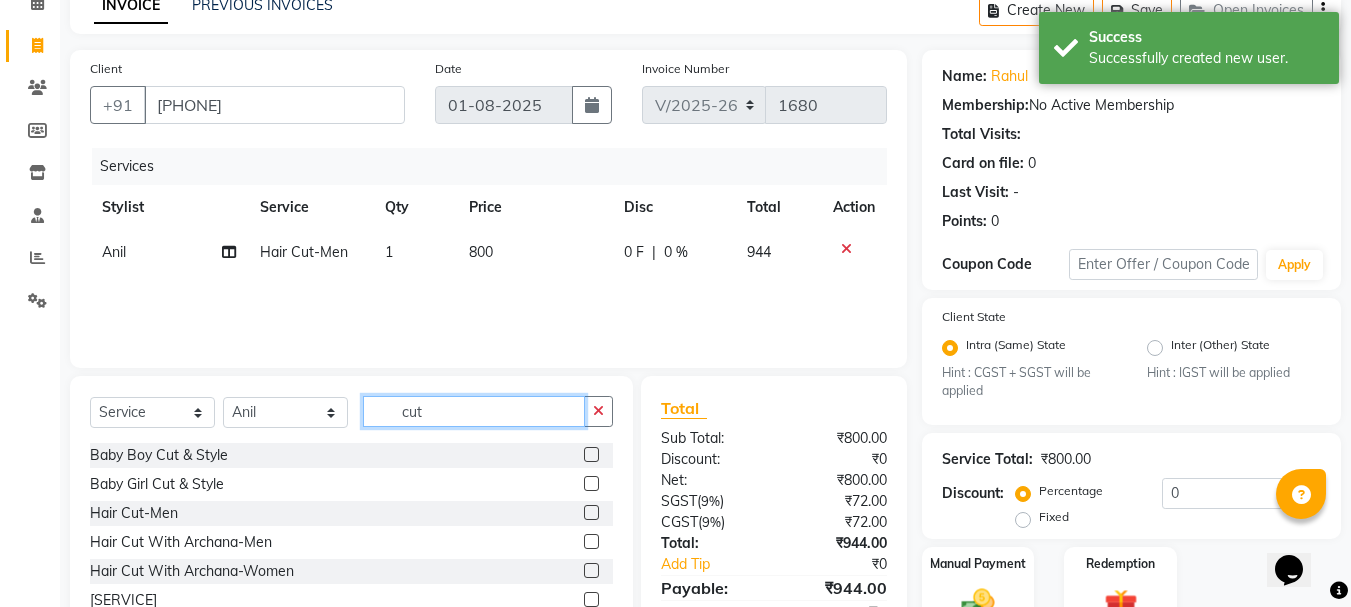 click on "cut" 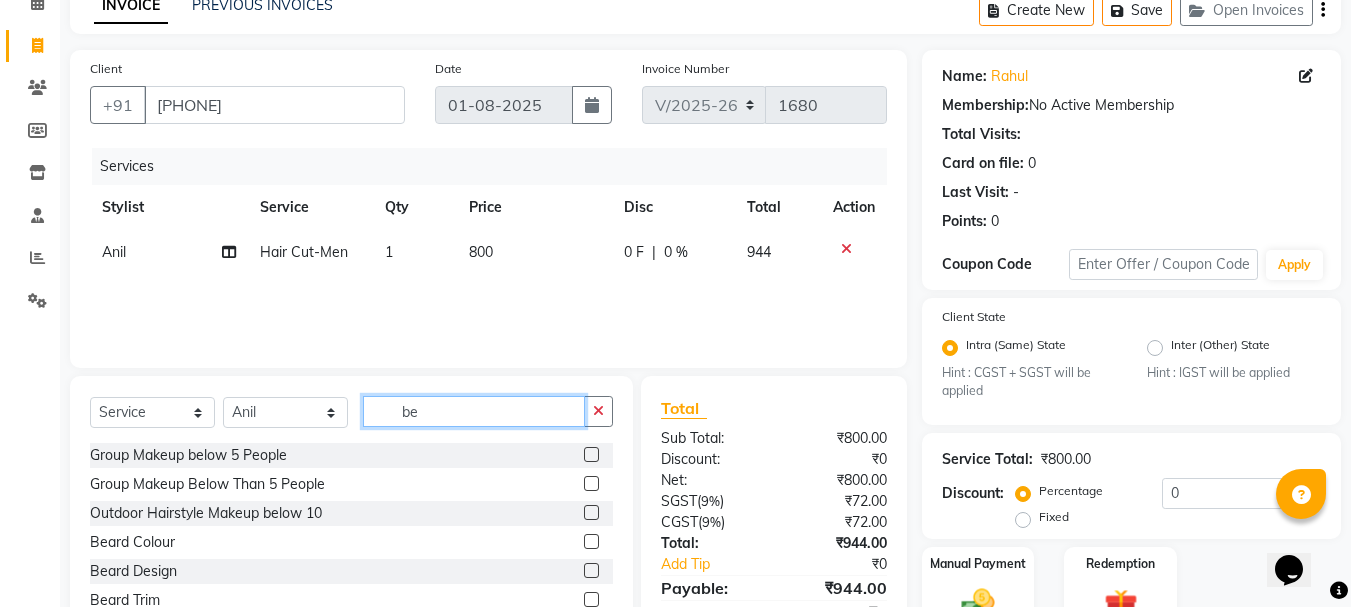 type on "be" 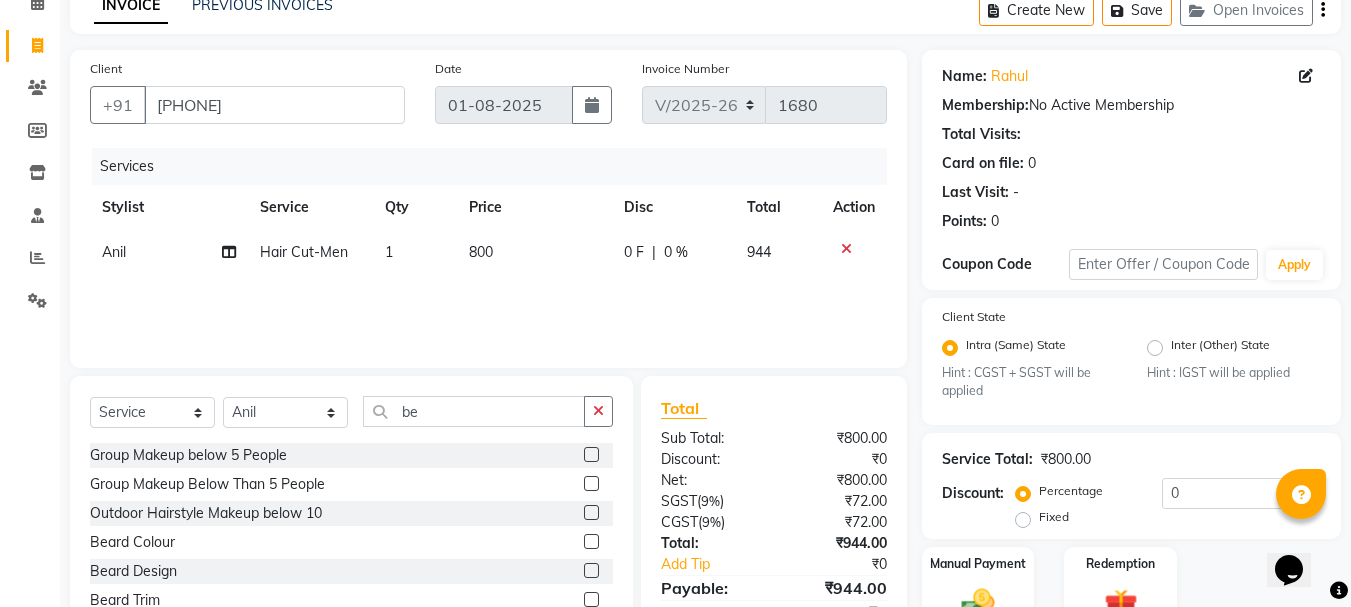 click 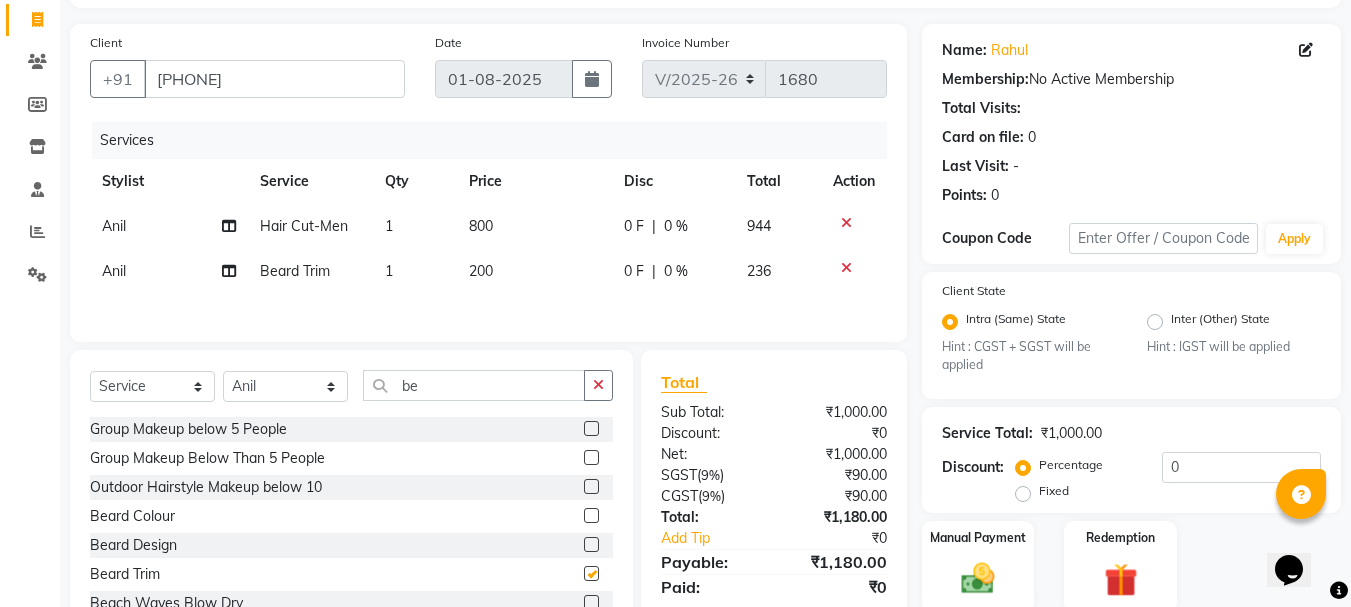 checkbox on "false" 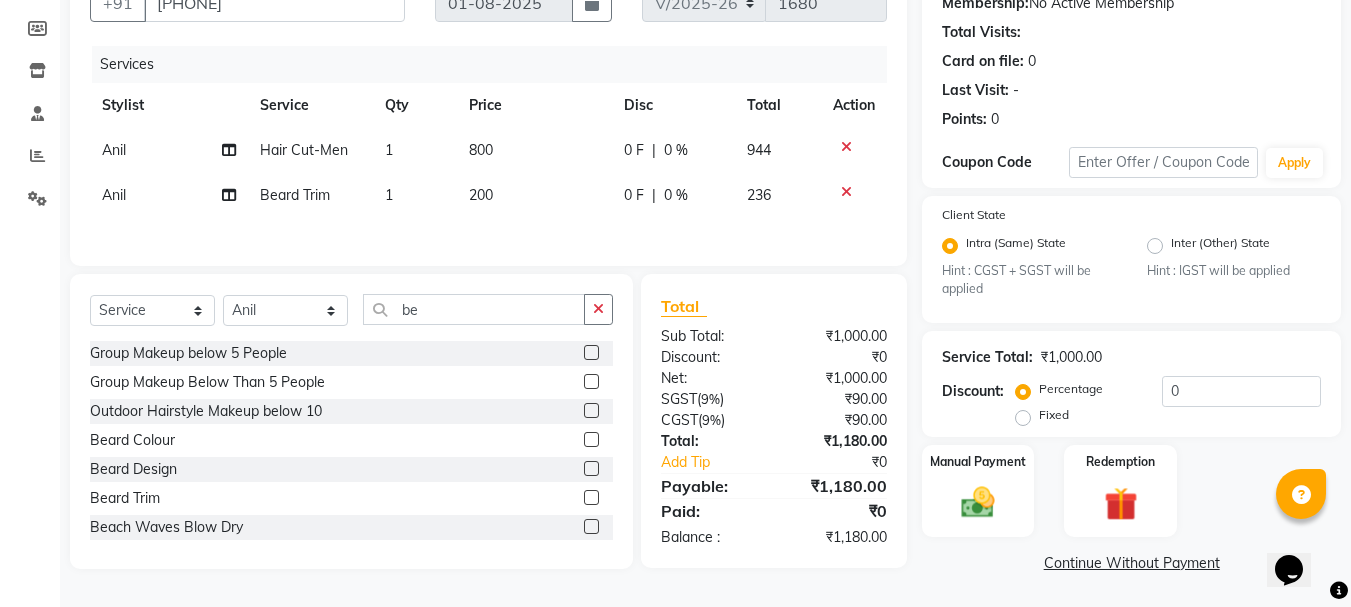 scroll, scrollTop: 203, scrollLeft: 0, axis: vertical 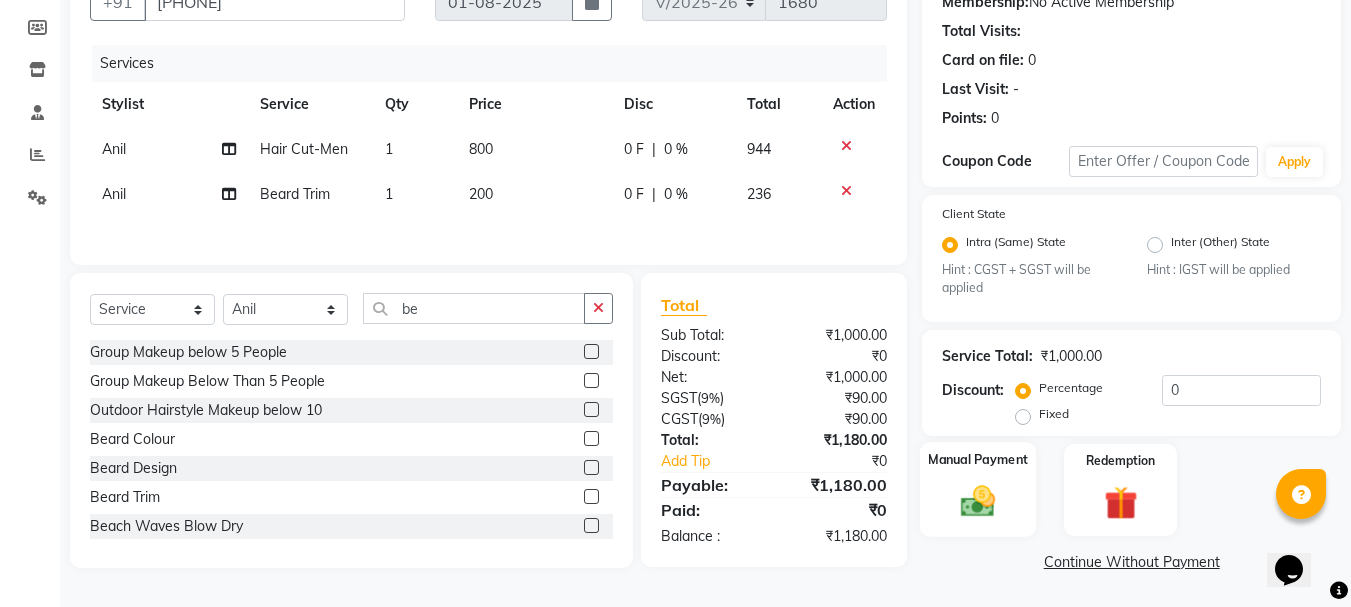 click 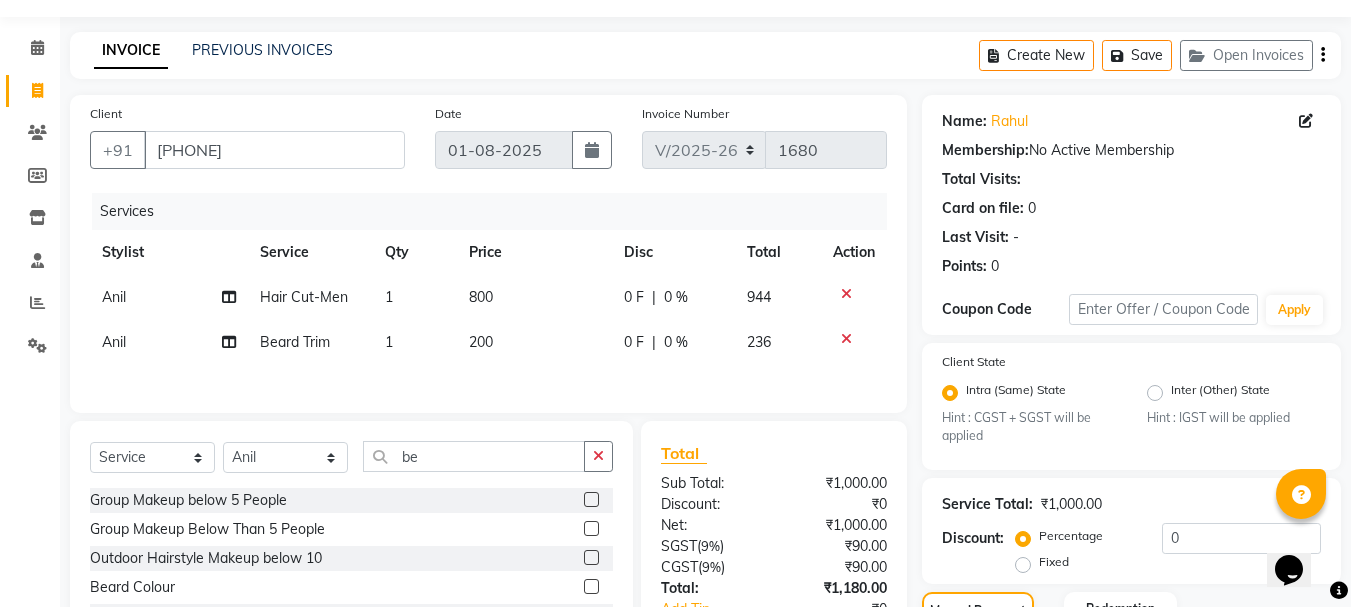 scroll, scrollTop: 31, scrollLeft: 0, axis: vertical 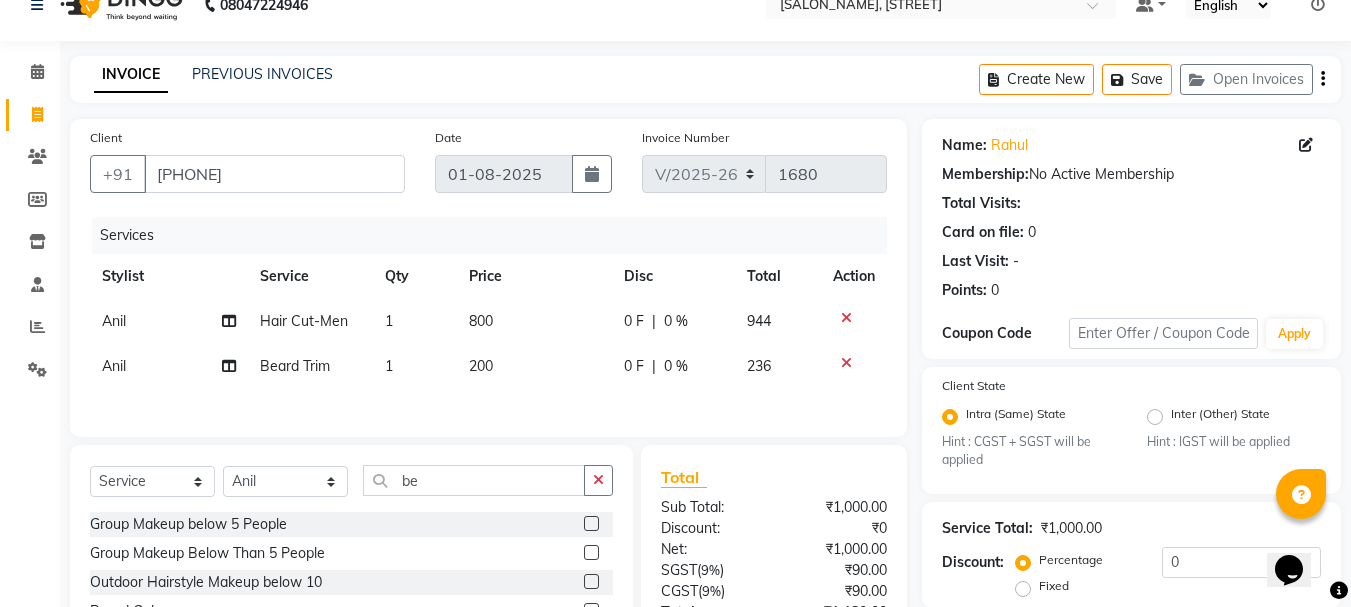 click on "800" 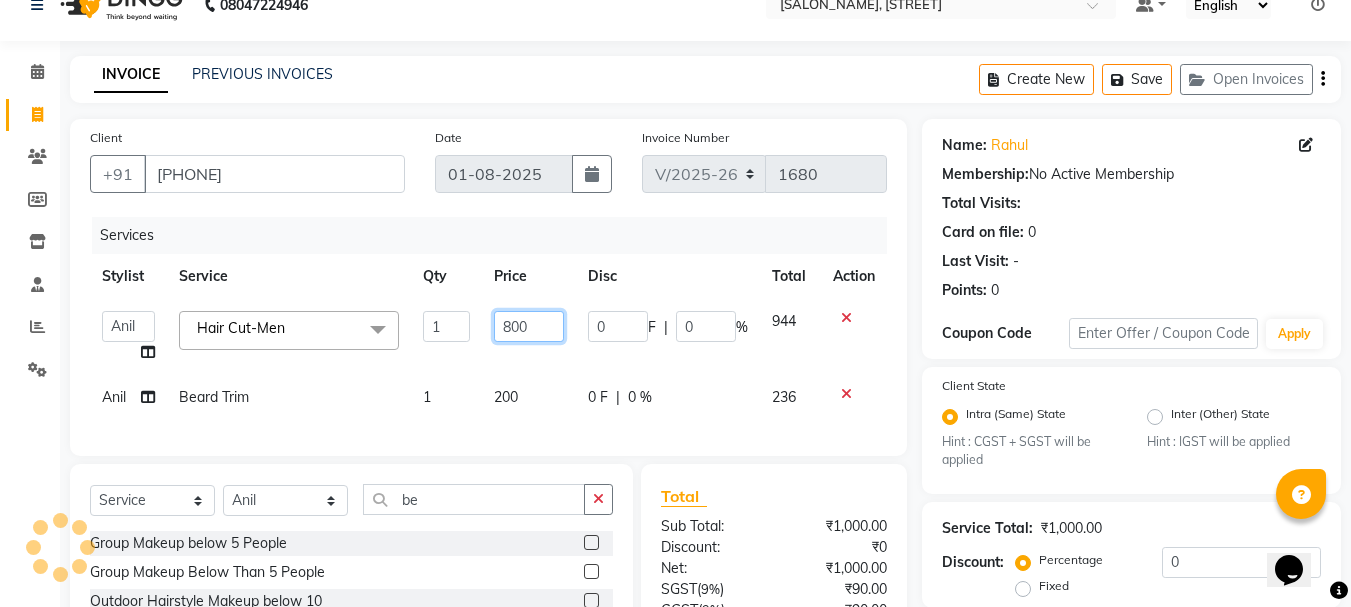click on "800" 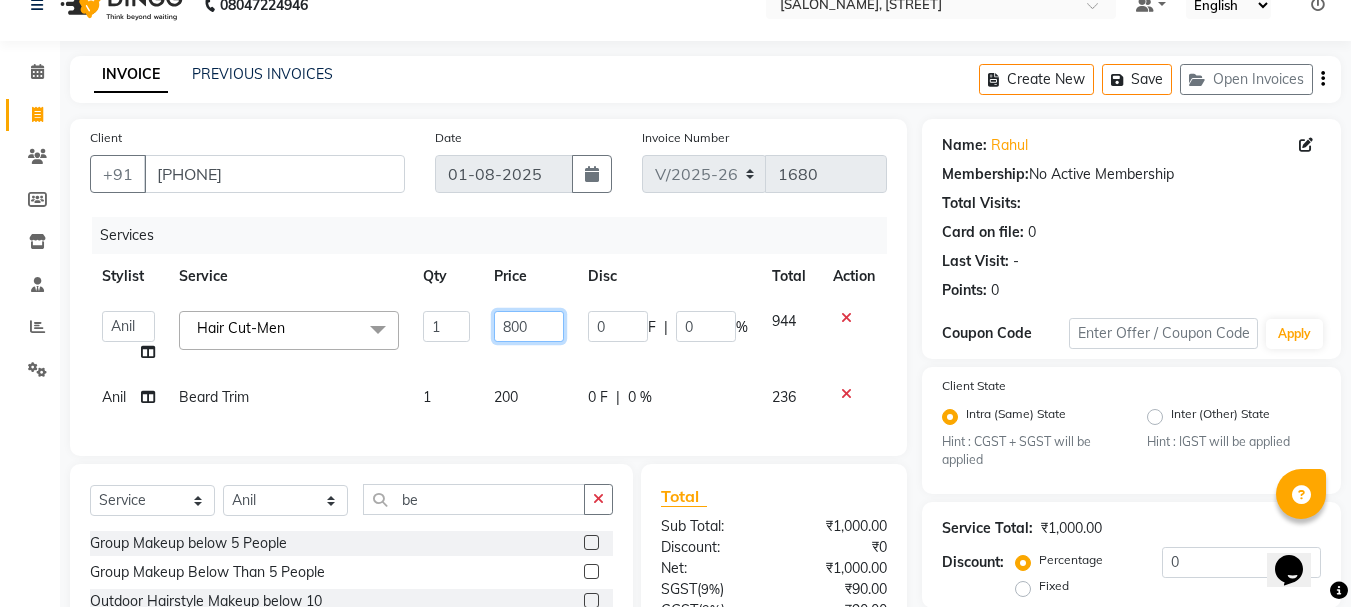 click on "800" 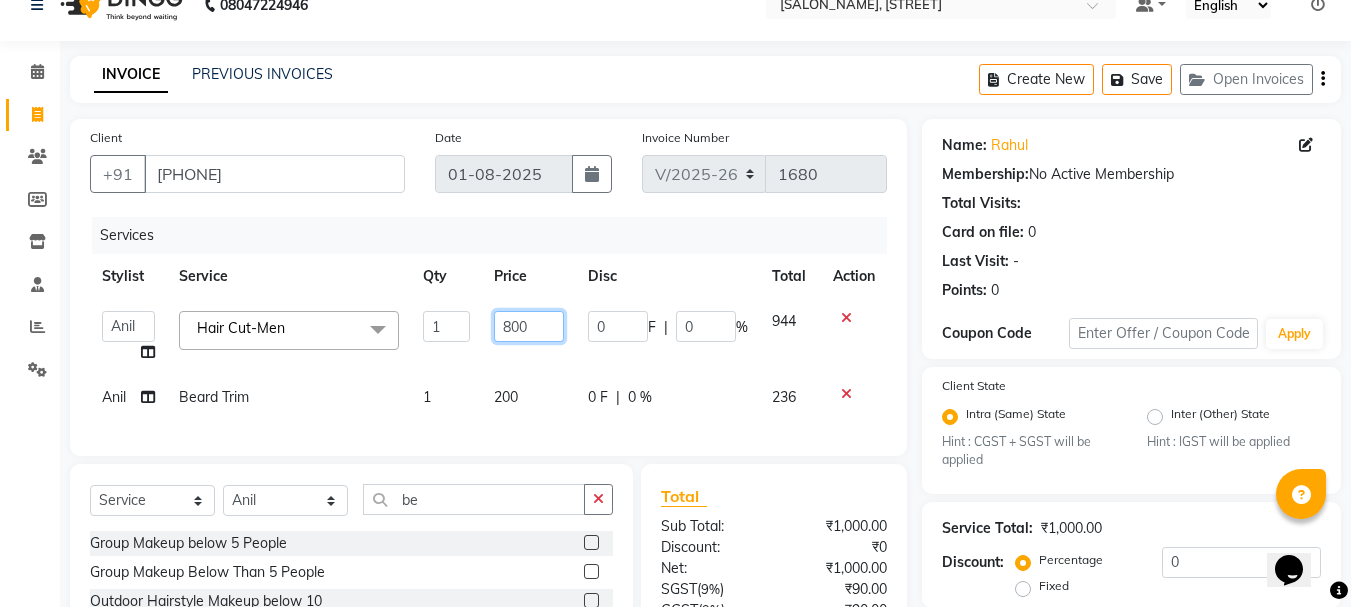 type on "7" 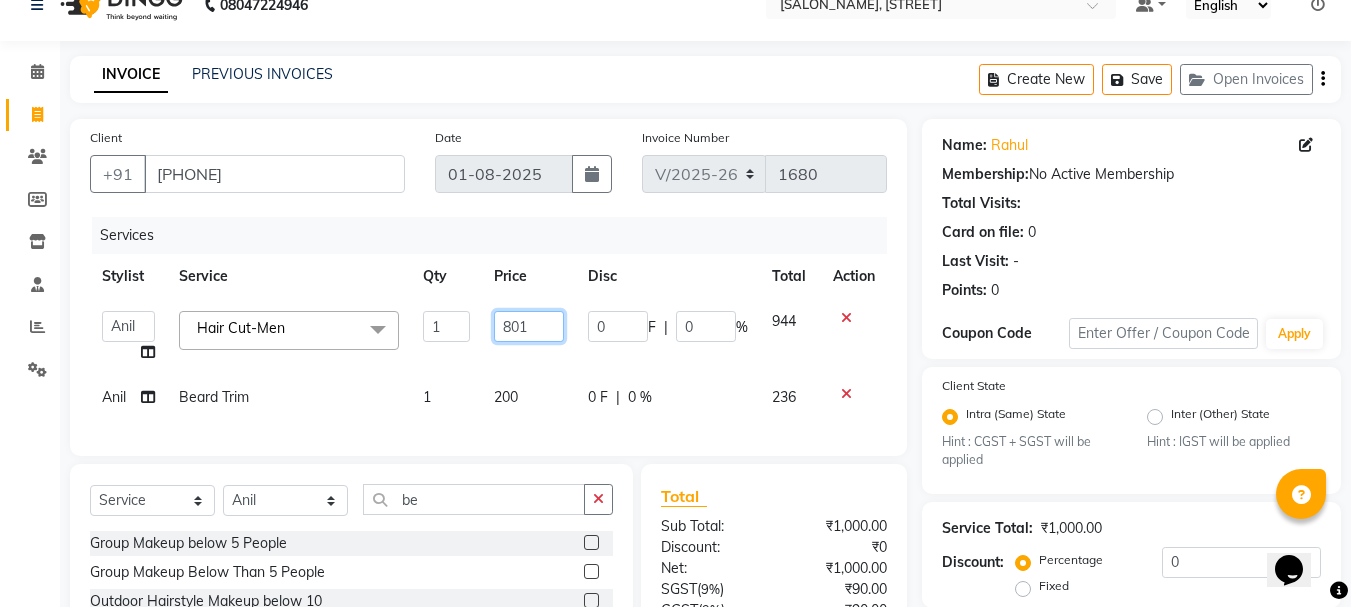 type on "8017" 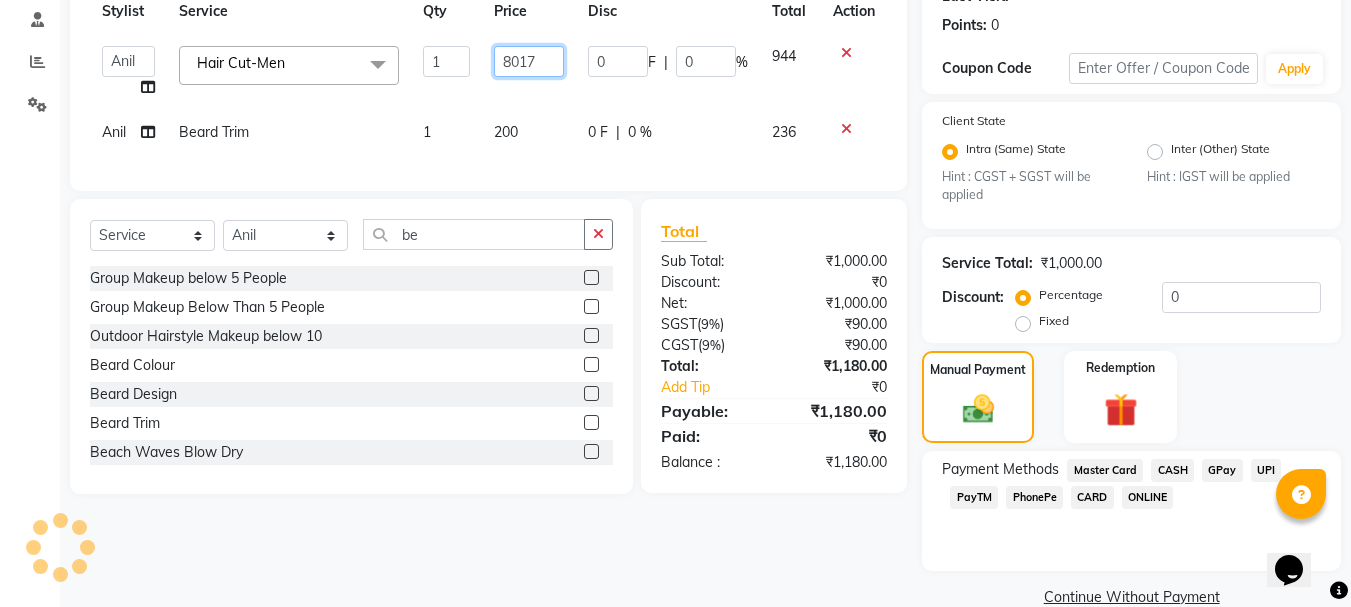 scroll, scrollTop: 331, scrollLeft: 0, axis: vertical 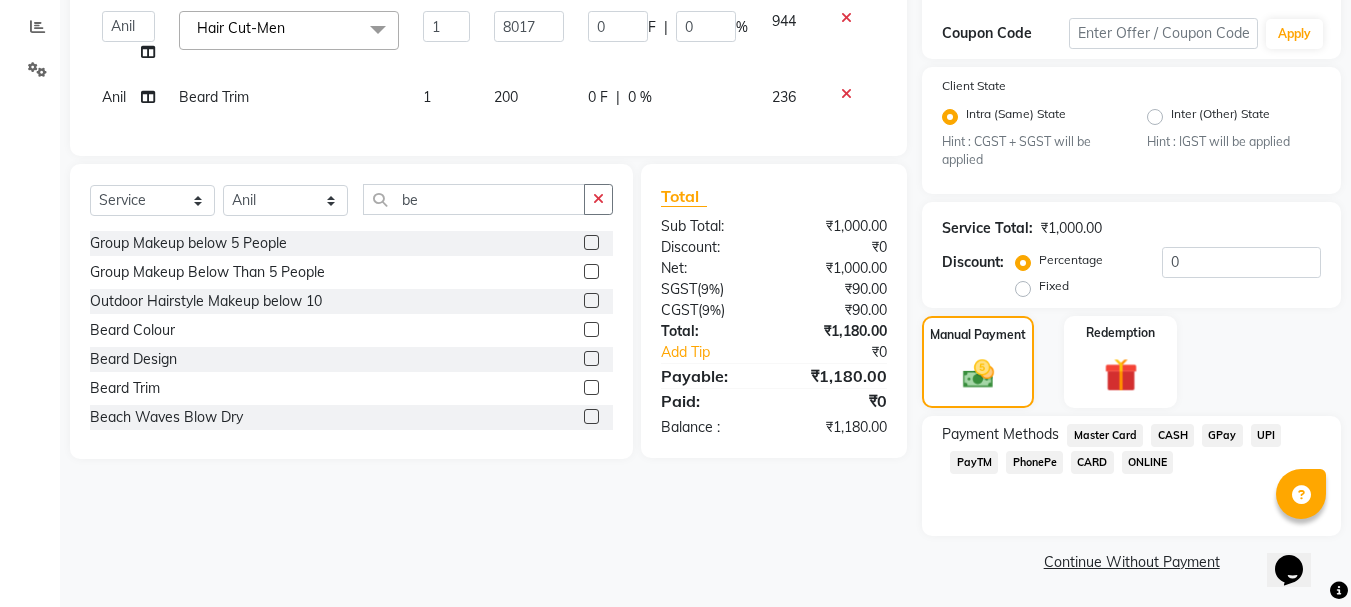 click on "CASH" 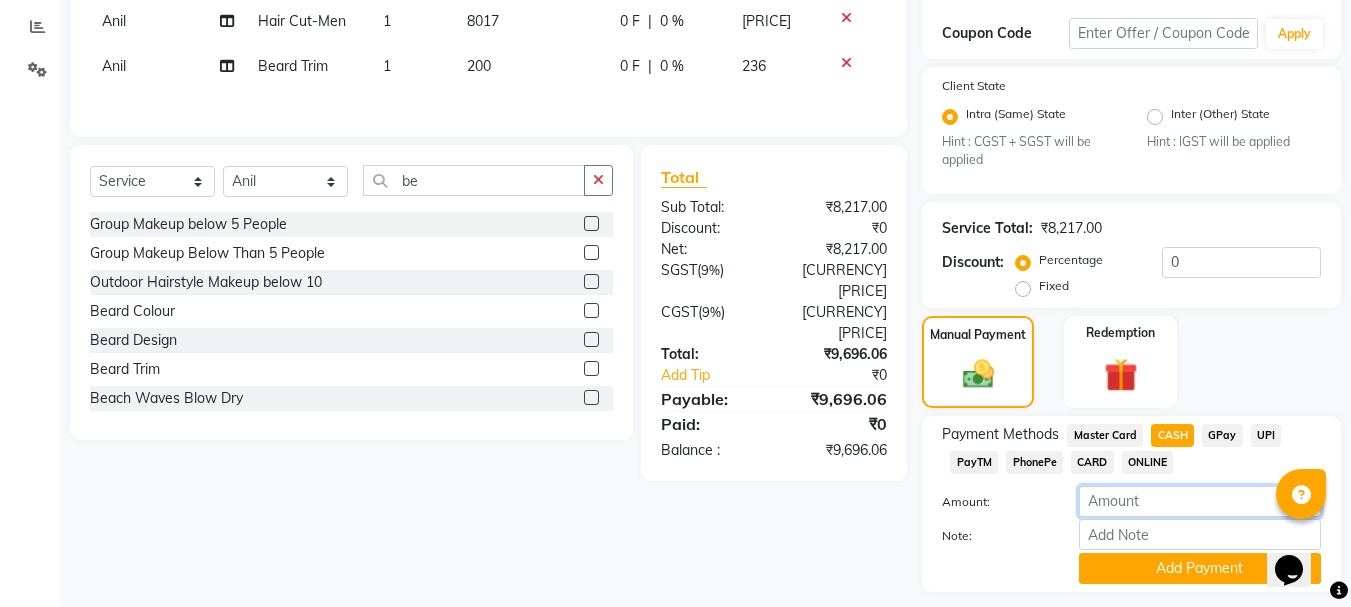 click on "[PRICE]" 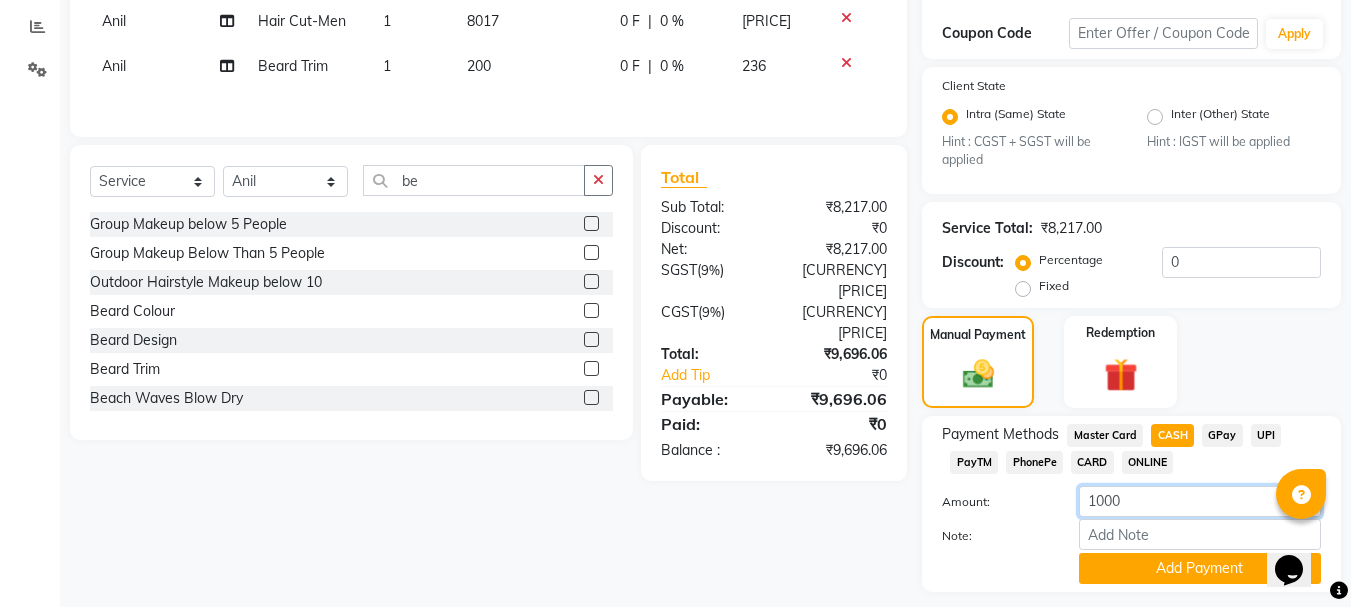 scroll, scrollTop: 387, scrollLeft: 0, axis: vertical 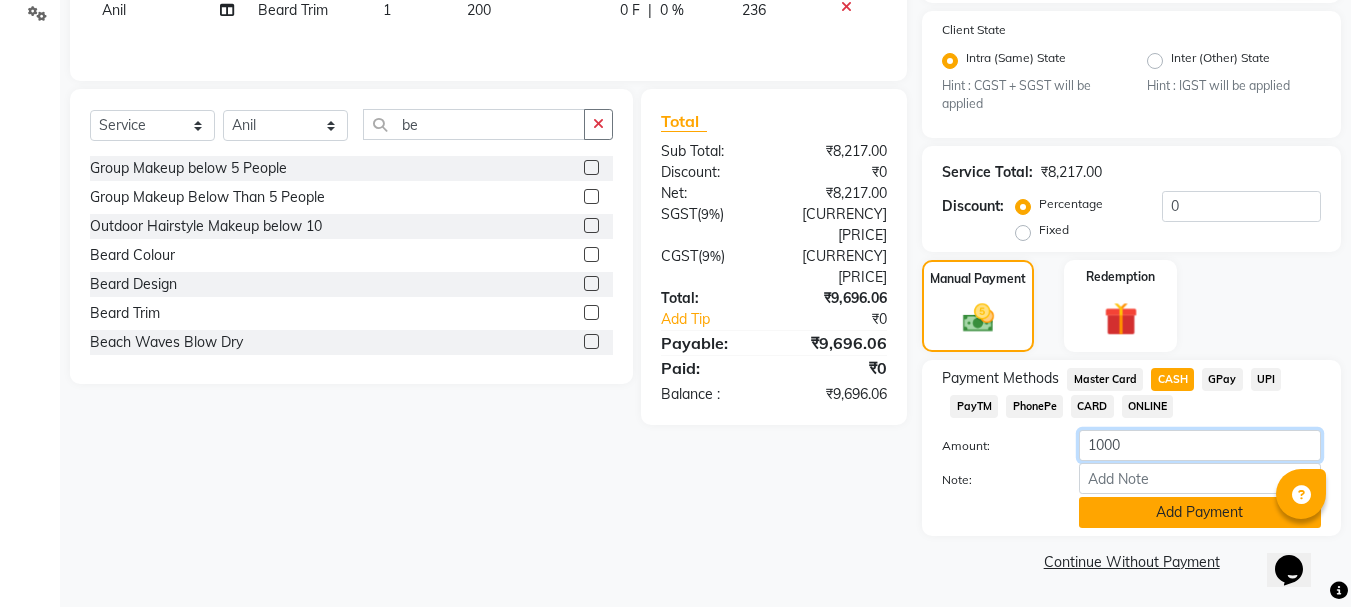 type on "1000" 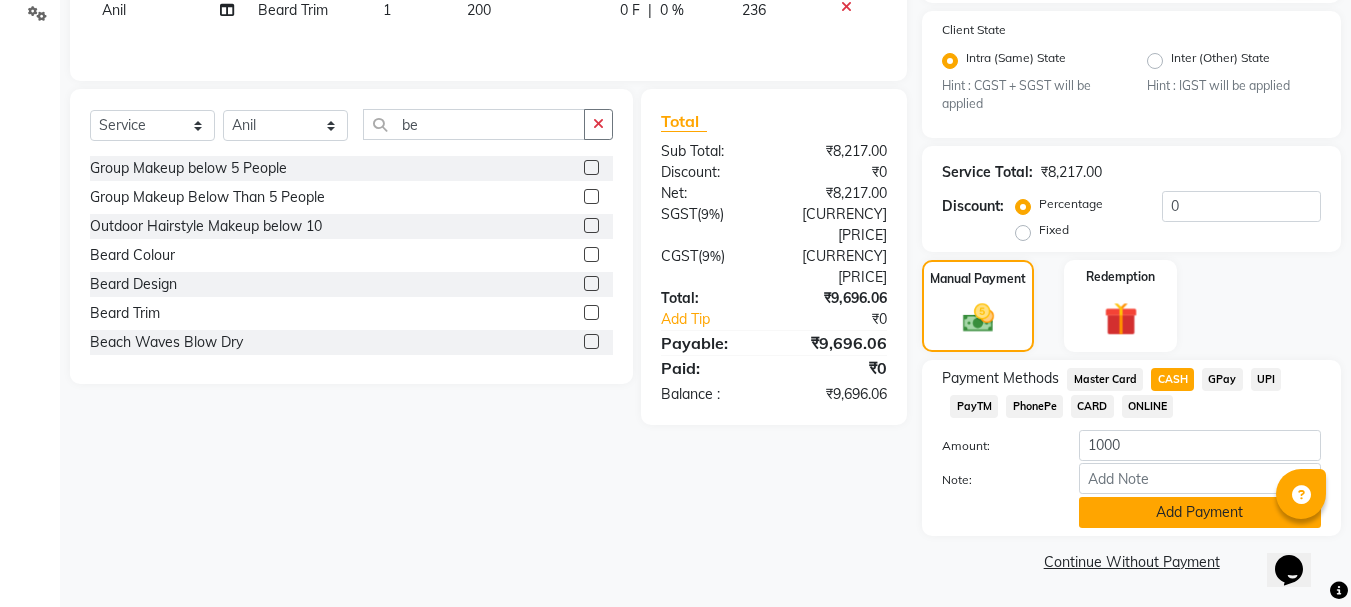click on "Add Payment" 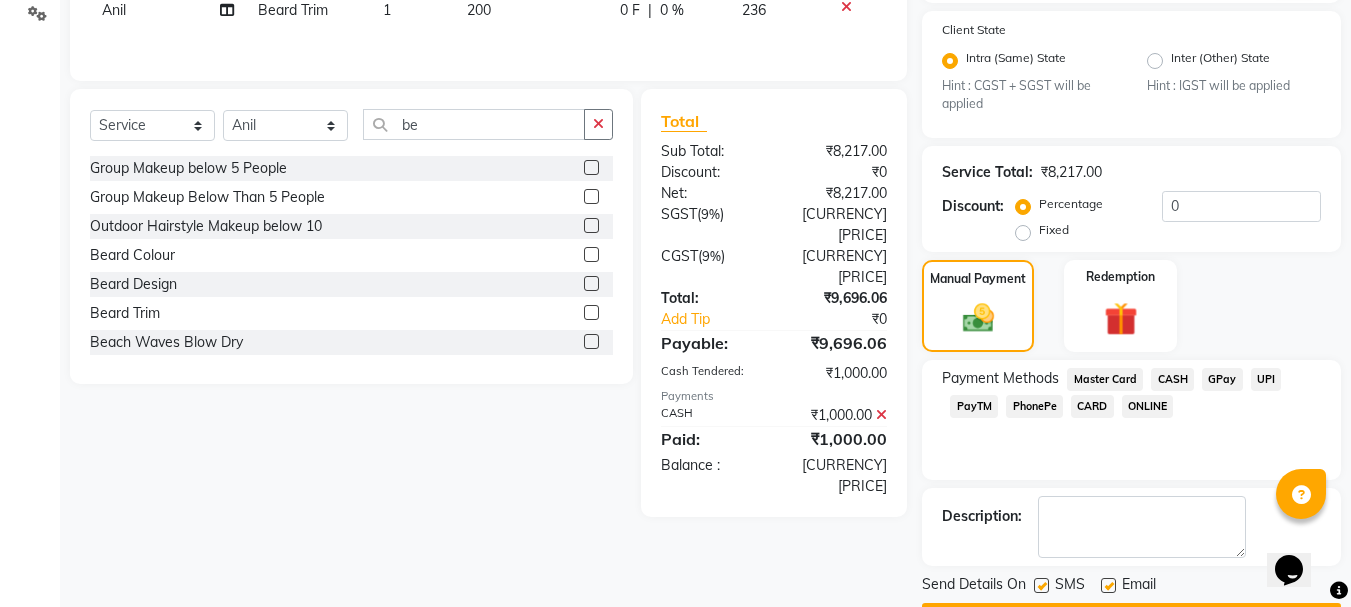 click on "GPay" 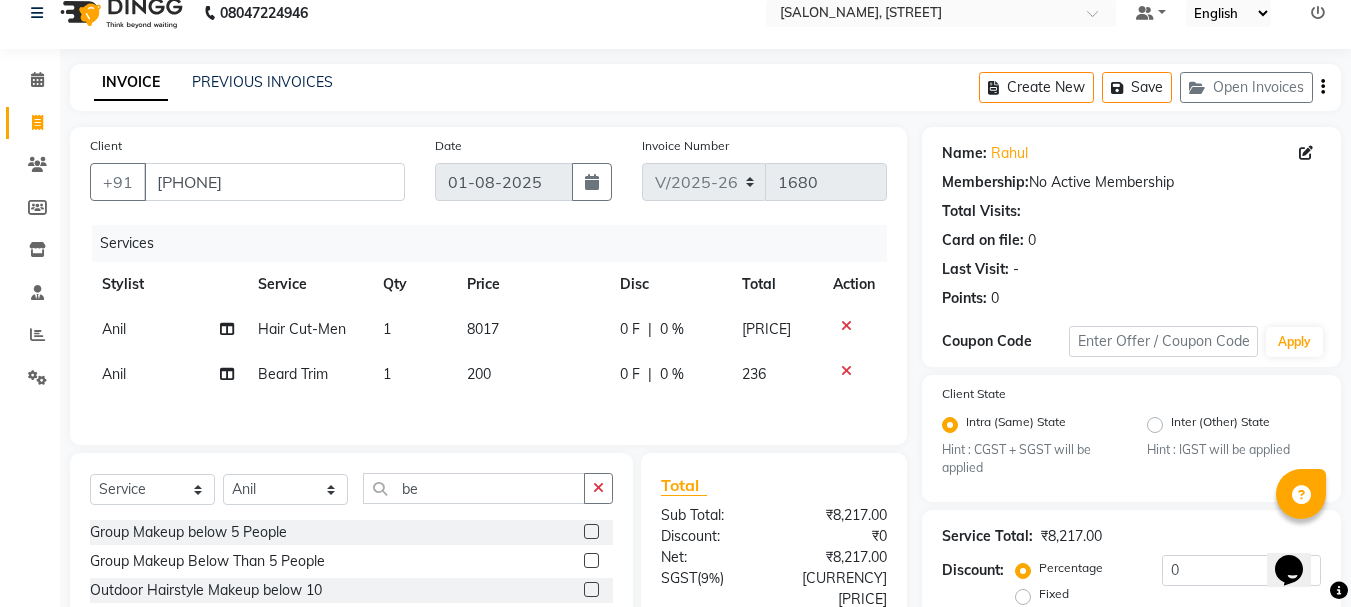 scroll, scrollTop: 0, scrollLeft: 0, axis: both 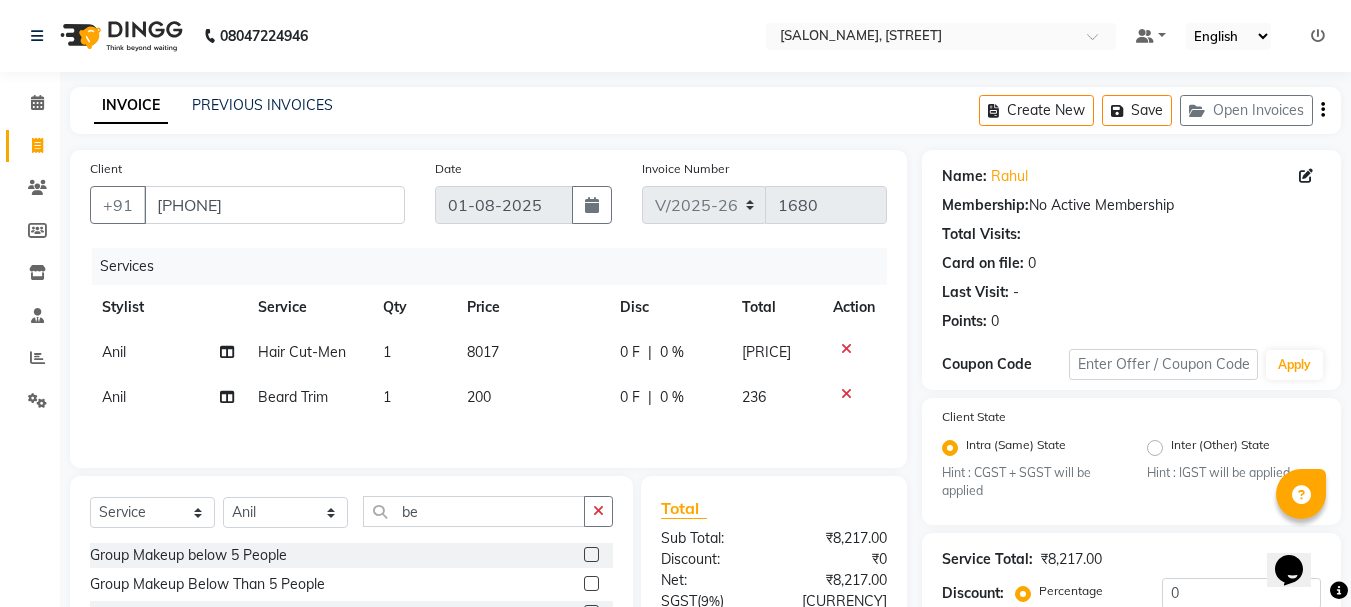 click on "8017" 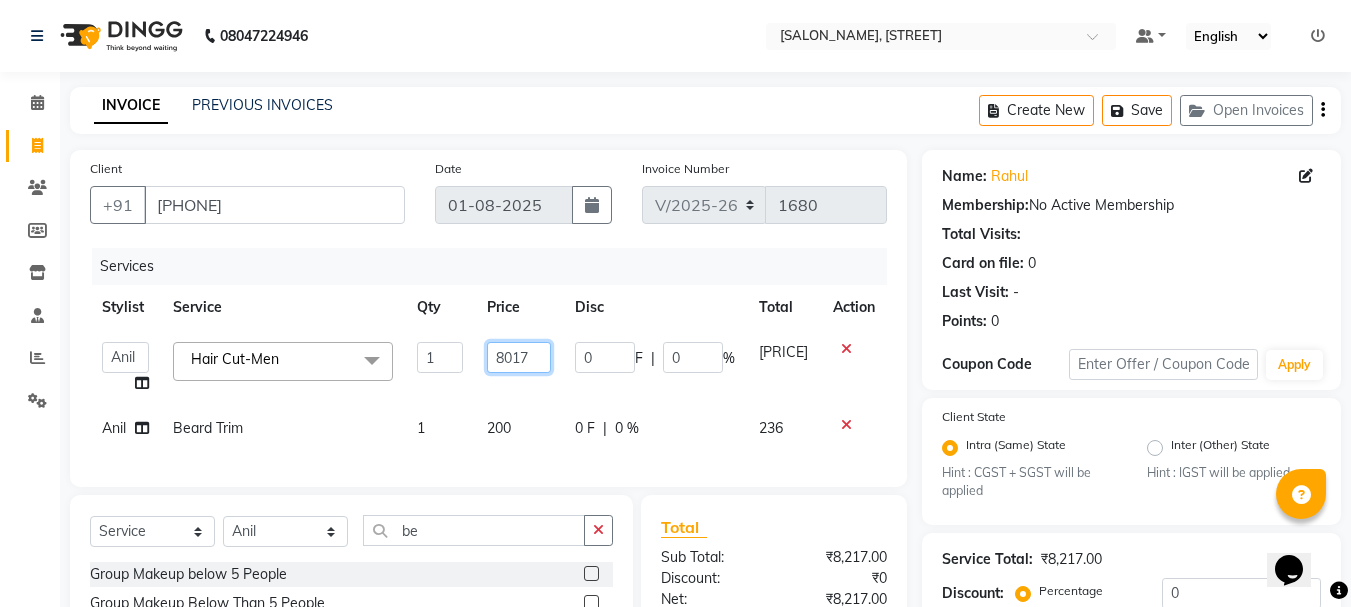 click on "8017" 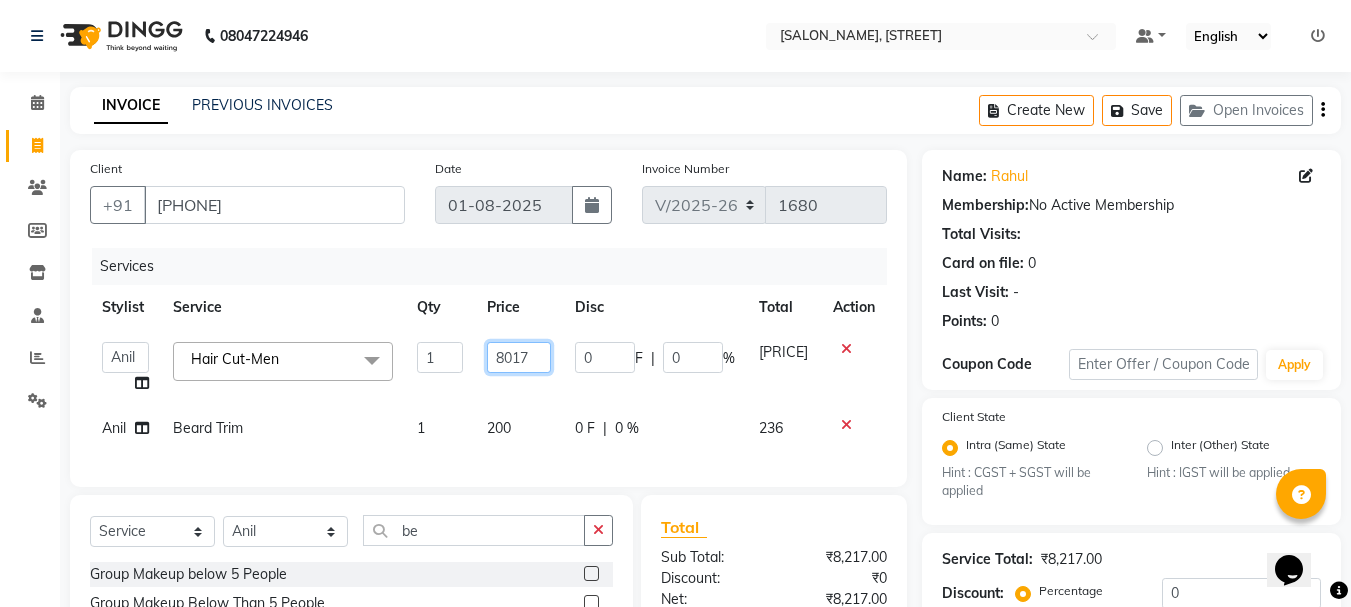type on "817" 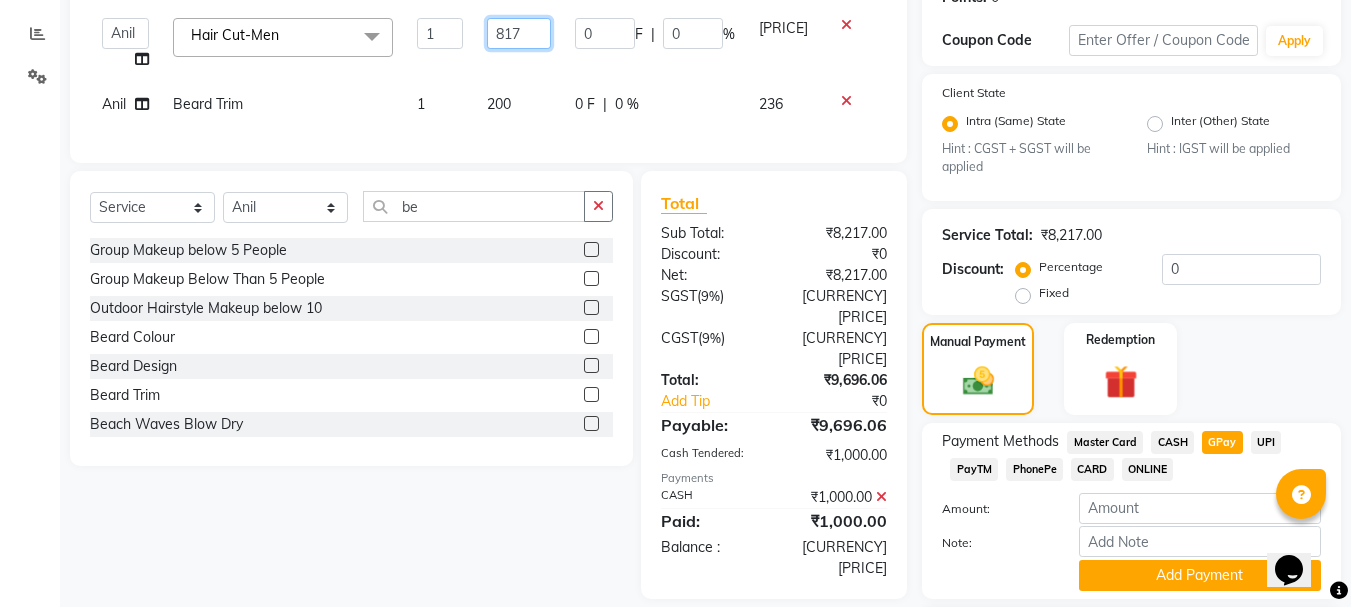 scroll, scrollTop: 400, scrollLeft: 0, axis: vertical 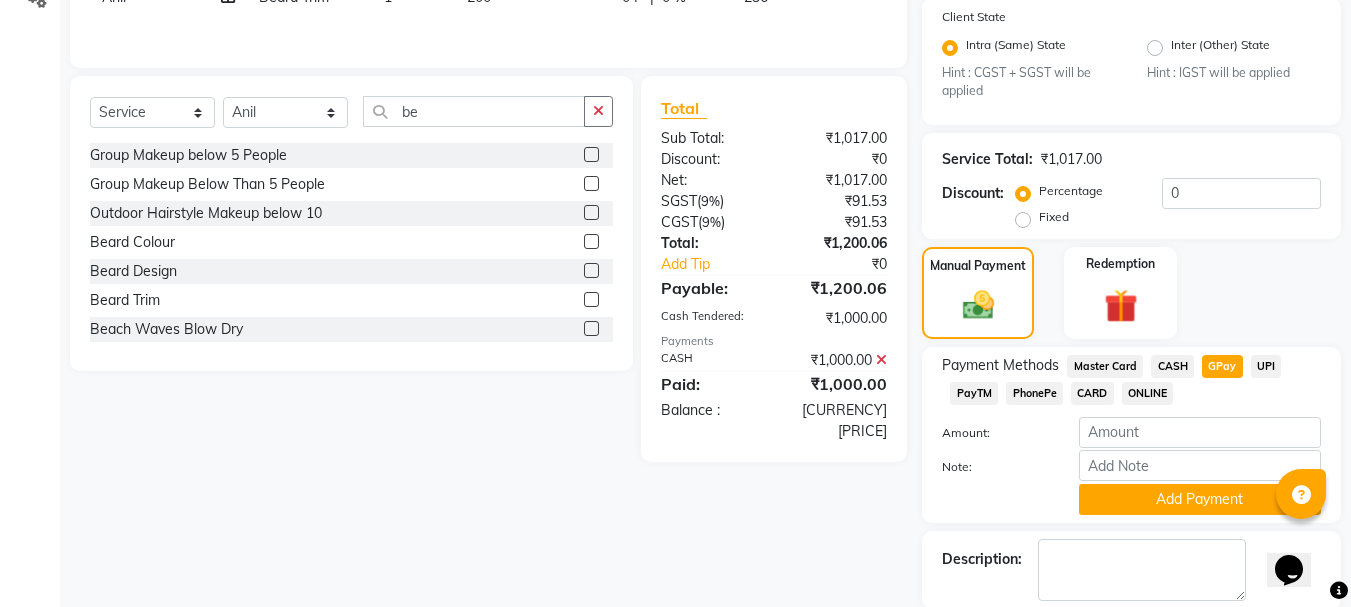 click on "Client [PHONE] Date [DATE] Invoice Number [INVOICE] [INVOICE] [NUMBER] Services Stylist Service Qty Price Disc Total Action [STYLIST] [SERVICE] [QTY] [PRICE] [DISC] [TOTAL] [ACTION] [SERVICE] [PRODUCT] [MEMBERSHIP] [PACKAGE] [VOUCHER] [PREPAID] [GIFT] [CARD] [SELECT] [STYLIST] [STYLIST] [STYLIST] [STYLIST] [STYLIST] [STYLIST] [STYLIST] [STYLIST] [STYLIST] [STYLIST] [STYLIST] [GROUP] [MAKEUP] [BELOW] [PEOPLE] [GROUP] [MAKEUP] [BELOW] [THAN] [PEOPLE] [OUTDOOR] [HAIRSTYLE] [MAKEUP] [BELOW] [PEOPLE] [BEARD] [COLOUR] [BEARD] [DESIGN] [BEARD] [TRIM] [BEACH] [WAVES] [BLOW] [DRY] Total Sub Total: [CURRENCY][PRICE] Discount: [CURRENCY][PRICE] Net: [CURRENCY][PRICE] SGST ( [PERCENTAGE] ) [CURRENCY][PRICE] CGST ( [PERCENTAGE] ) [CURRENCY][PRICE] Total: [CURRENCY][PRICE] Add Tip [CURRENCY][PRICE] Payable: [CURRENCY][PRICE] Cash Tendered: [CURRENCY][PRICE] Payments CASH [CURRENCY][PRICE] Paid: [CURRENCY][PRICE] Balance   : [CURRENCY][PRICE]" 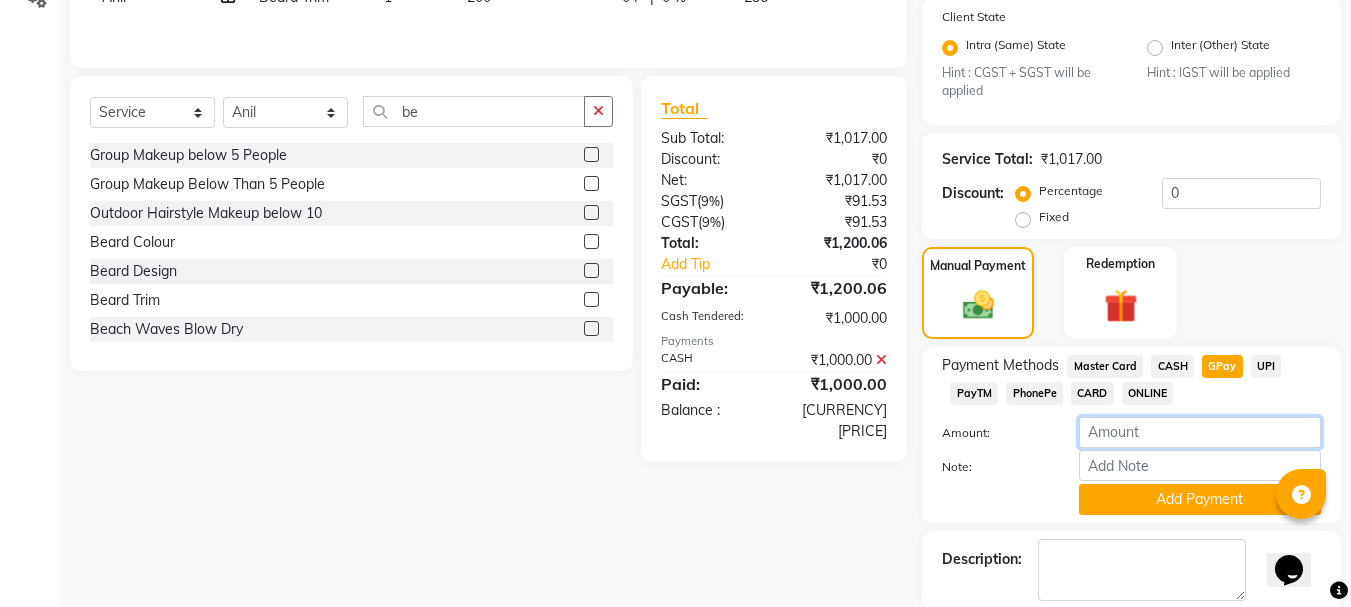 click on "[PRICE]" 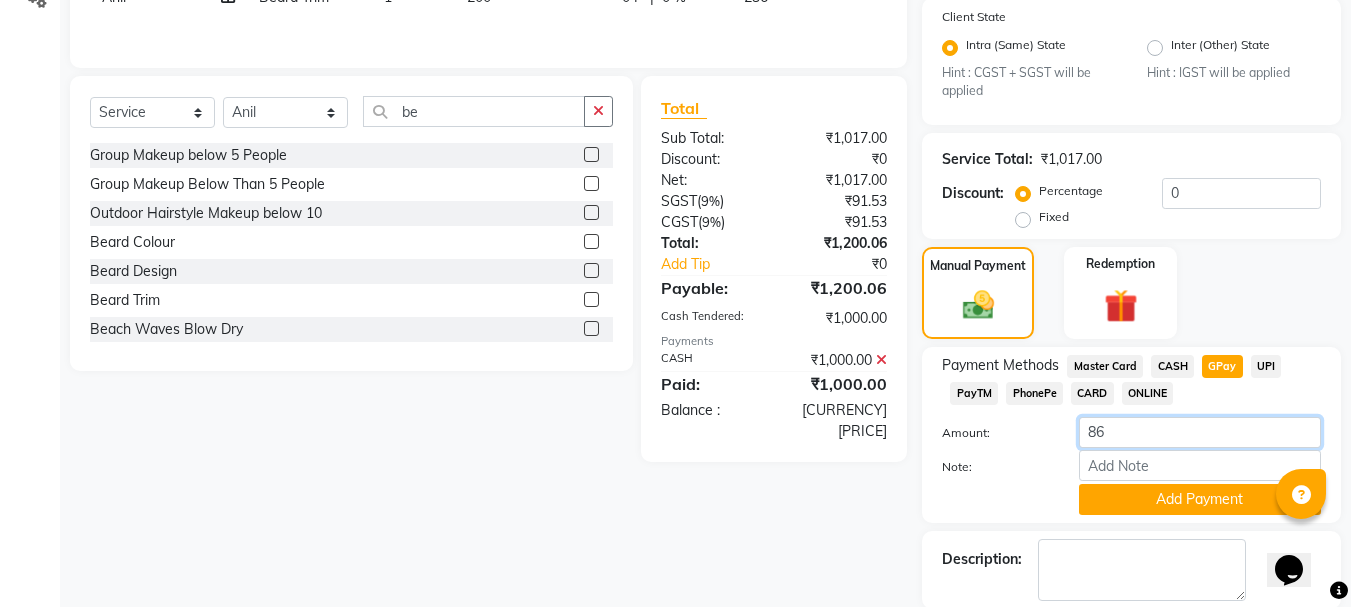 type on "8" 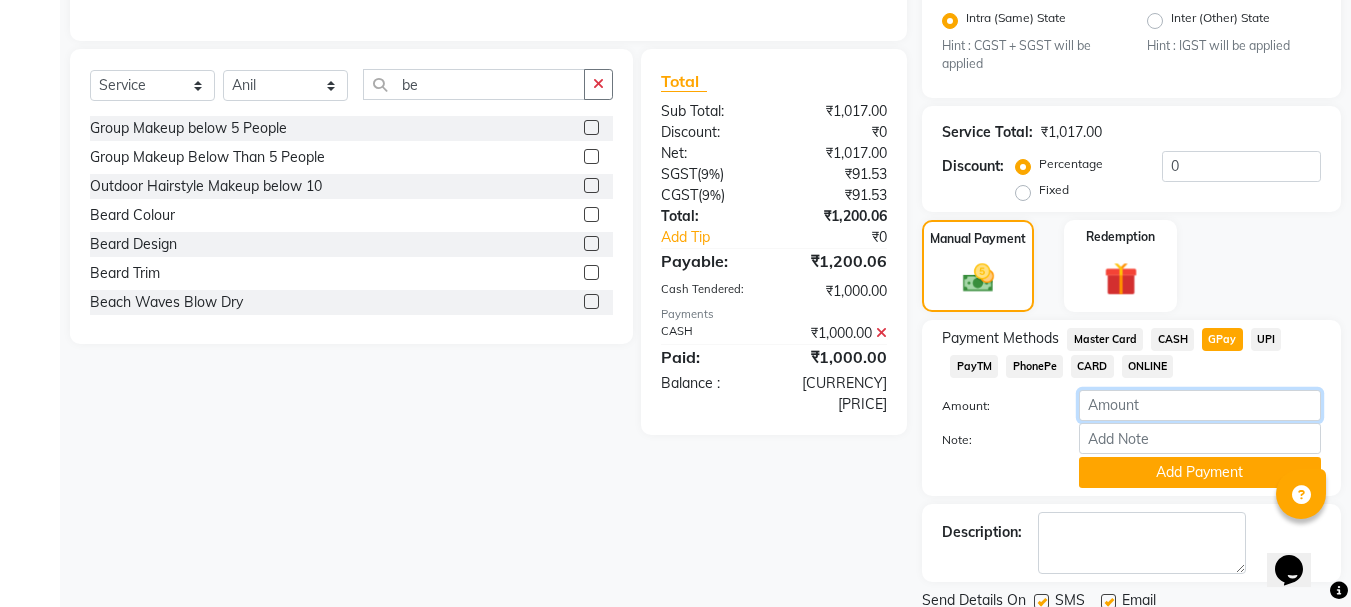 scroll, scrollTop: 500, scrollLeft: 0, axis: vertical 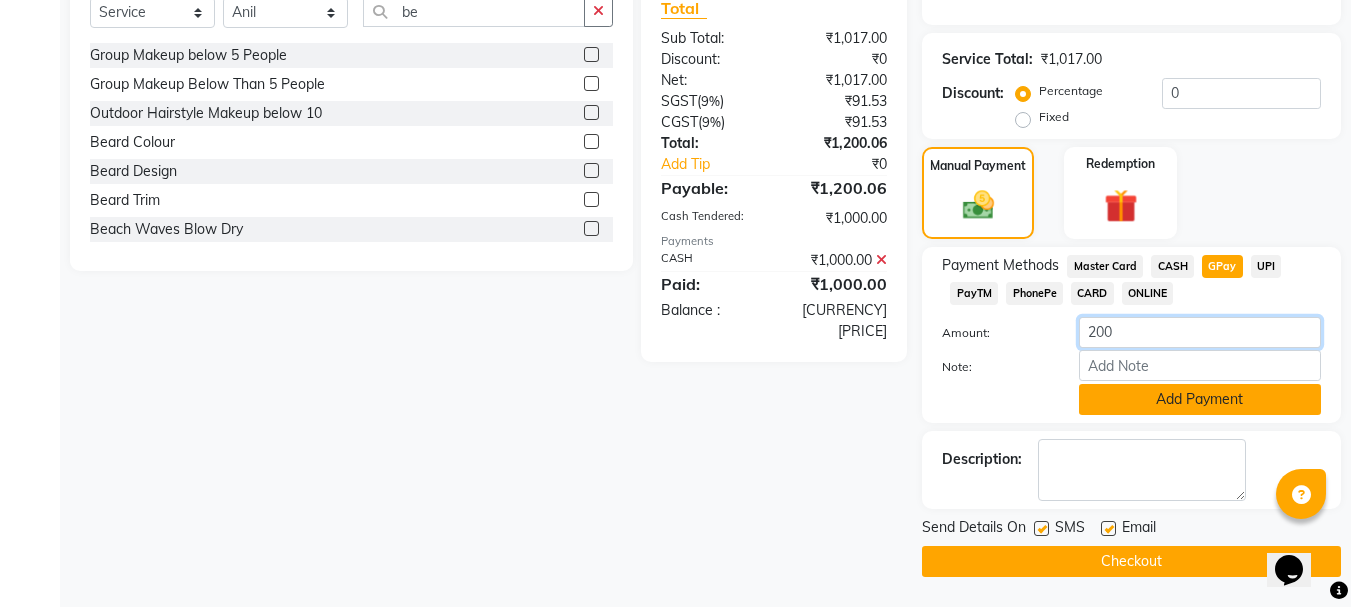 type on "200" 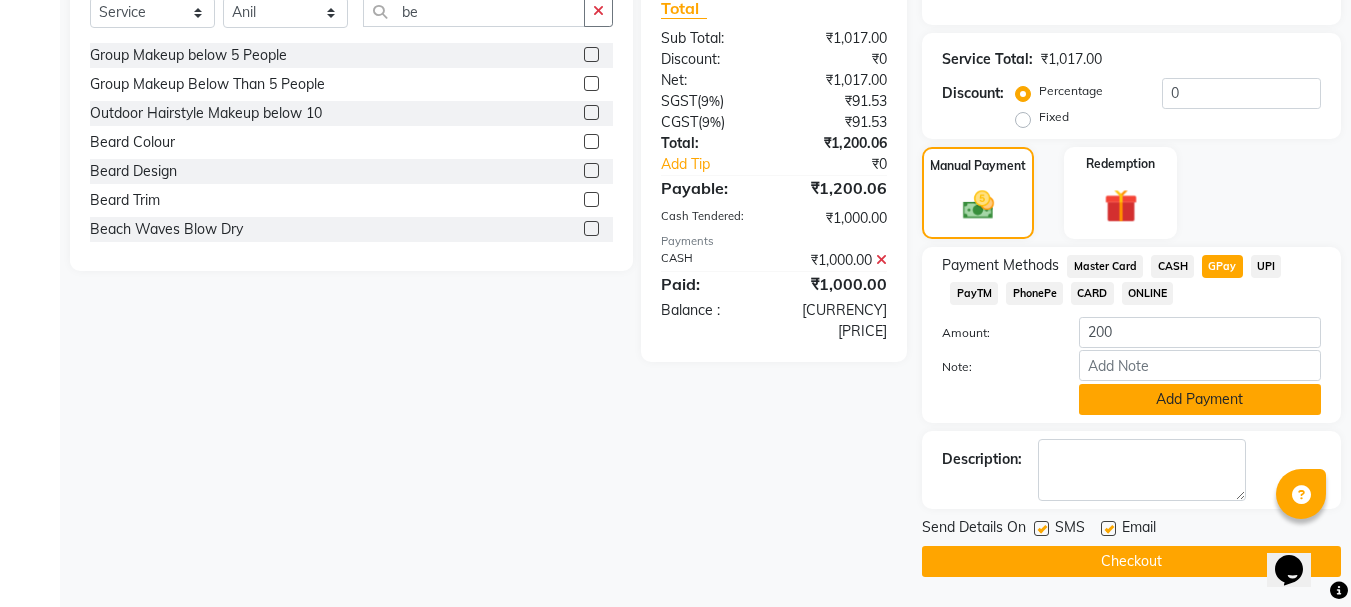 click on "Add Payment" 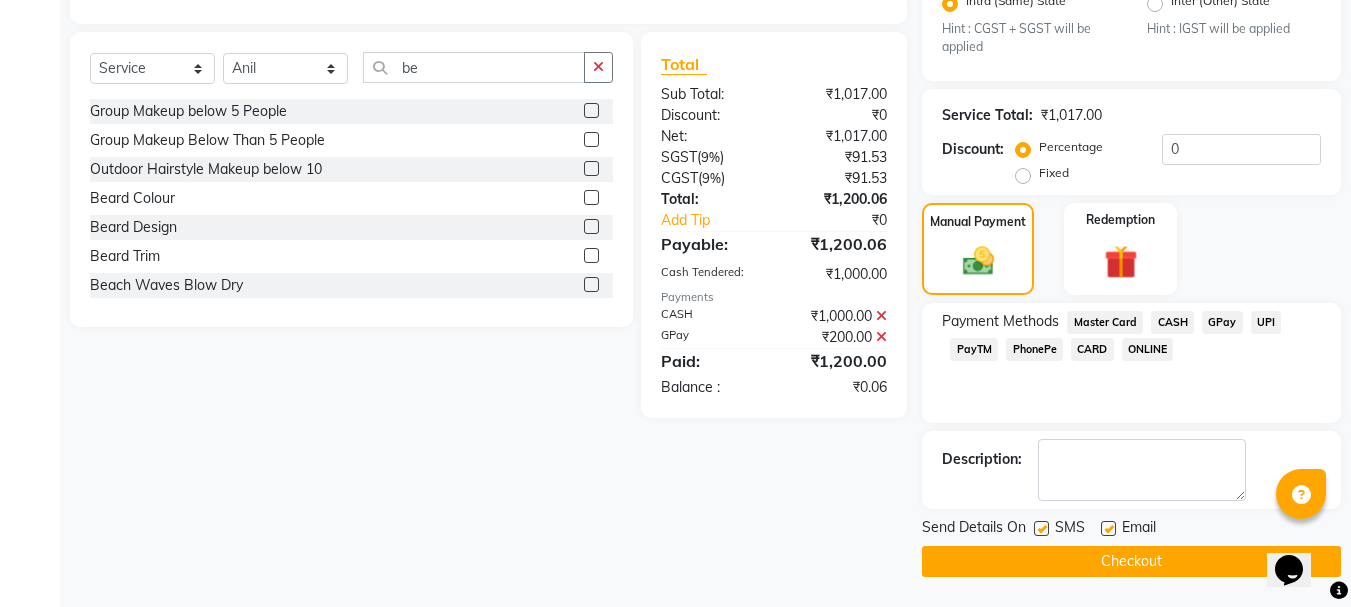 scroll, scrollTop: 444, scrollLeft: 0, axis: vertical 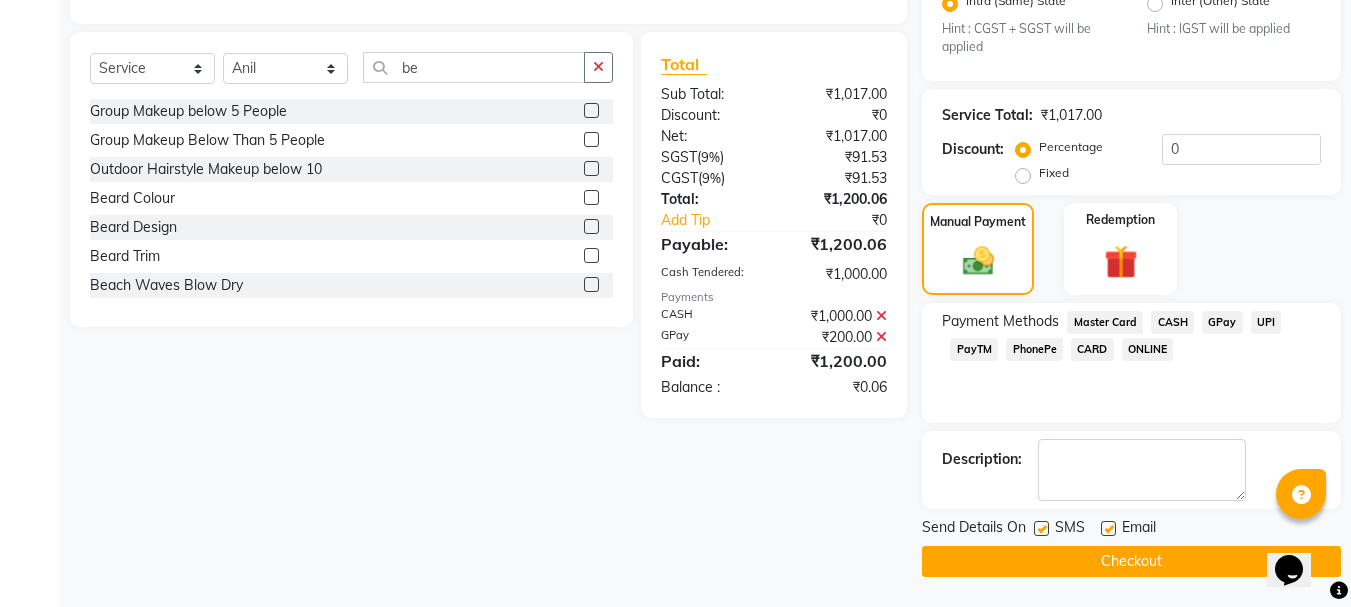 click on "Checkout" 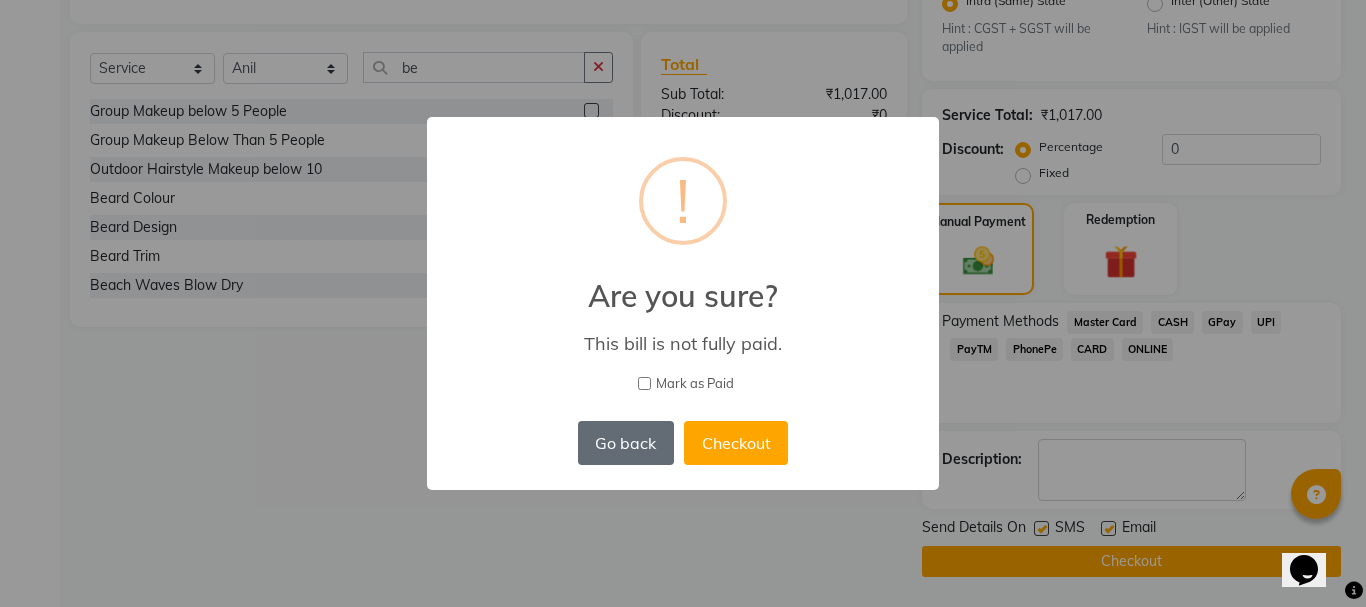click on "Go back" at bounding box center [626, 443] 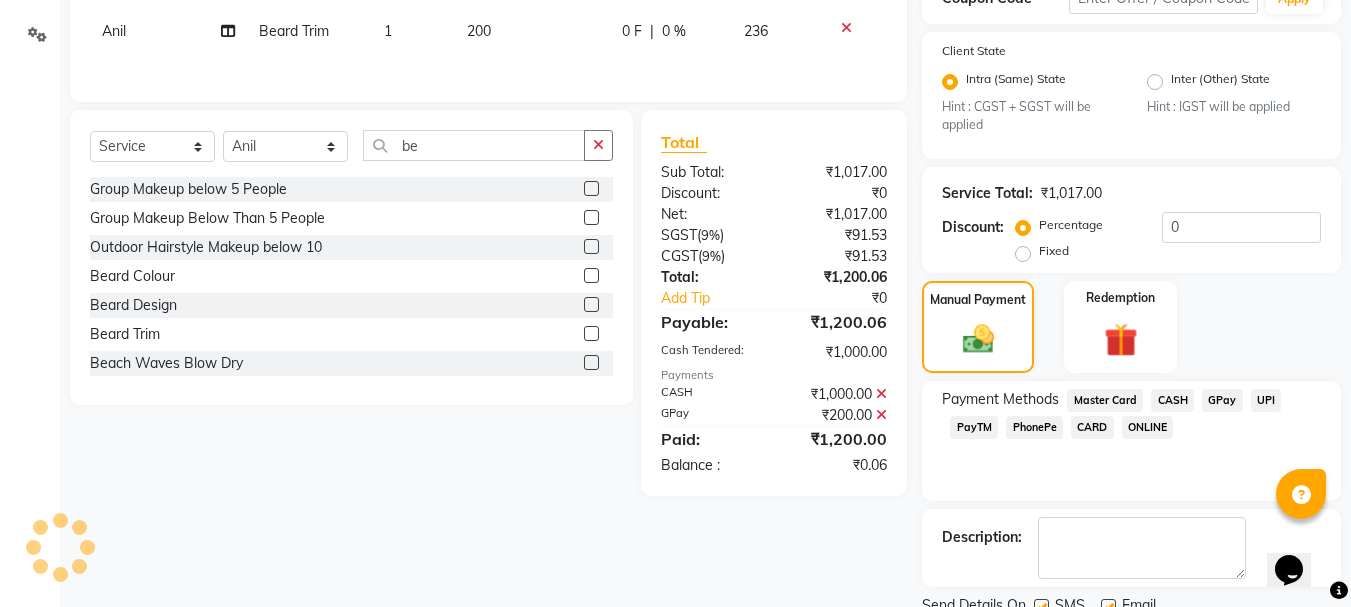 scroll, scrollTop: 344, scrollLeft: 0, axis: vertical 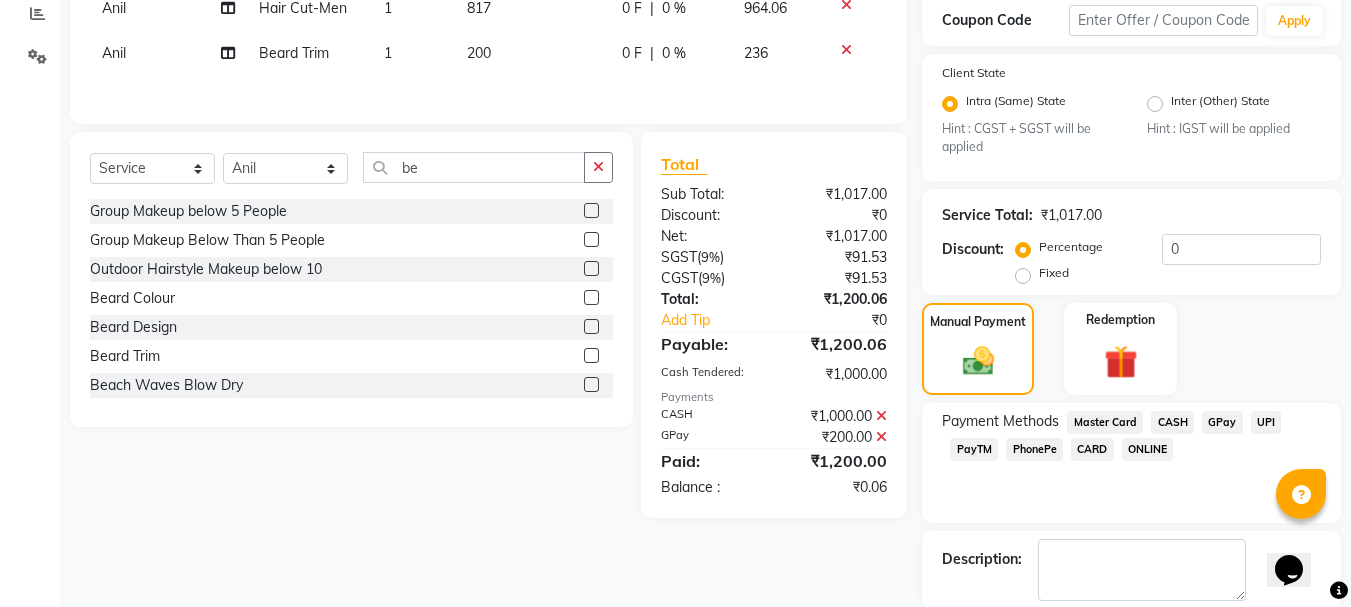 click 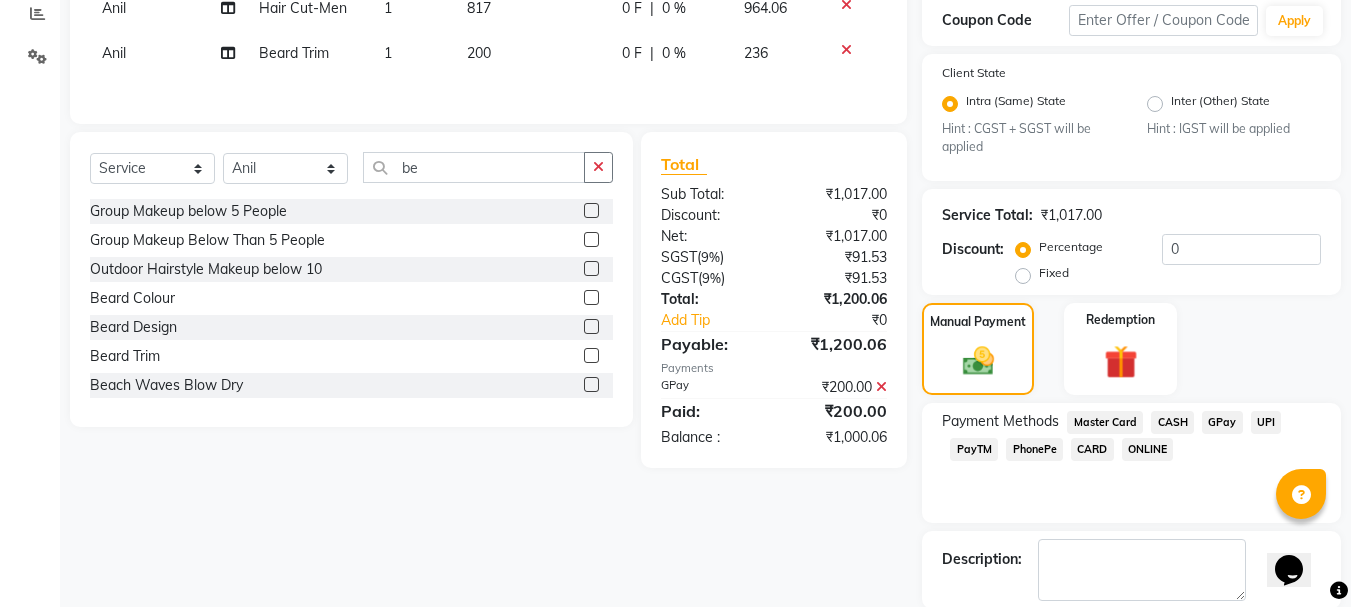 click 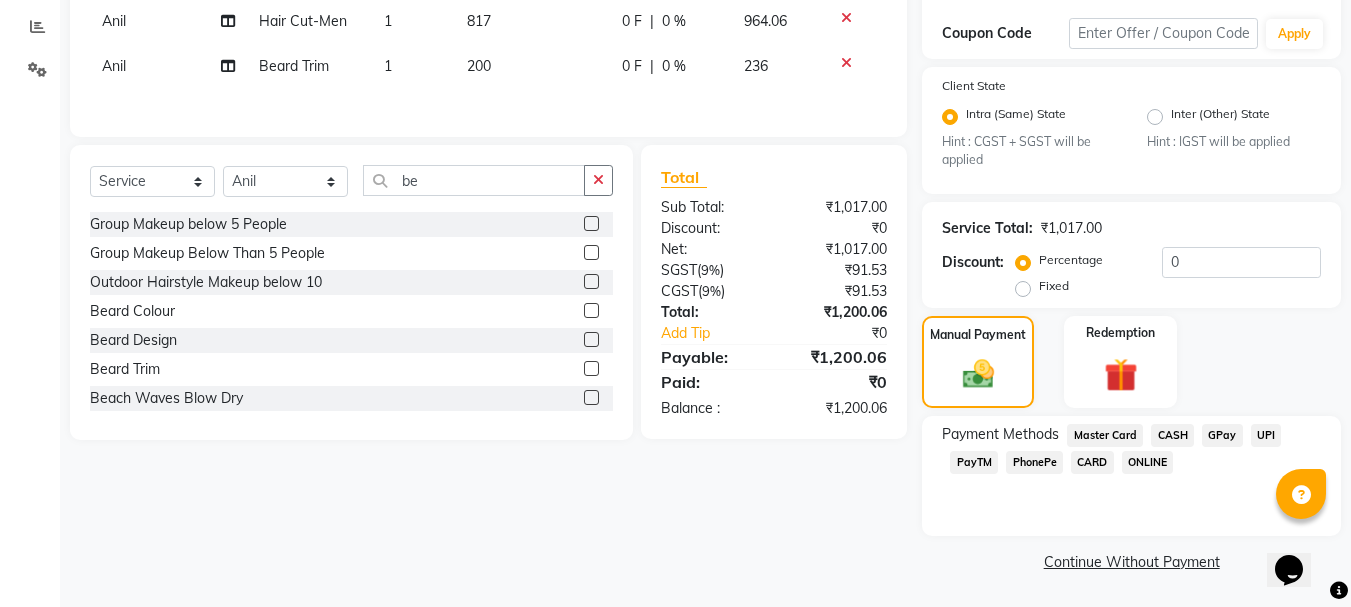 click on "GPay" 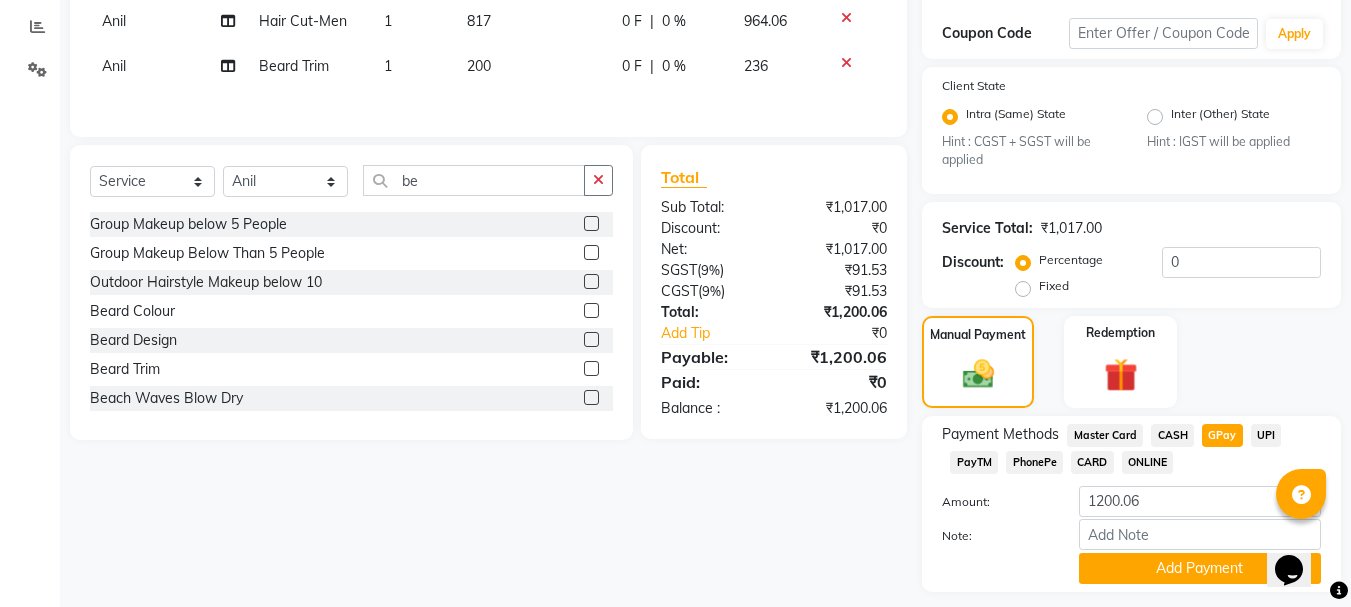 scroll, scrollTop: 344, scrollLeft: 0, axis: vertical 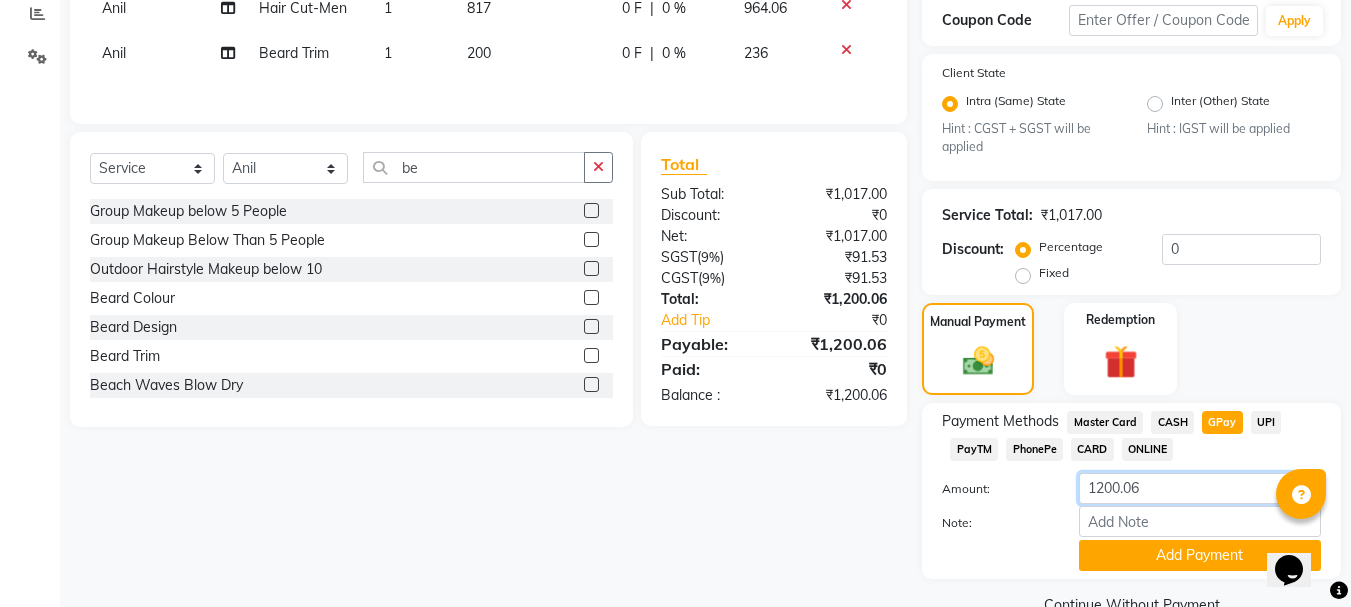 click on "1200.06" 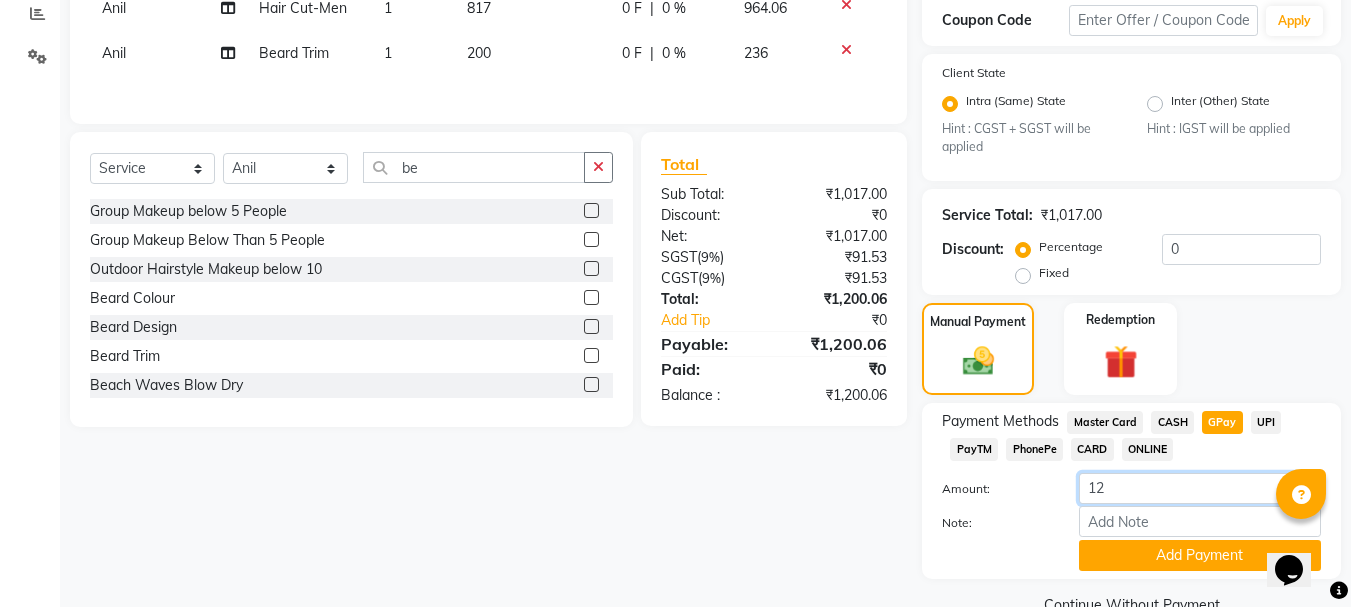 type on "1" 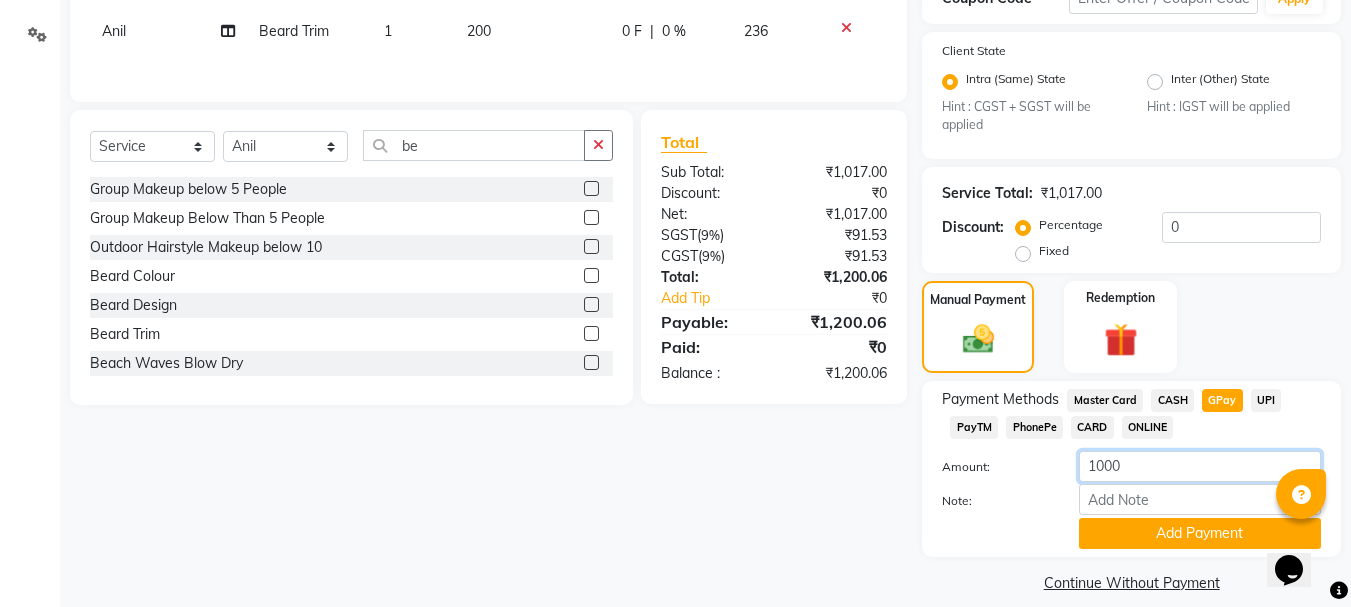 scroll, scrollTop: 387, scrollLeft: 0, axis: vertical 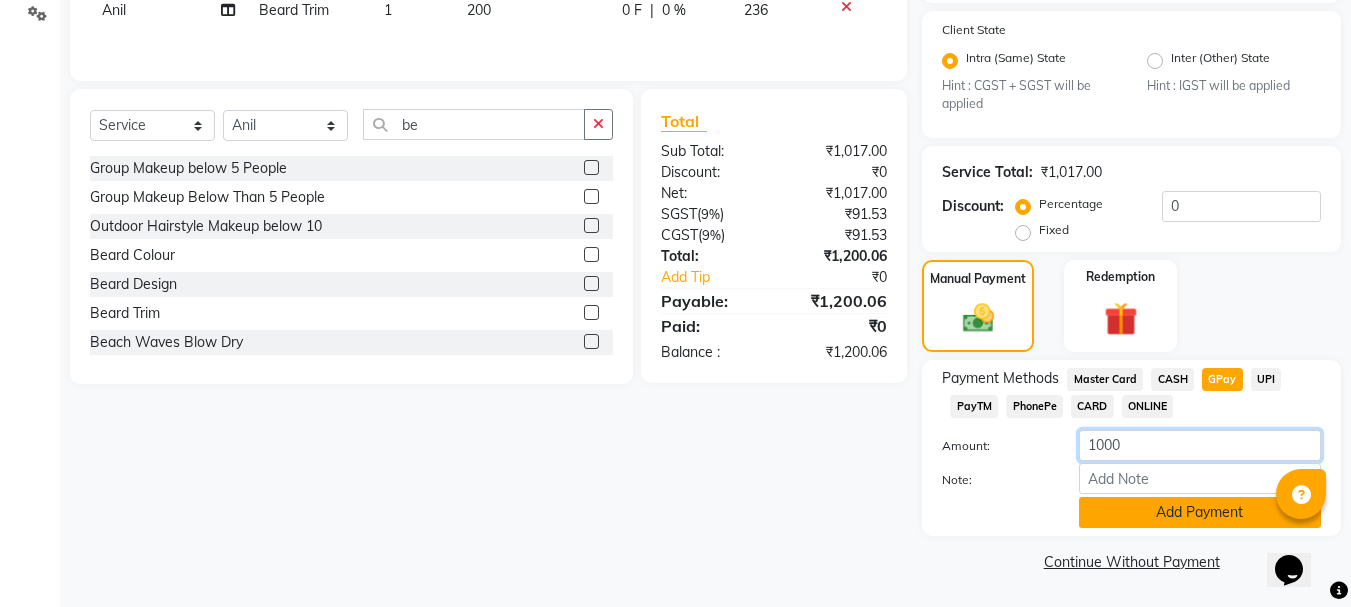 type on "1000" 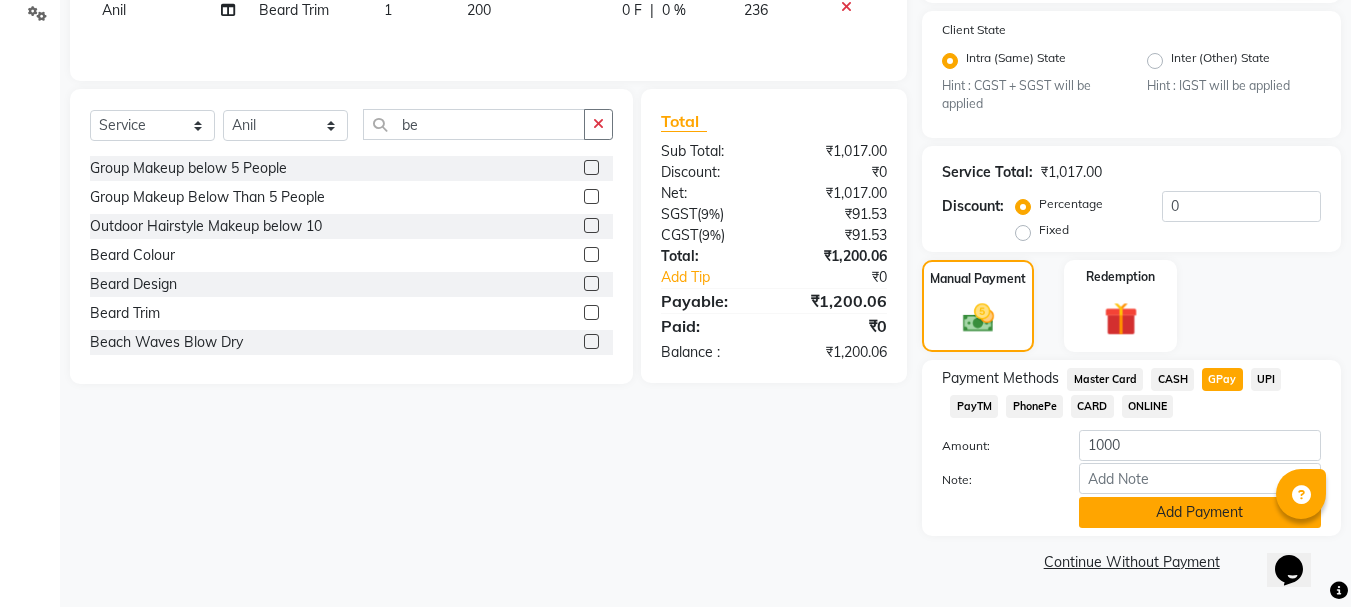 click on "Add Payment" 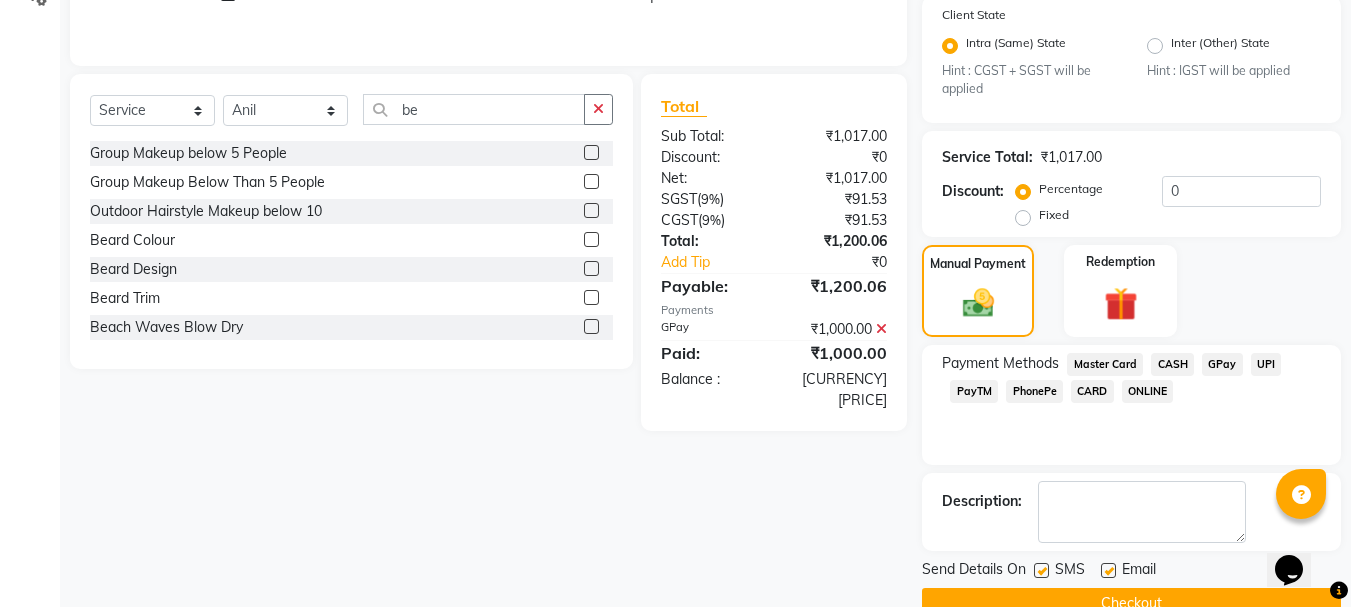 scroll, scrollTop: 444, scrollLeft: 0, axis: vertical 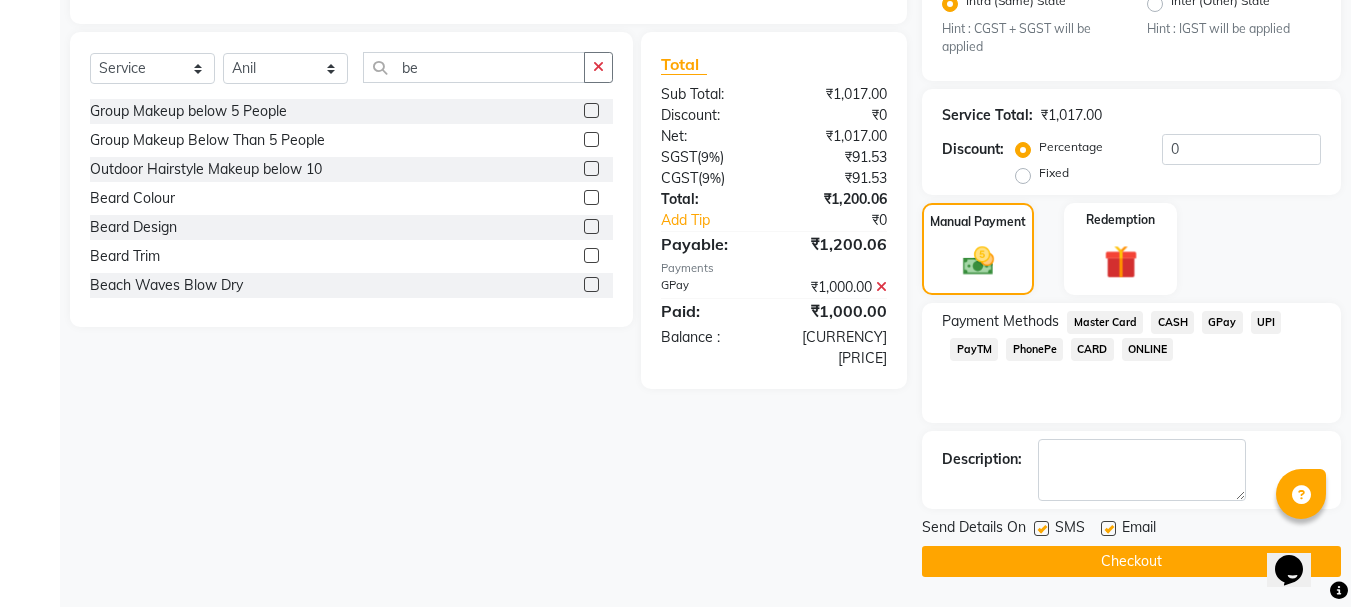 click on "GPay" 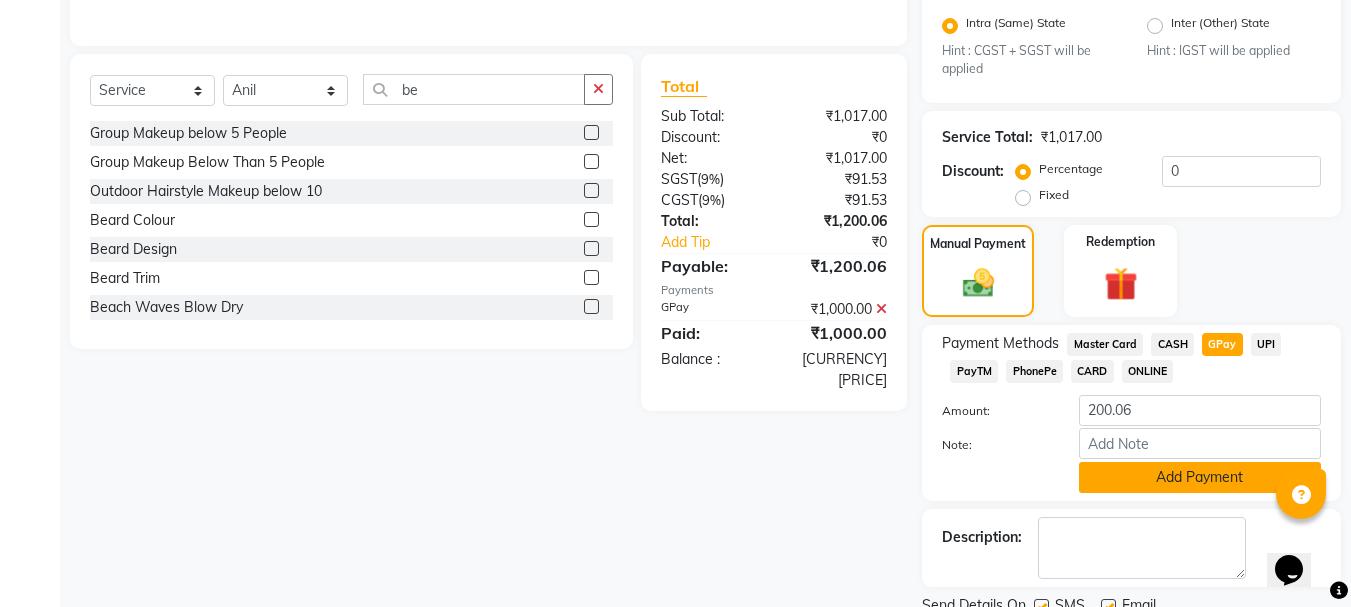 scroll, scrollTop: 400, scrollLeft: 0, axis: vertical 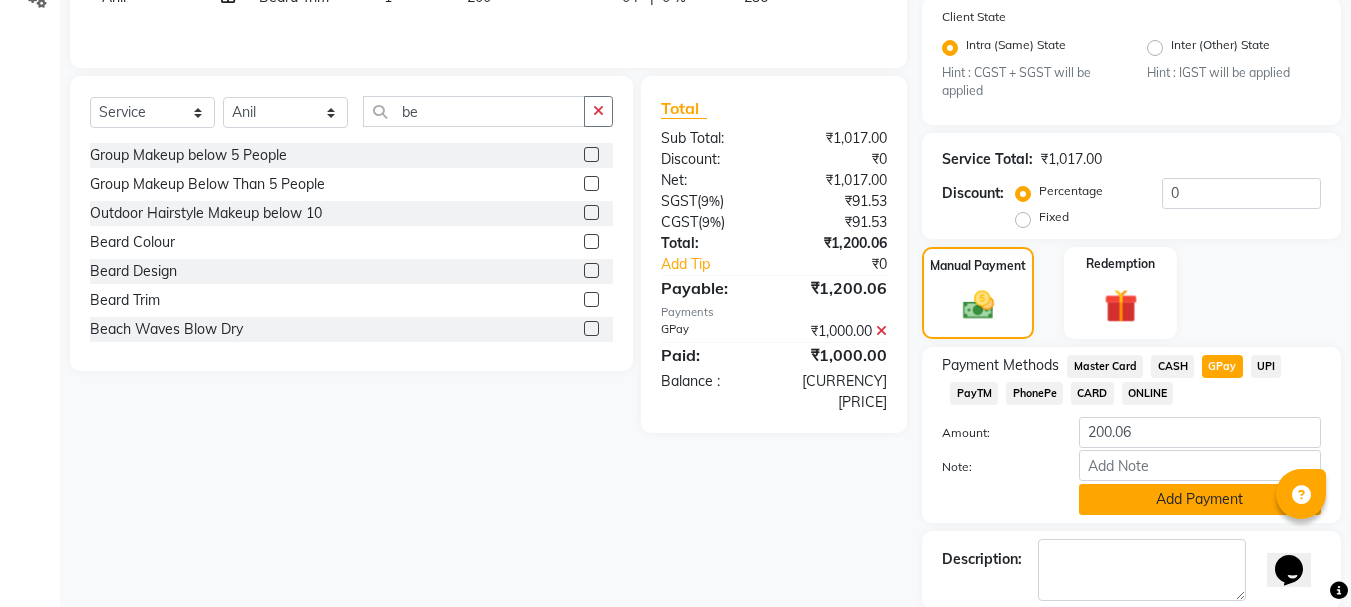 click on "Add Payment" 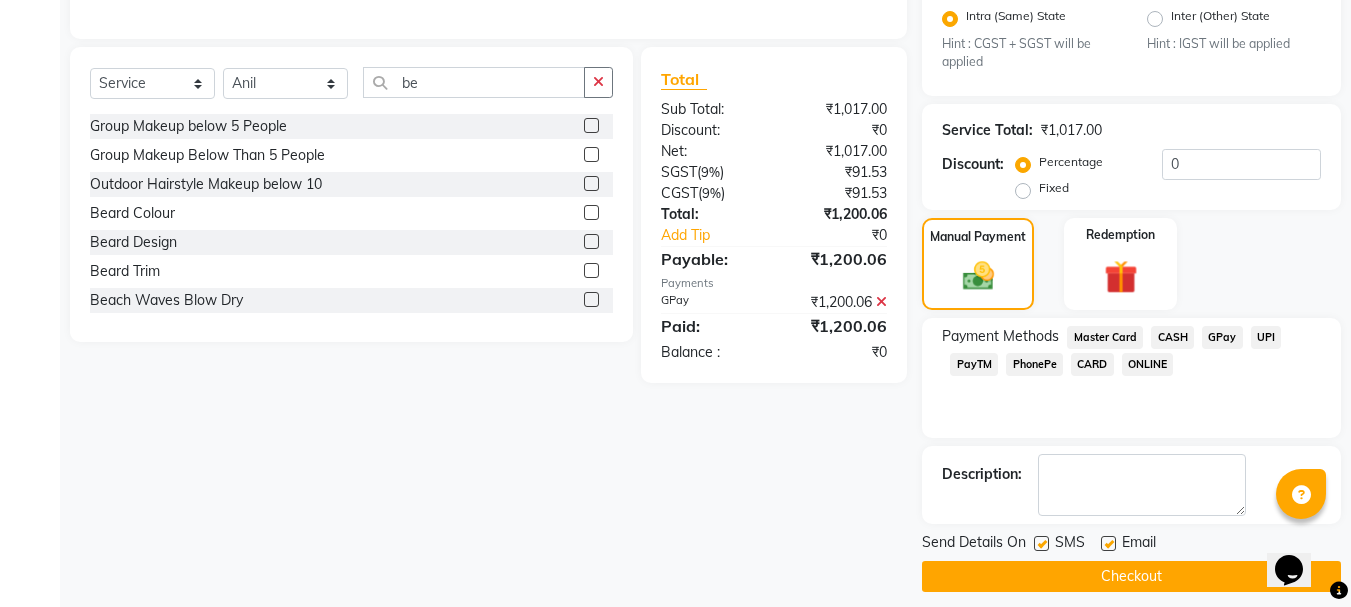 scroll, scrollTop: 444, scrollLeft: 0, axis: vertical 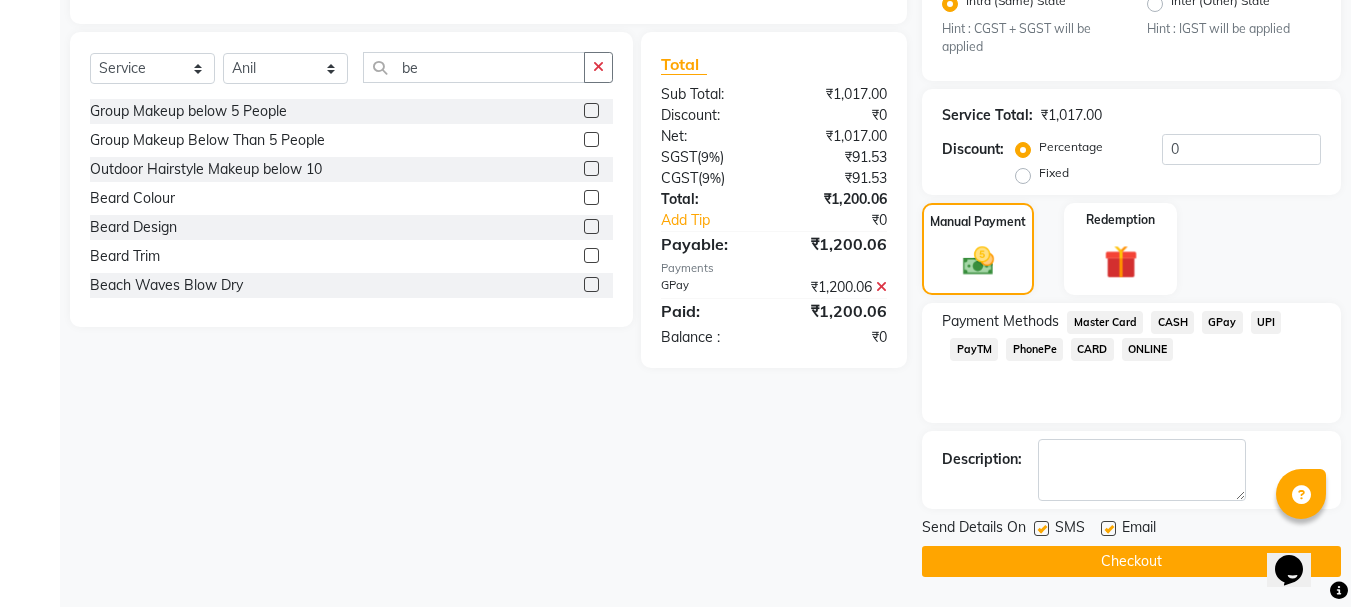 click on "Checkout" 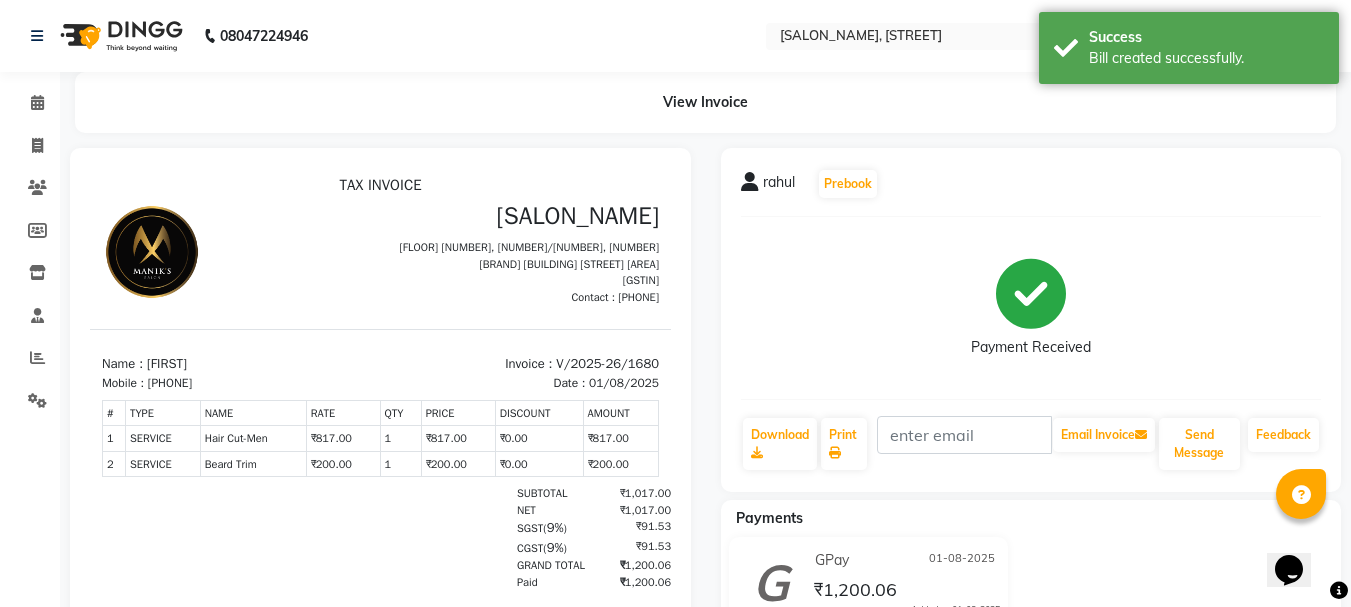 scroll, scrollTop: 0, scrollLeft: 0, axis: both 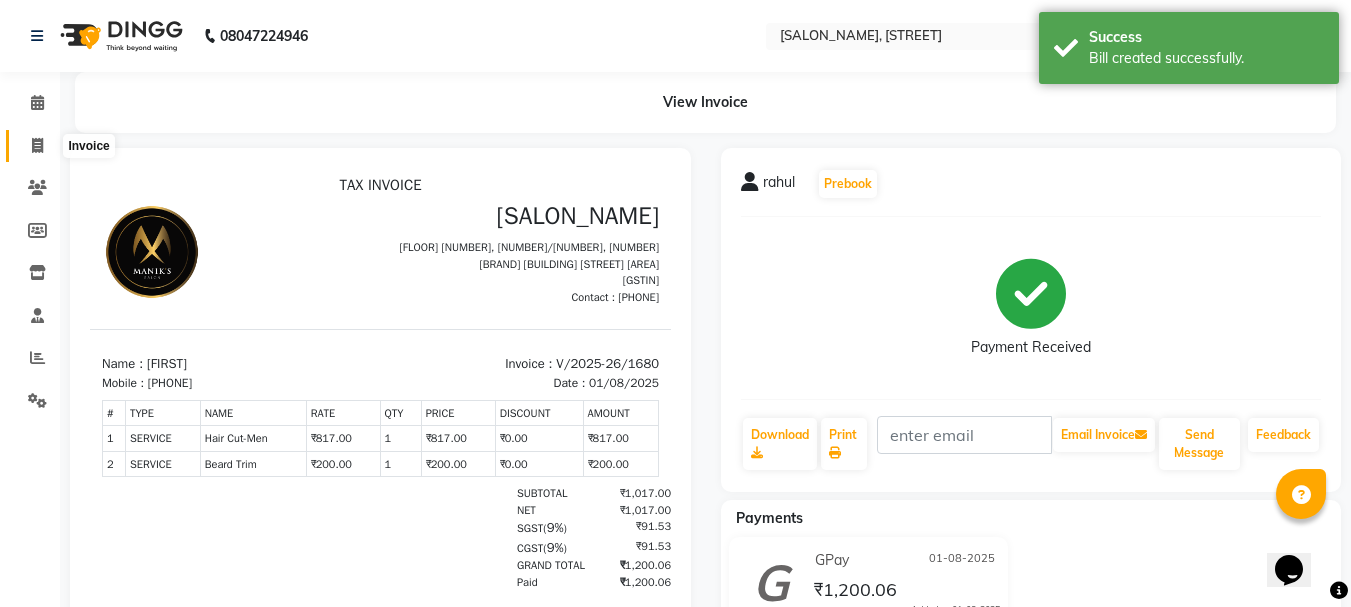 click 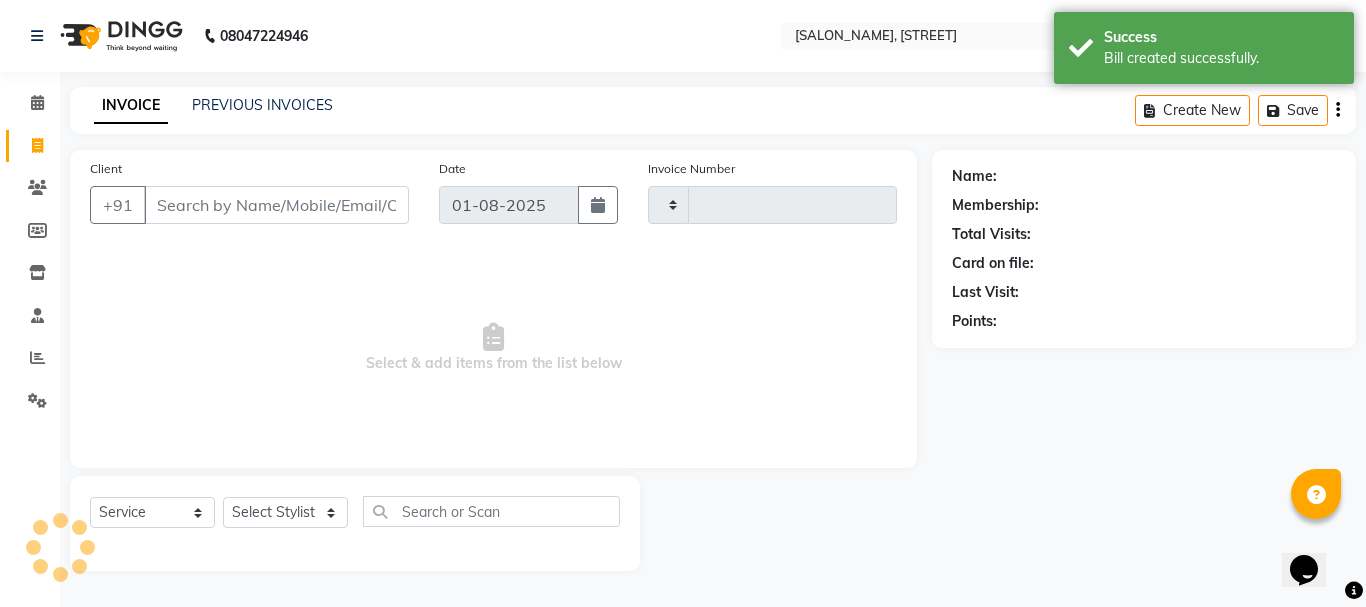 type on "1681" 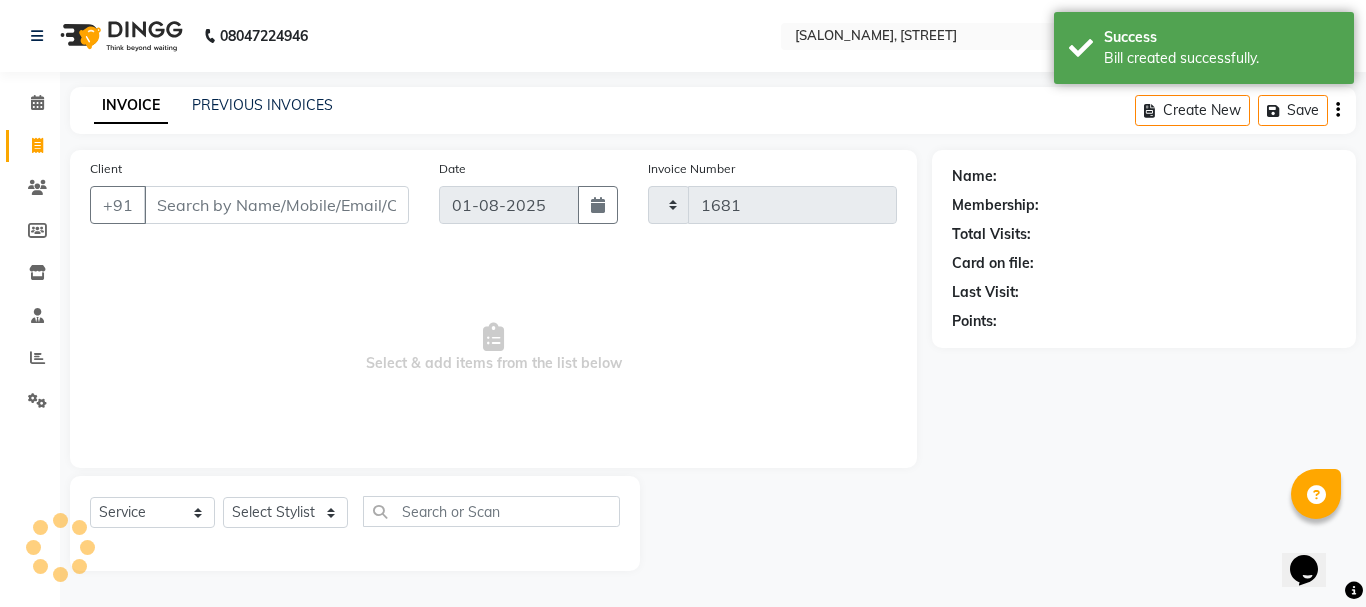 select on "3810" 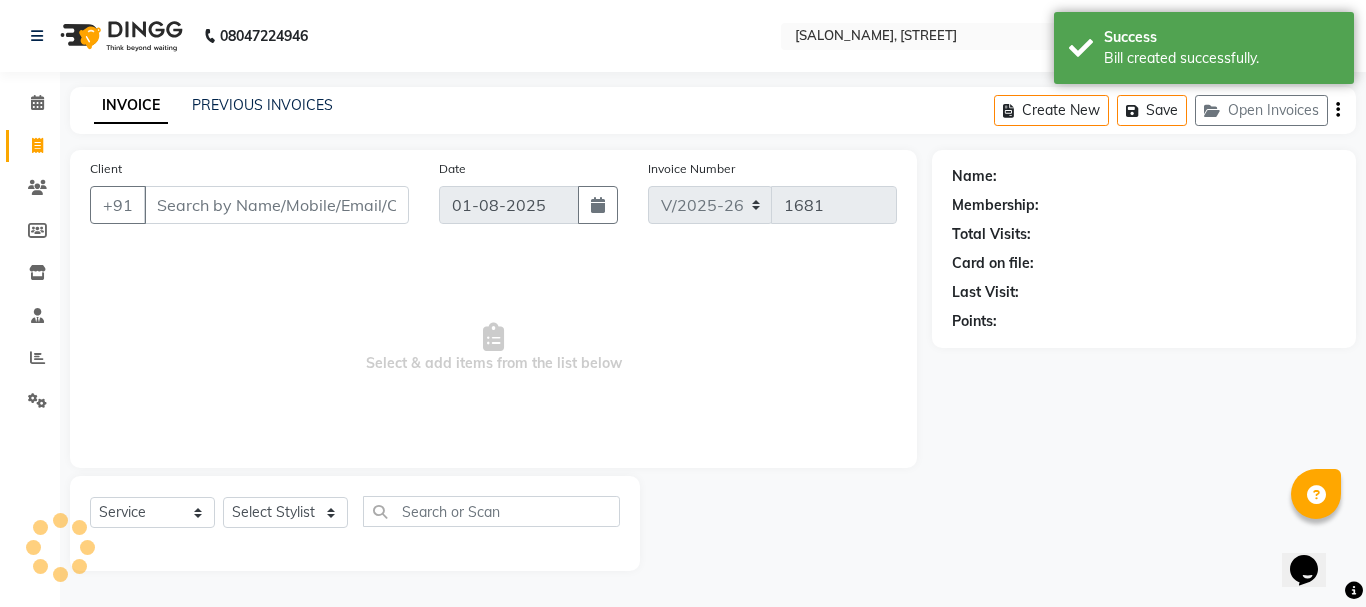 click on "Client" at bounding box center [276, 205] 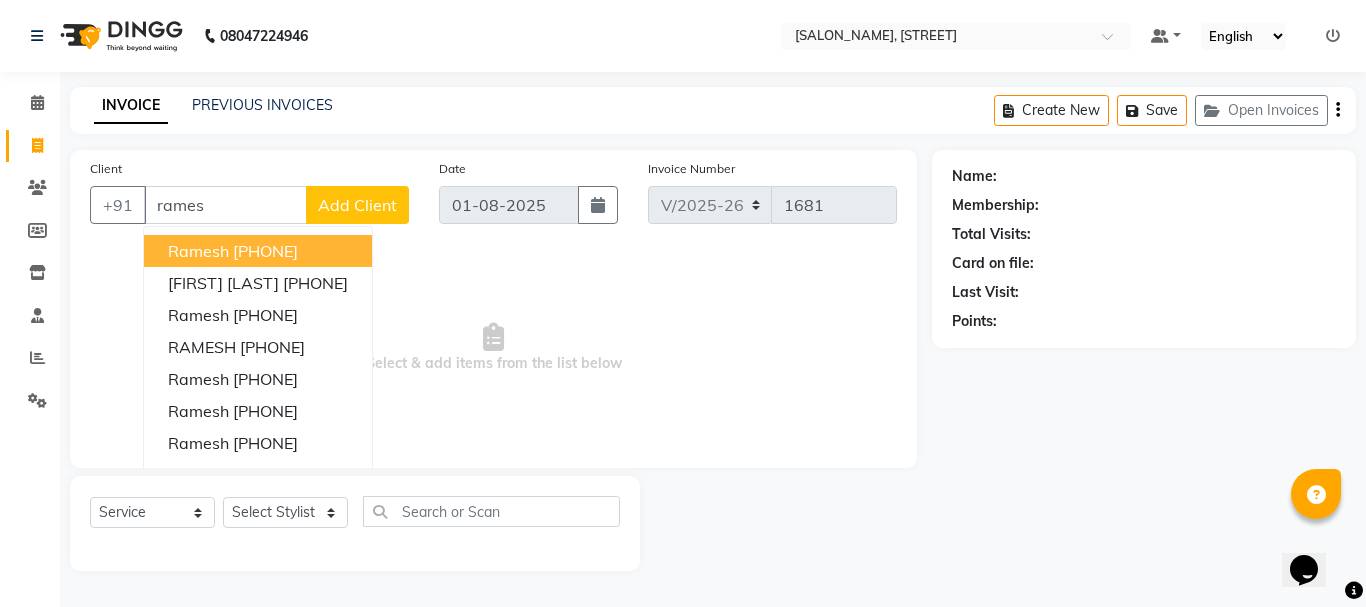 click on "[PHONE]" at bounding box center (265, 251) 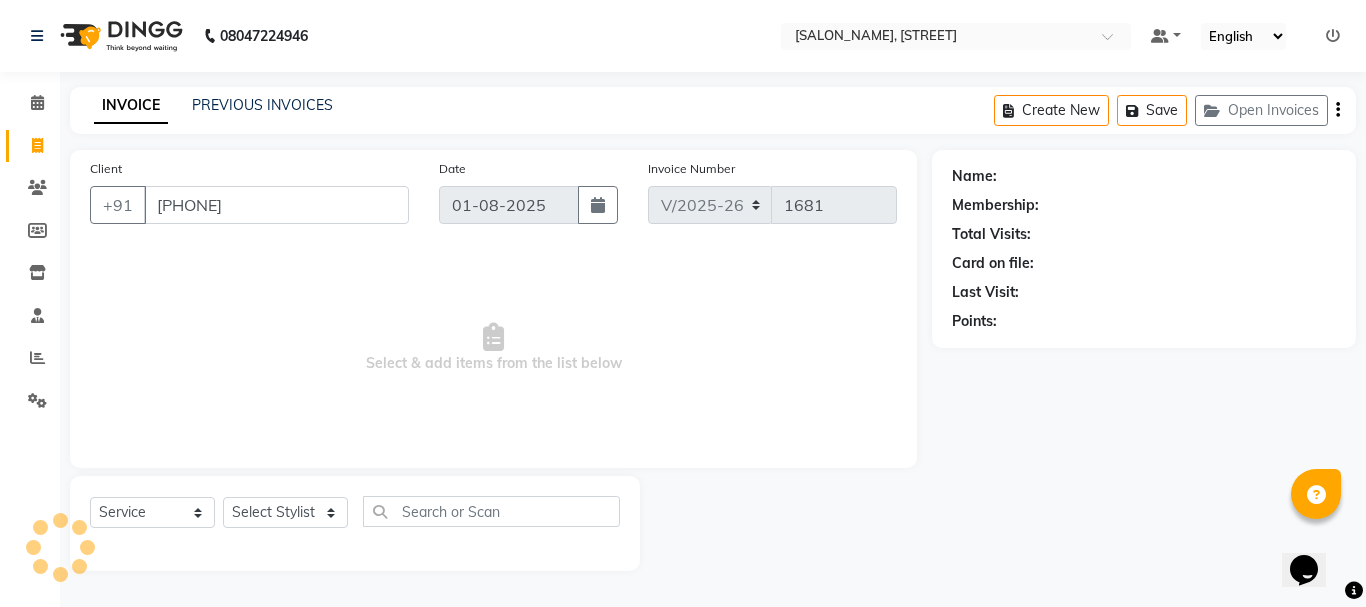 type on "[PHONE]" 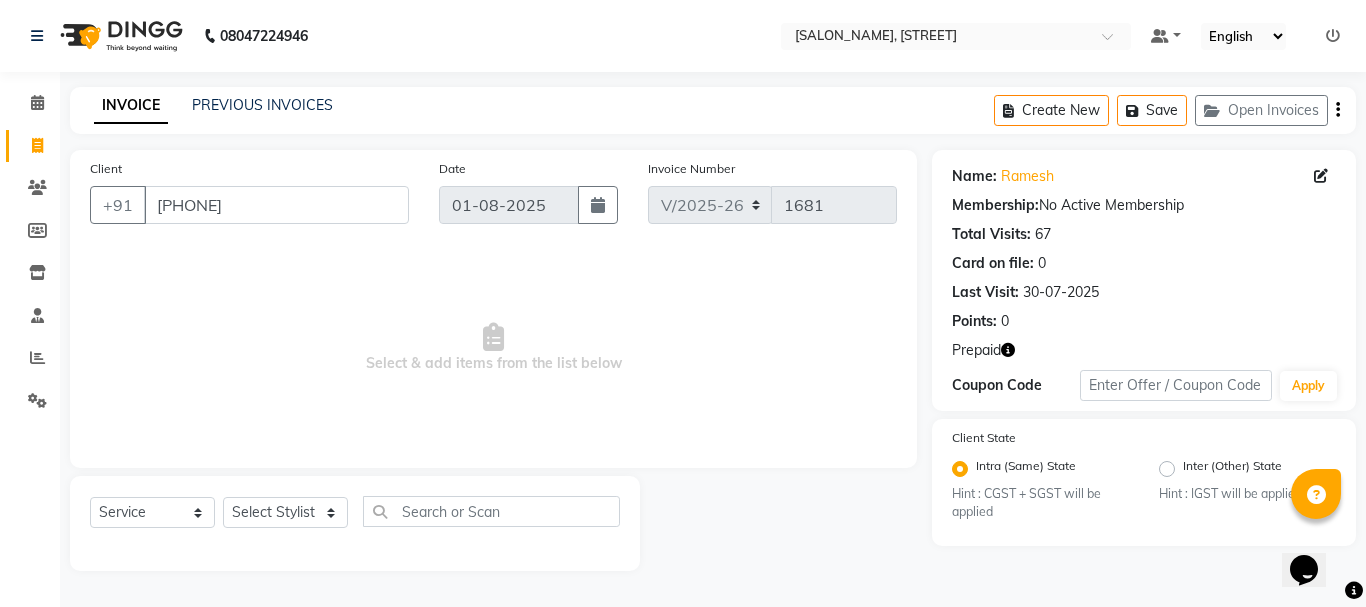 click 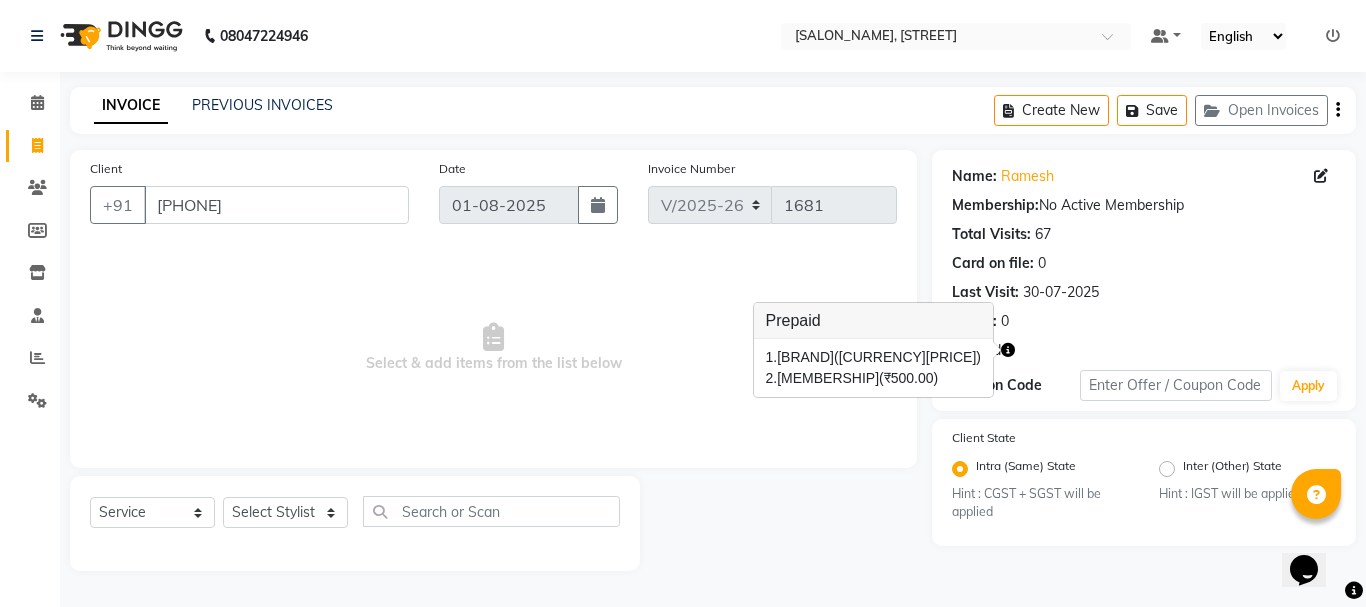 click on "Select & add items from the list below" at bounding box center [493, 348] 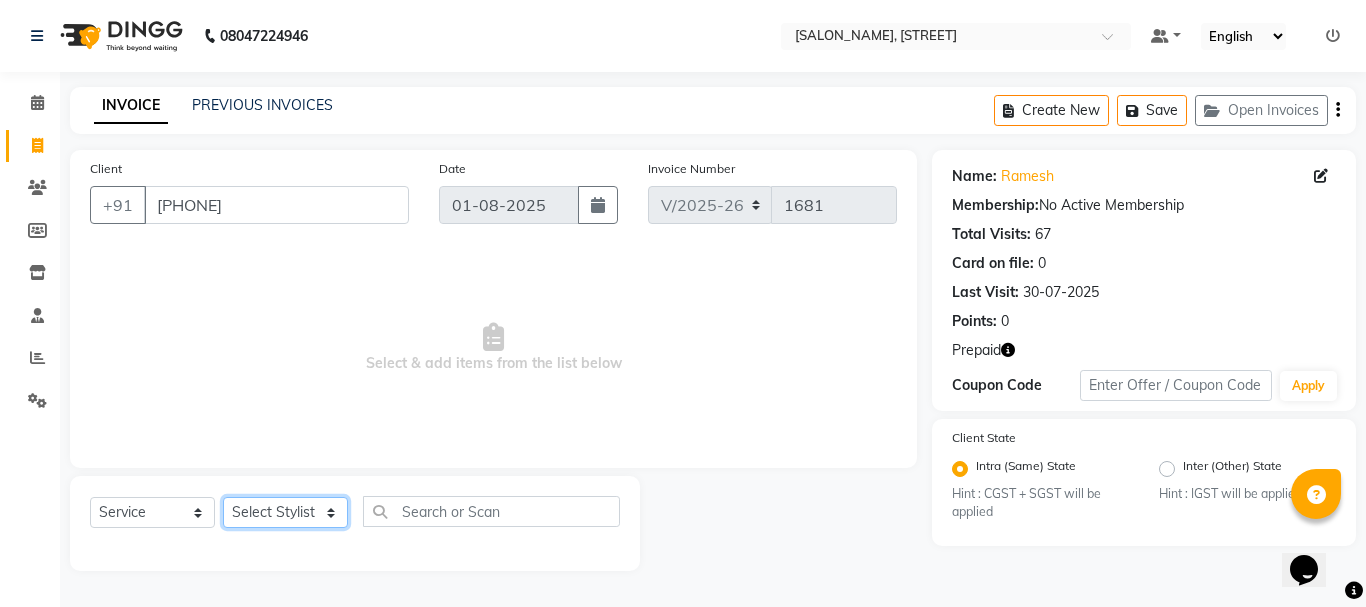 click on "Select Stylist [STYLIST] [STYLIST] [STYLIST] [STYLIST] [STYLIST] [STYLIST] [STYLIST] [STYLIST] [STYLIST] [STYLIST] [STYLIST]" 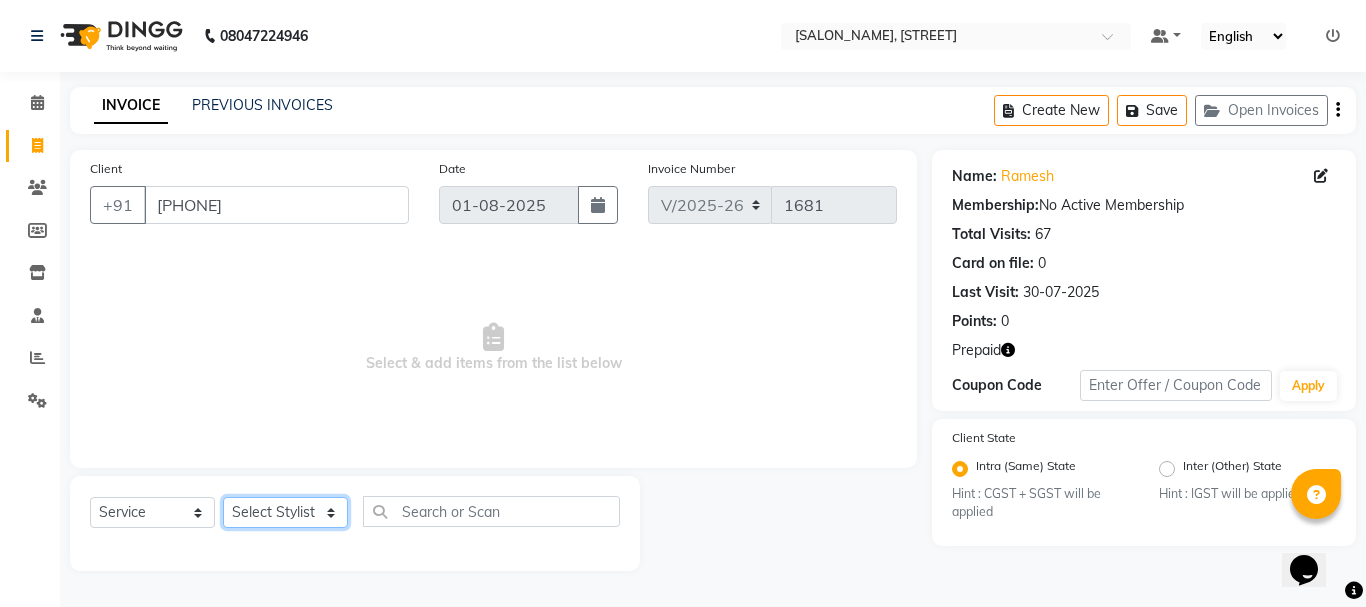 select on "18487" 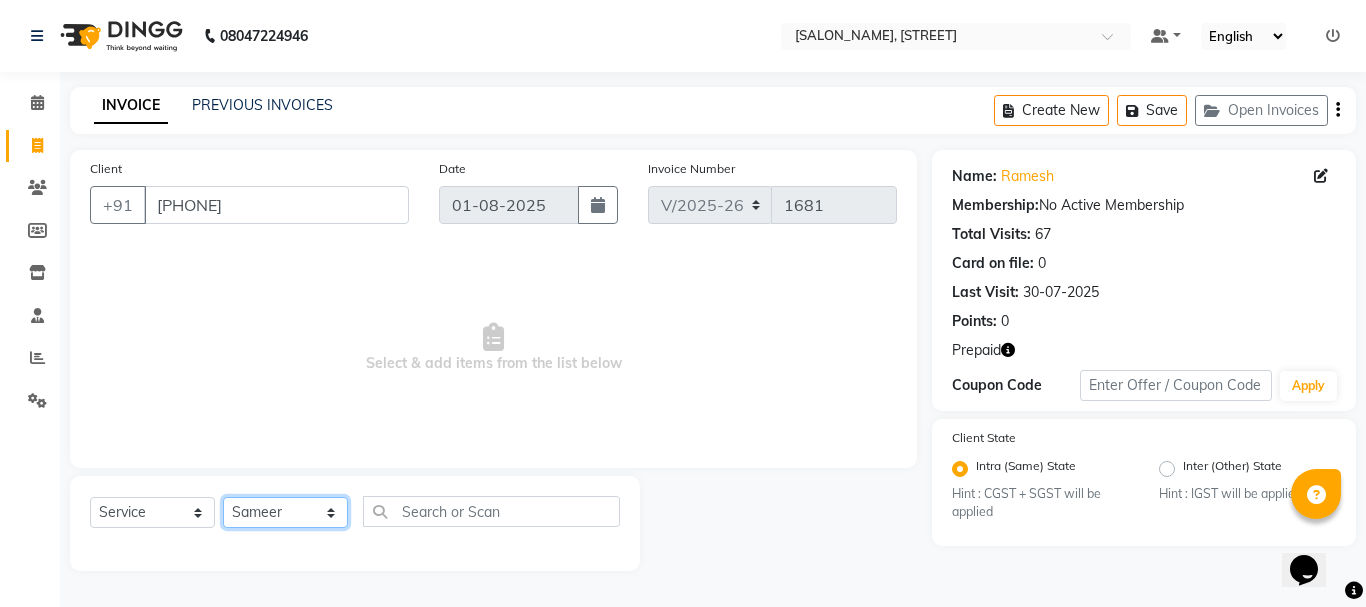 click on "Select Stylist [STYLIST] [STYLIST] [STYLIST] [STYLIST] [STYLIST] [STYLIST] [STYLIST] [STYLIST] [STYLIST] [STYLIST] [STYLIST]" 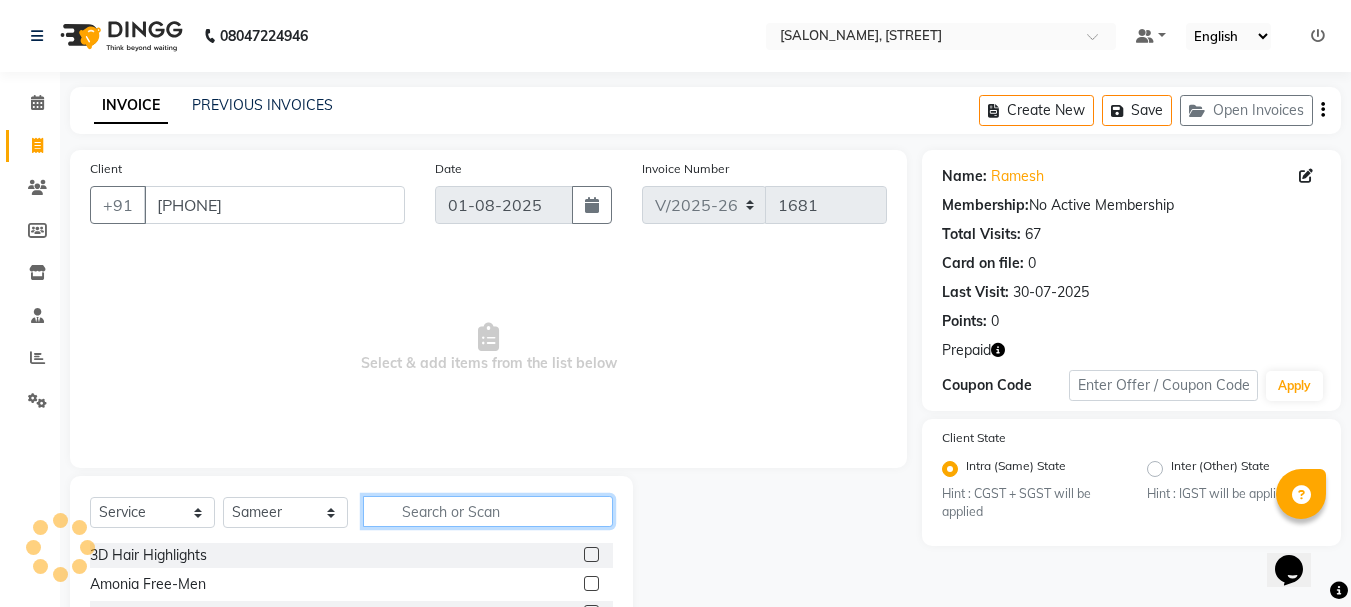 click 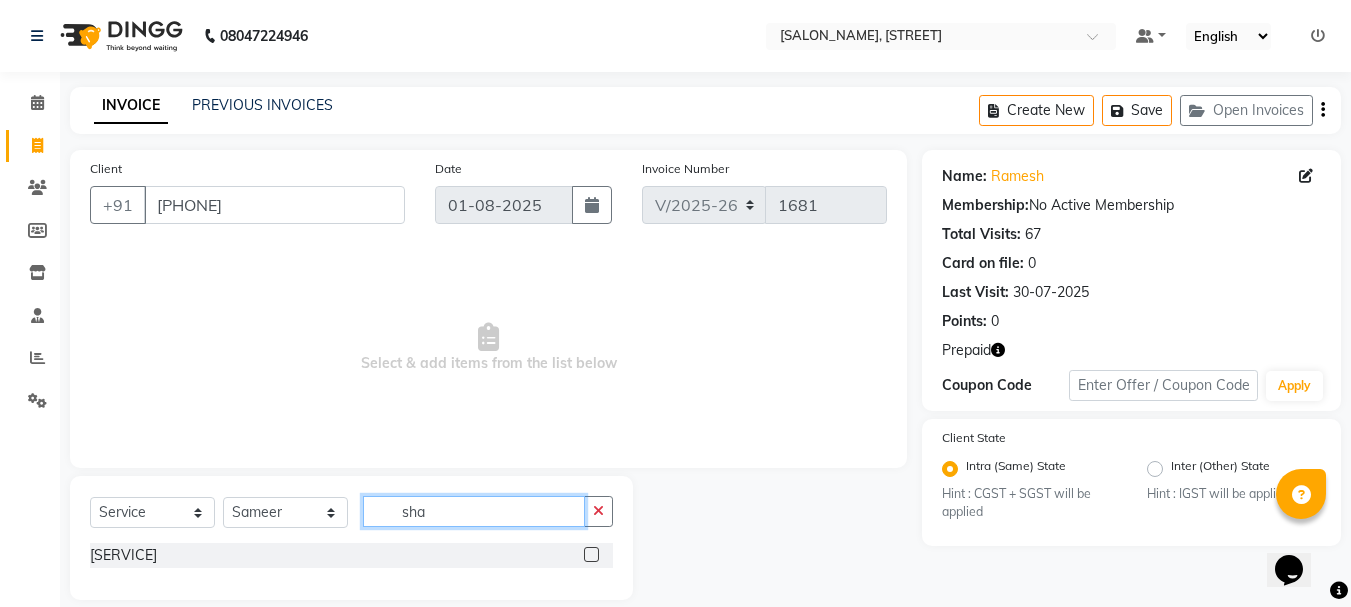 scroll, scrollTop: 23, scrollLeft: 0, axis: vertical 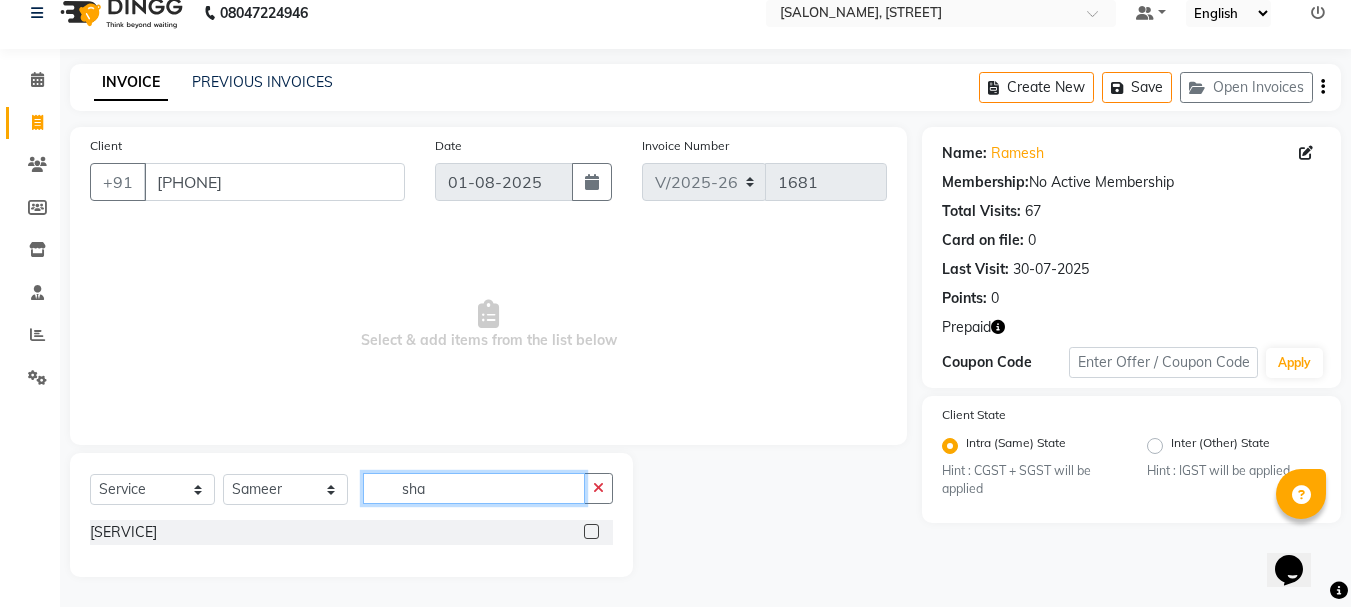 type on "sha" 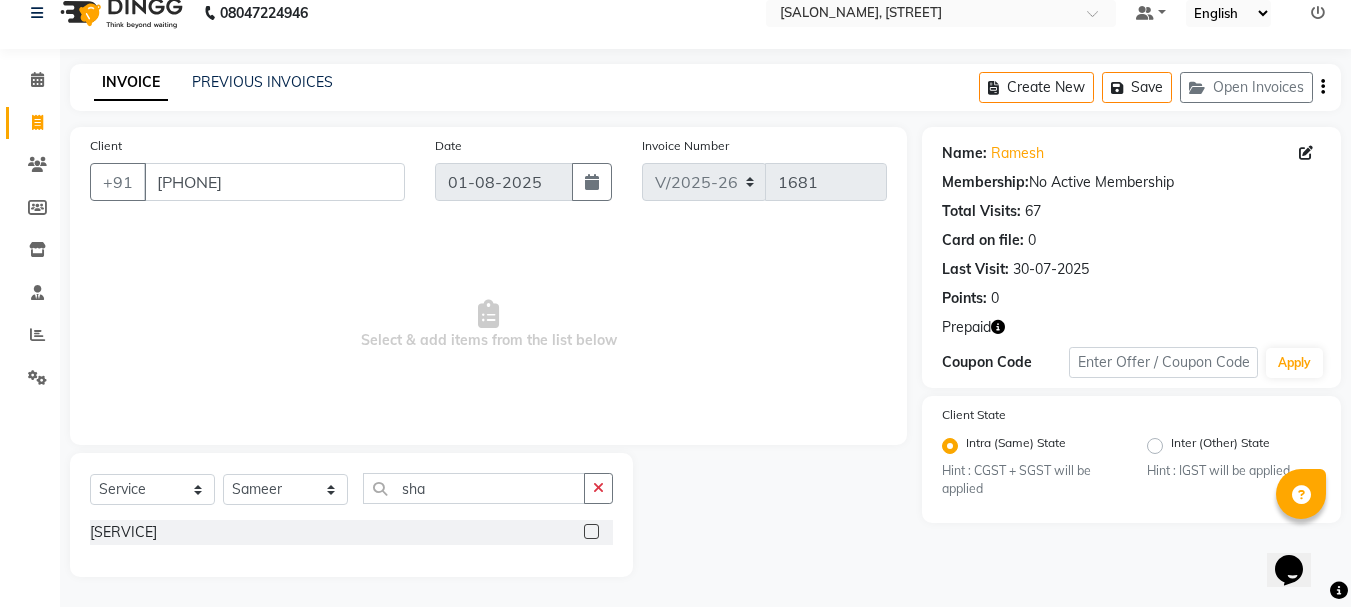 click 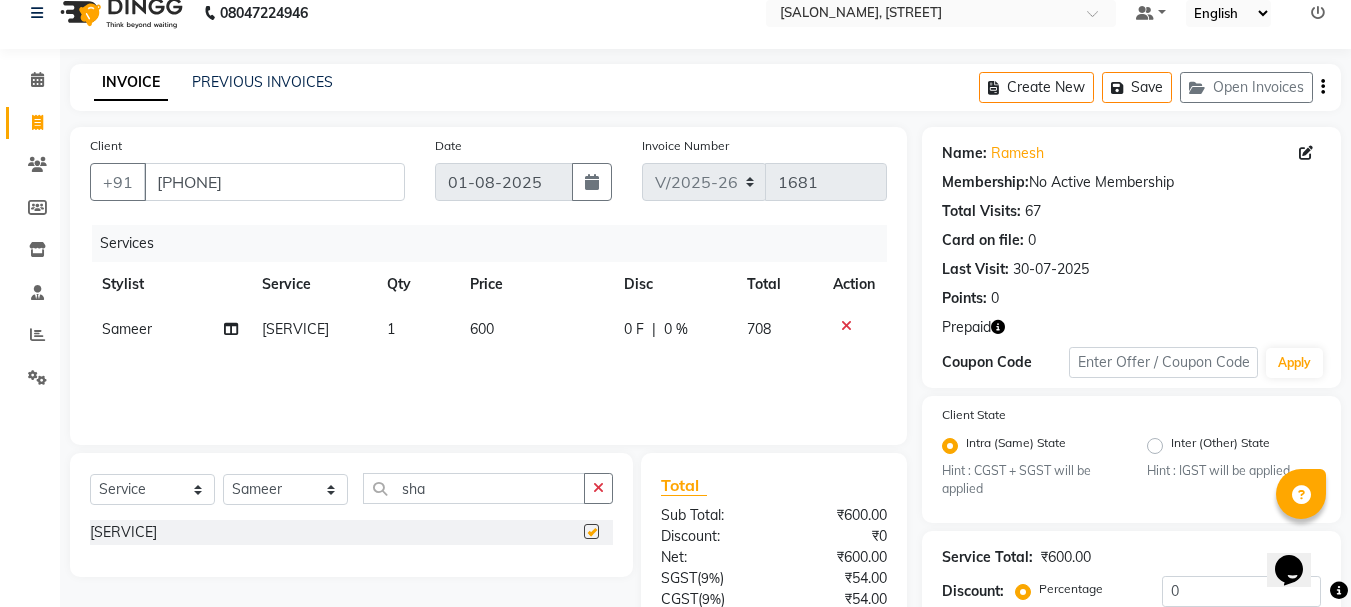 checkbox on "false" 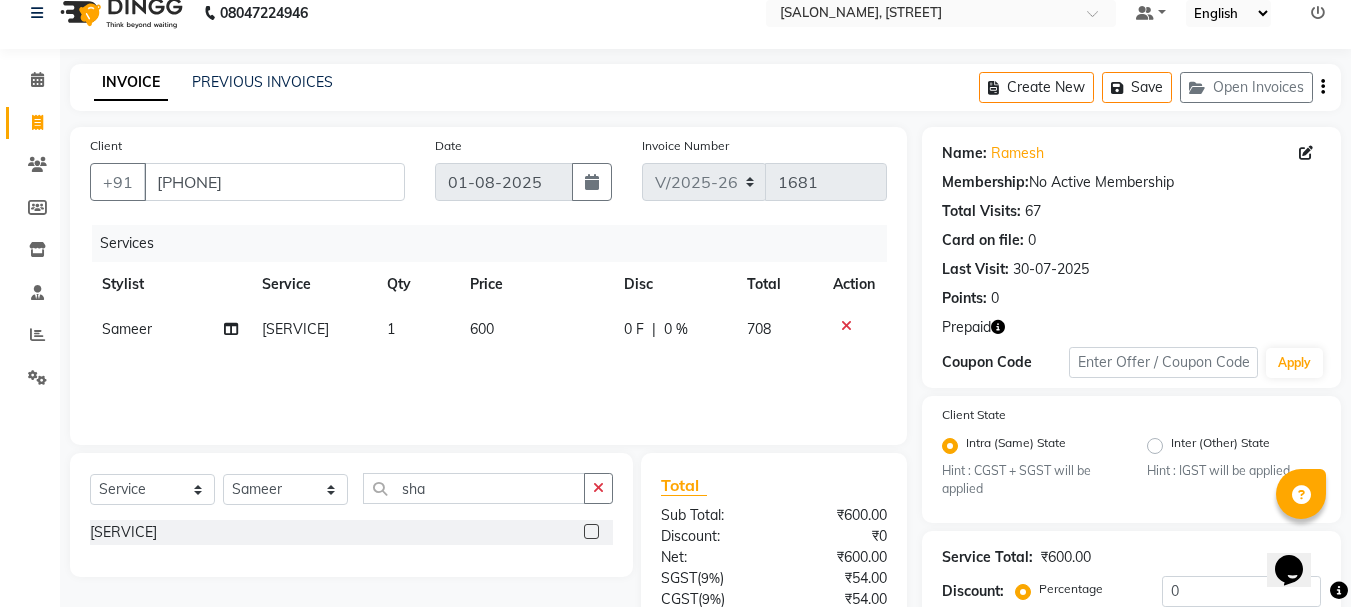 click on "600" 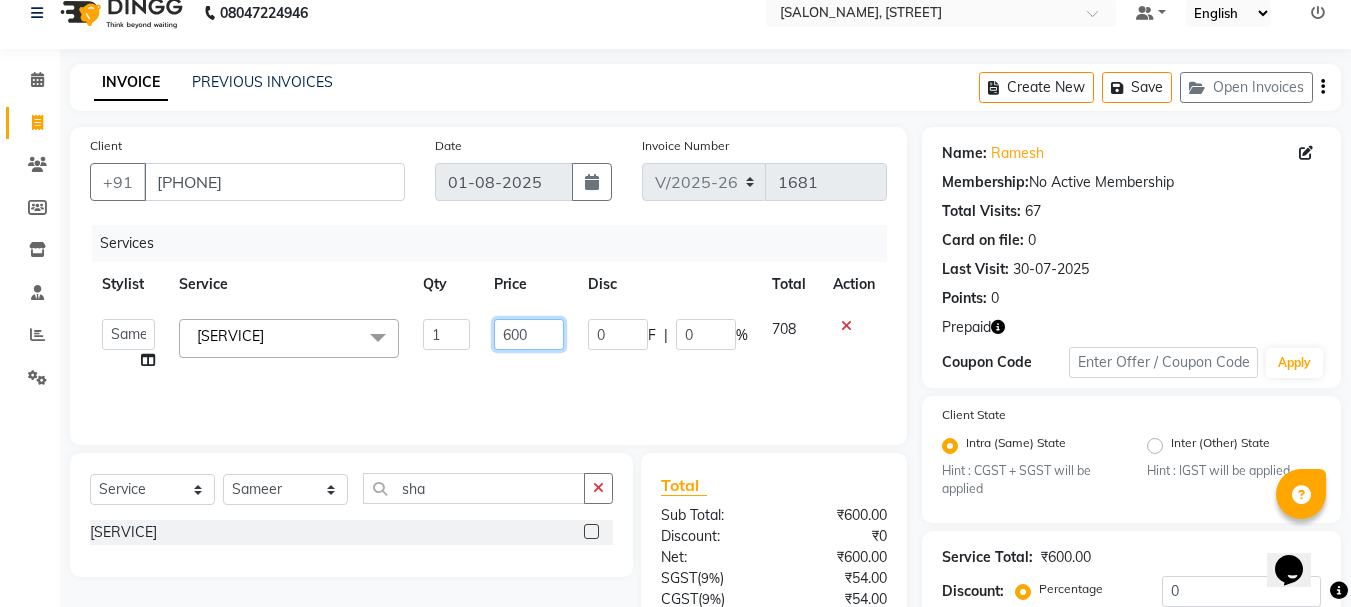 click on "600" 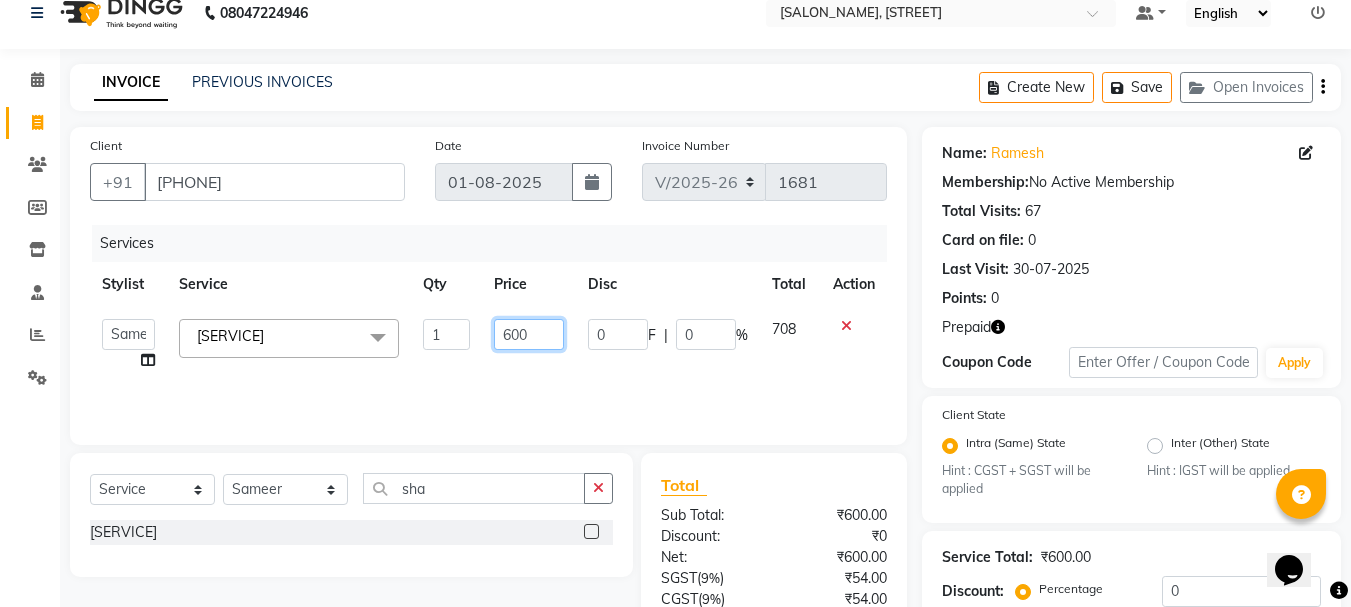 click on "600" 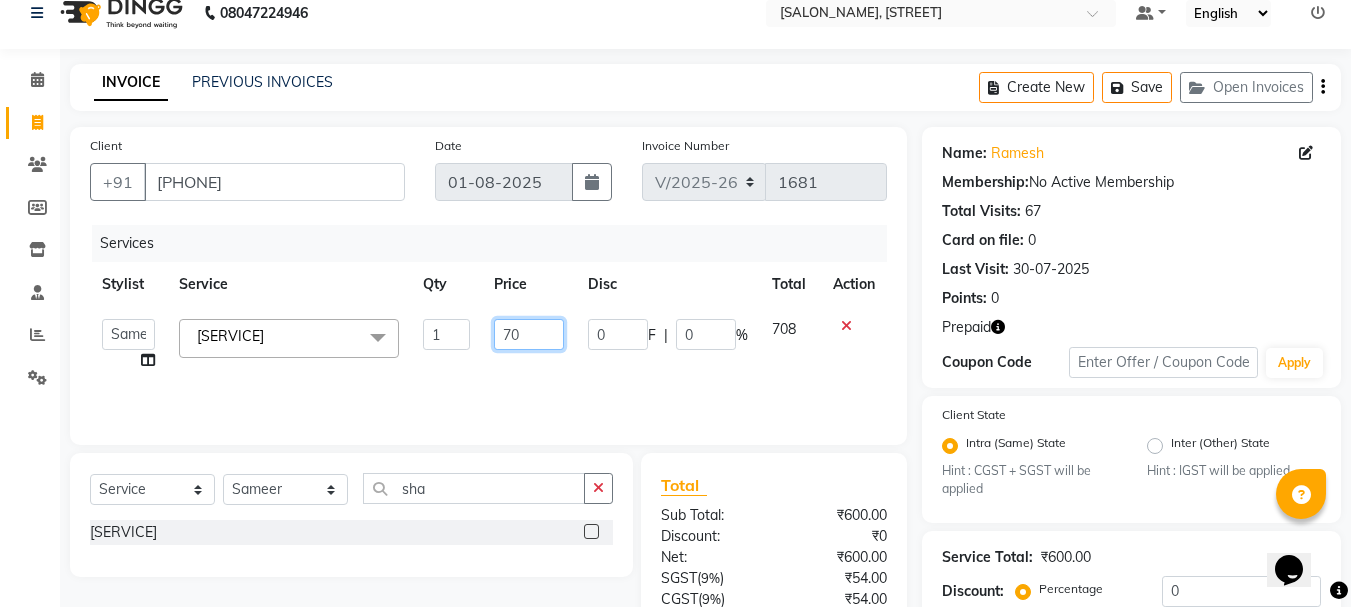 type on "700" 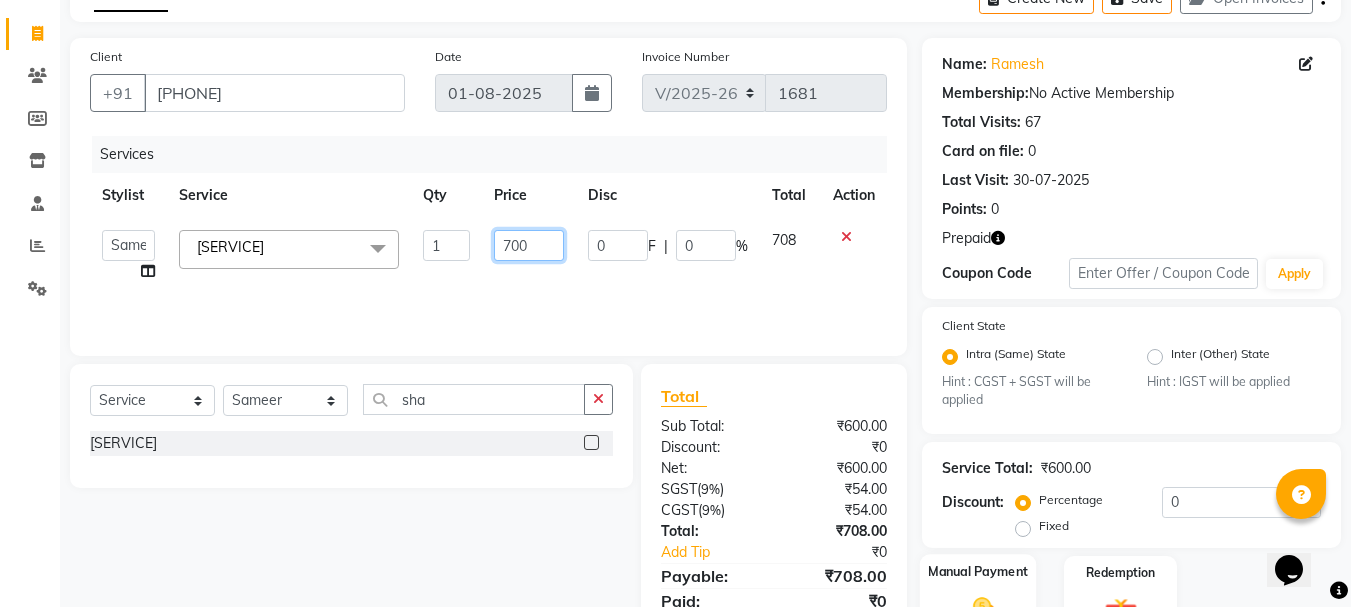 scroll, scrollTop: 224, scrollLeft: 0, axis: vertical 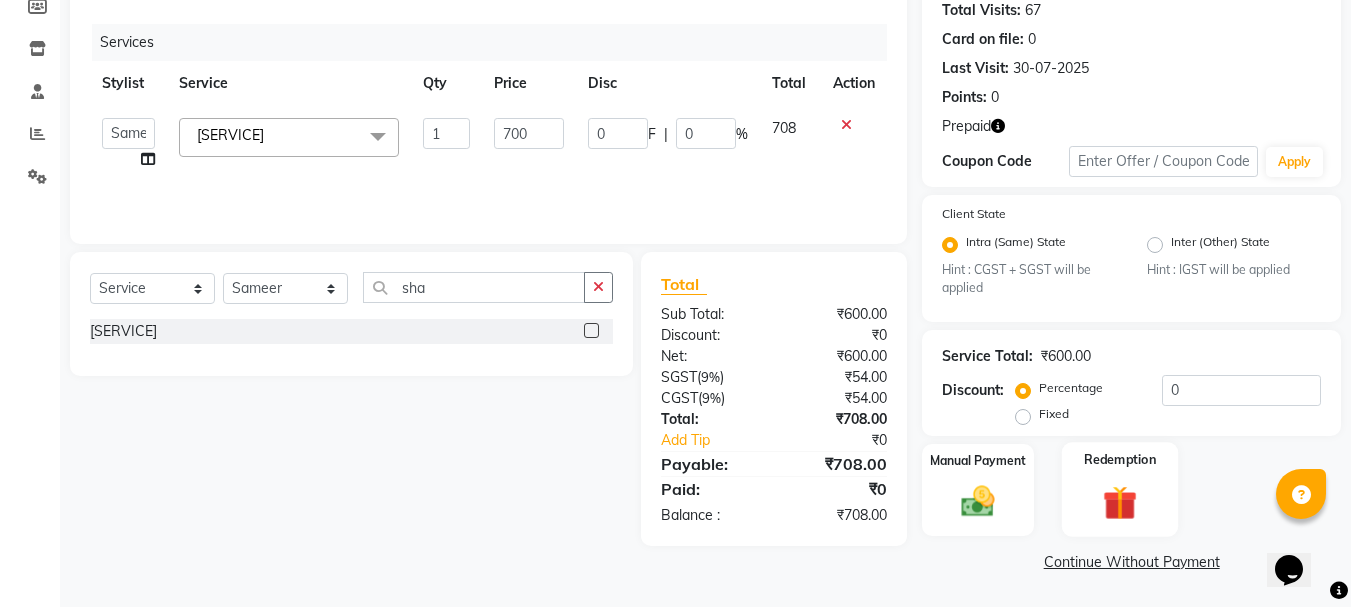 click 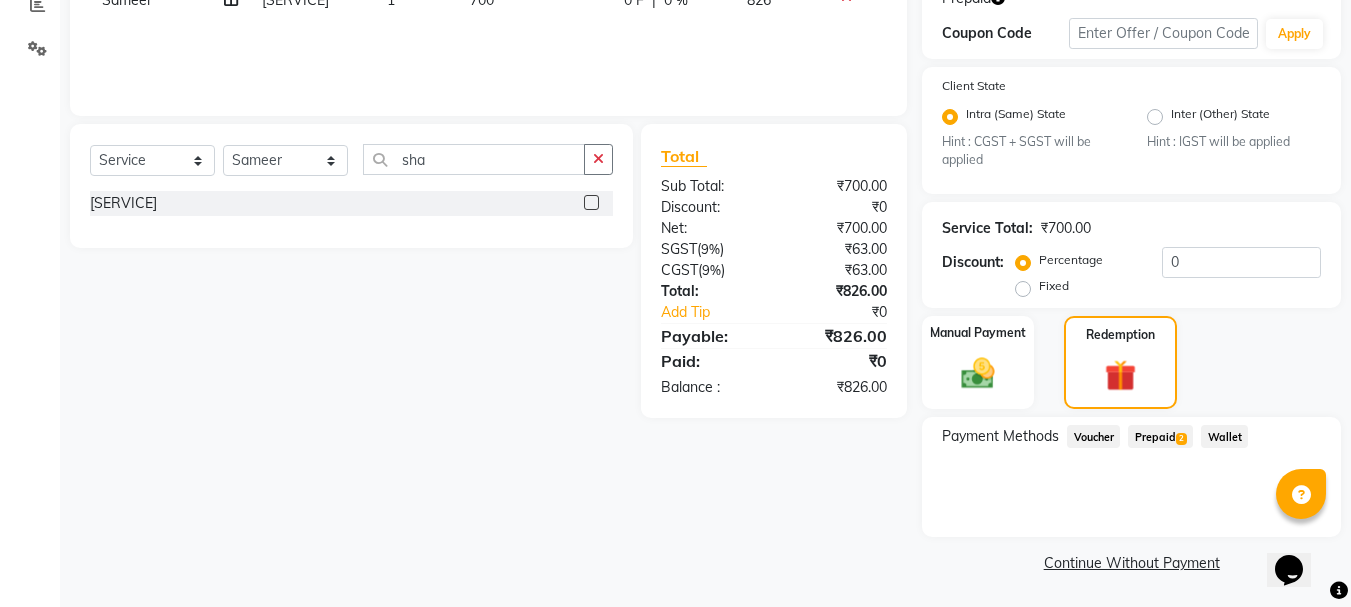 scroll, scrollTop: 353, scrollLeft: 0, axis: vertical 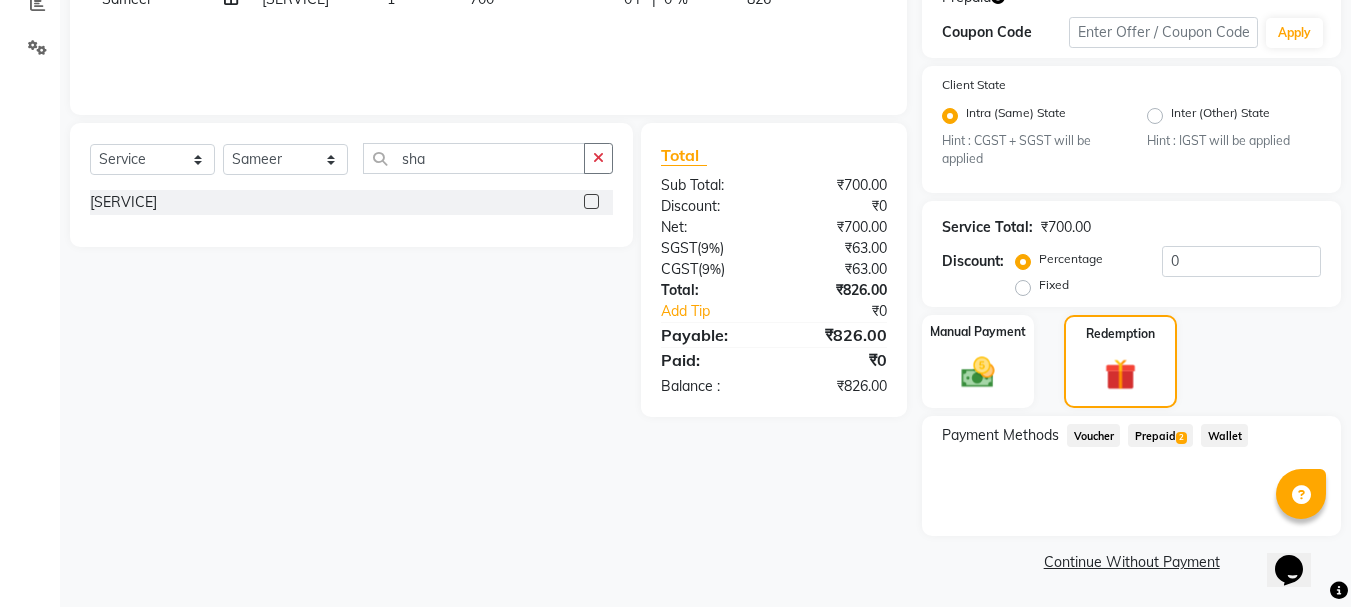 click on "Prepaid  2" 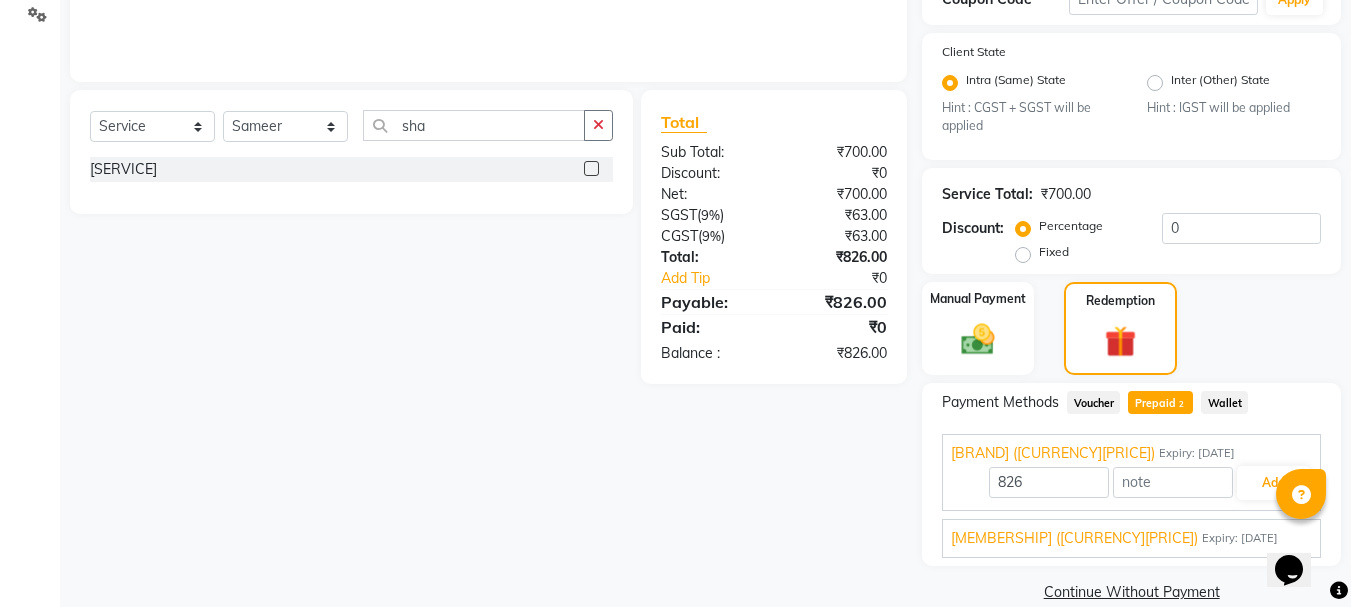 scroll, scrollTop: 416, scrollLeft: 0, axis: vertical 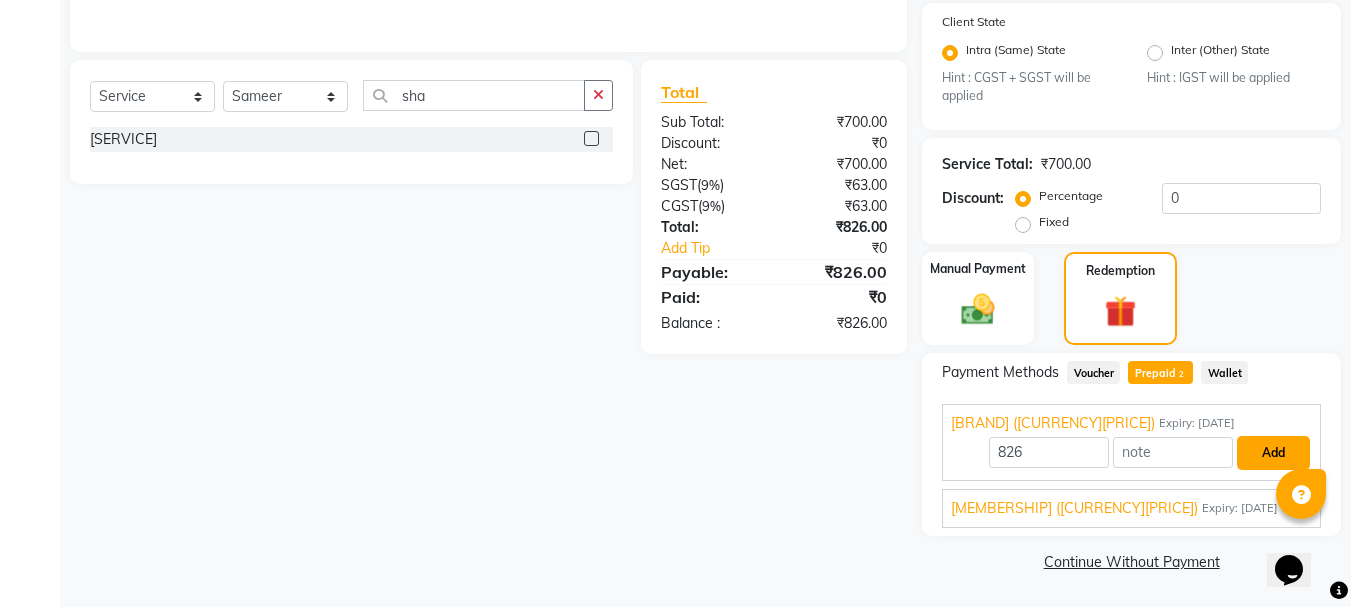 click on "Add" at bounding box center (1273, 453) 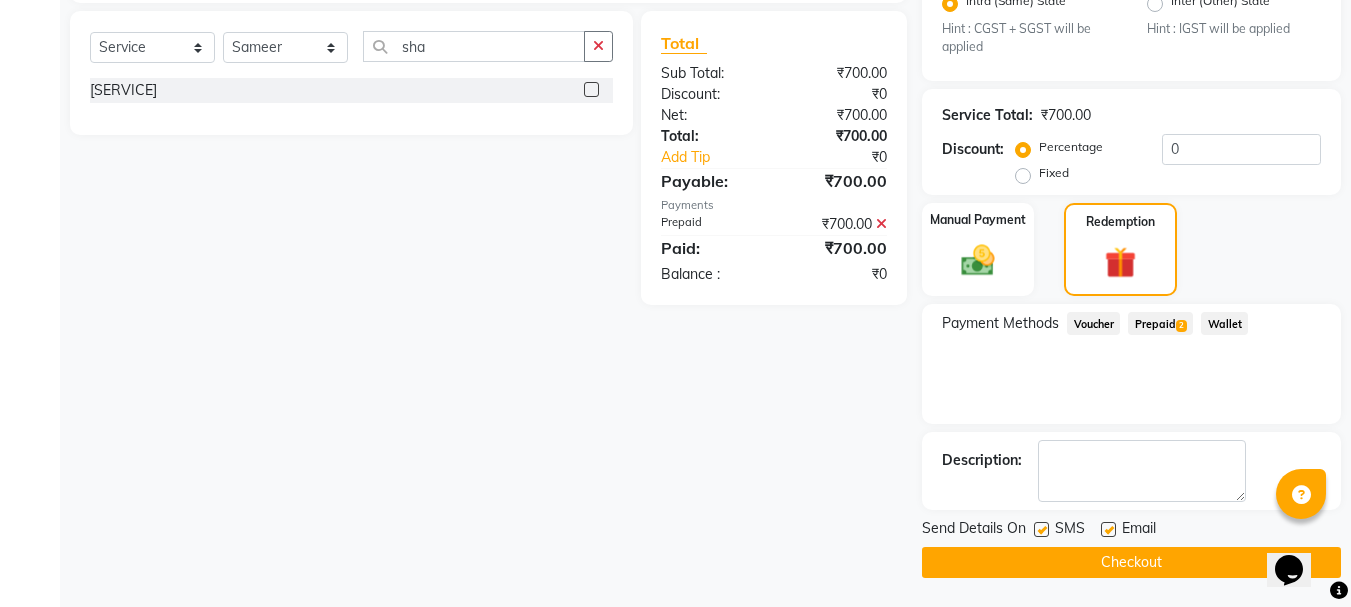 scroll, scrollTop: 466, scrollLeft: 0, axis: vertical 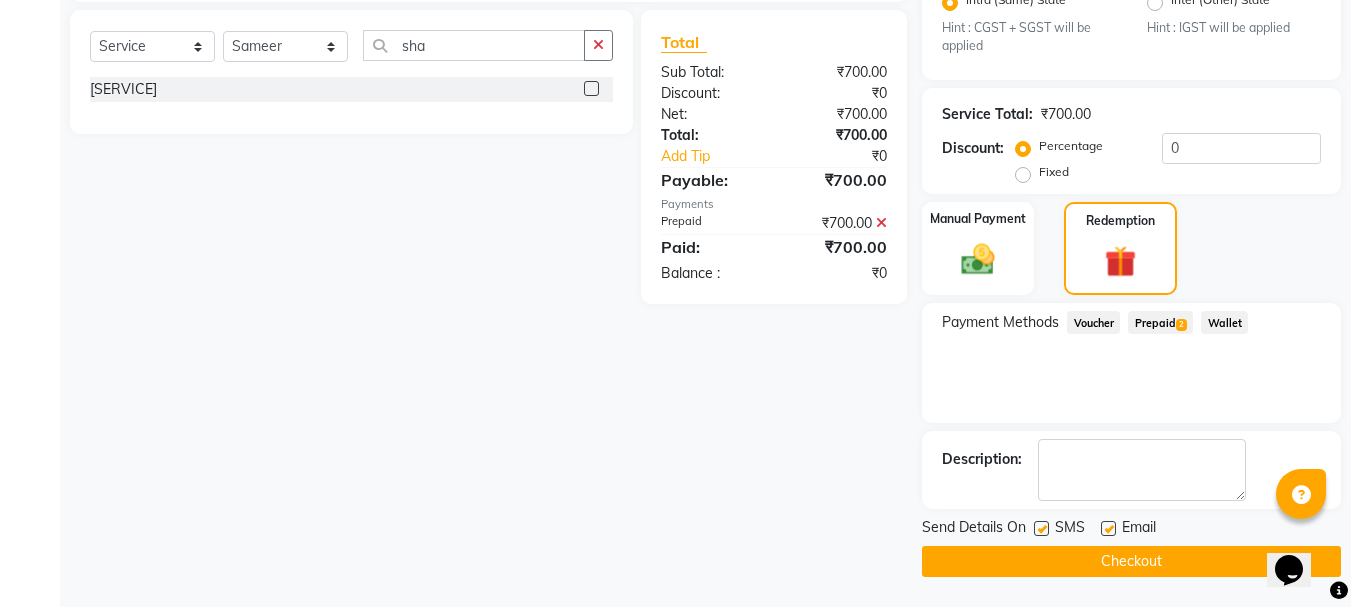 click on "Checkout" 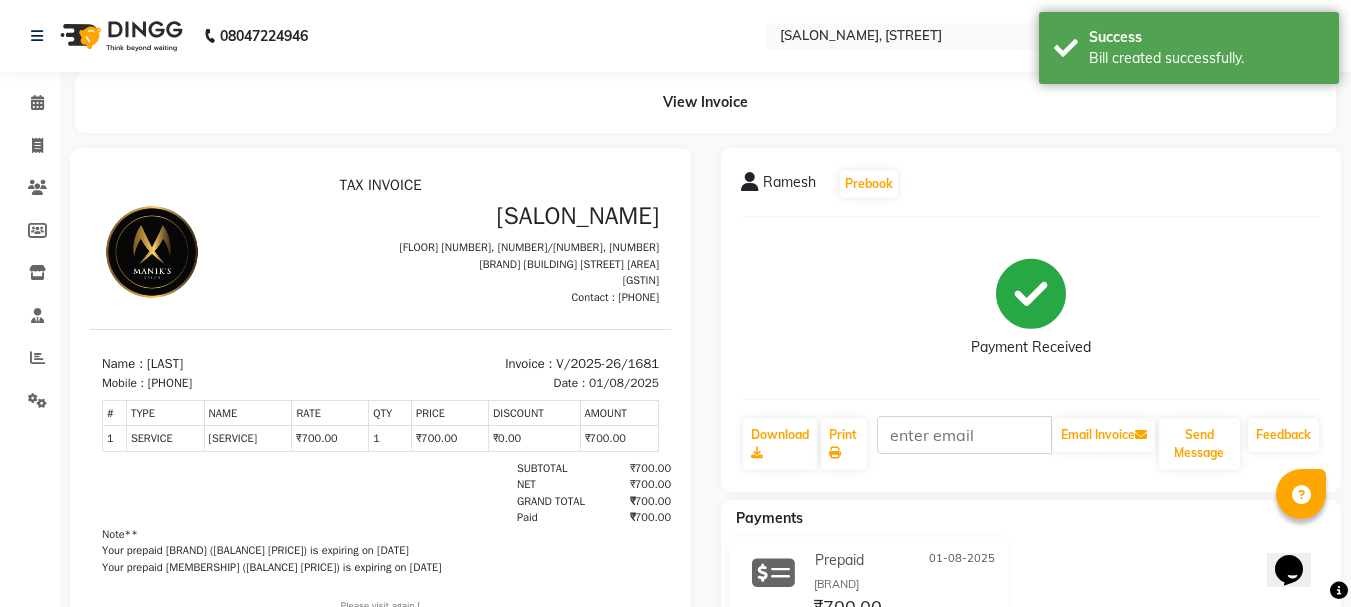 scroll, scrollTop: 0, scrollLeft: 0, axis: both 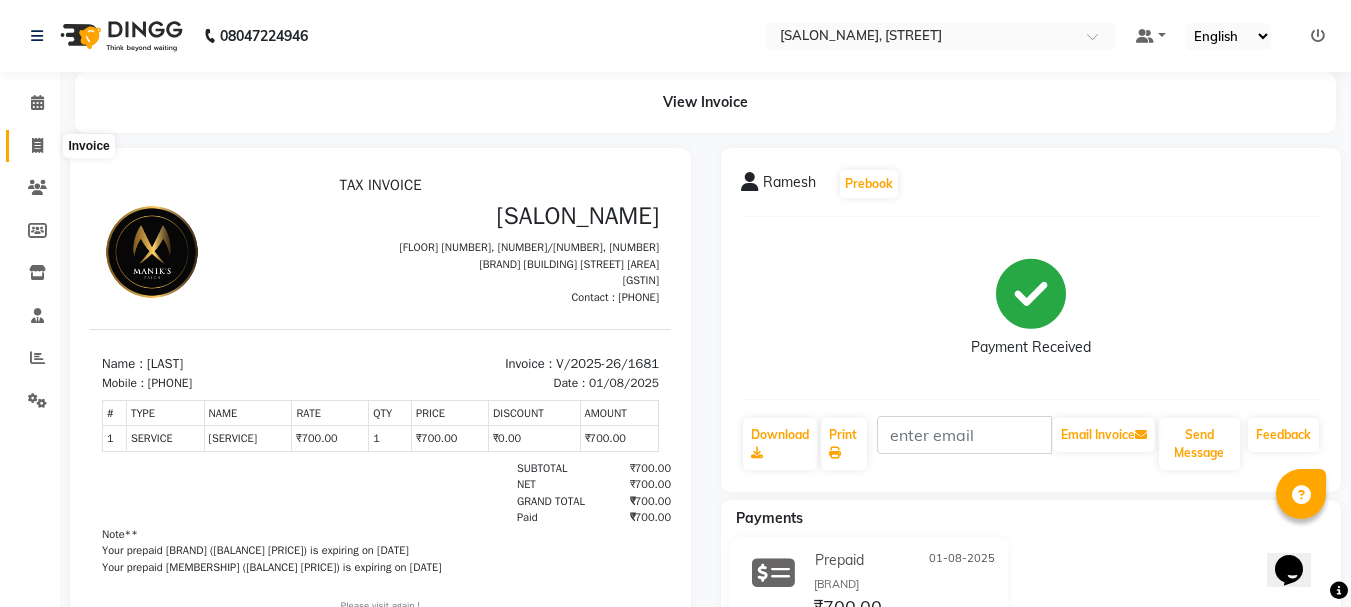 click 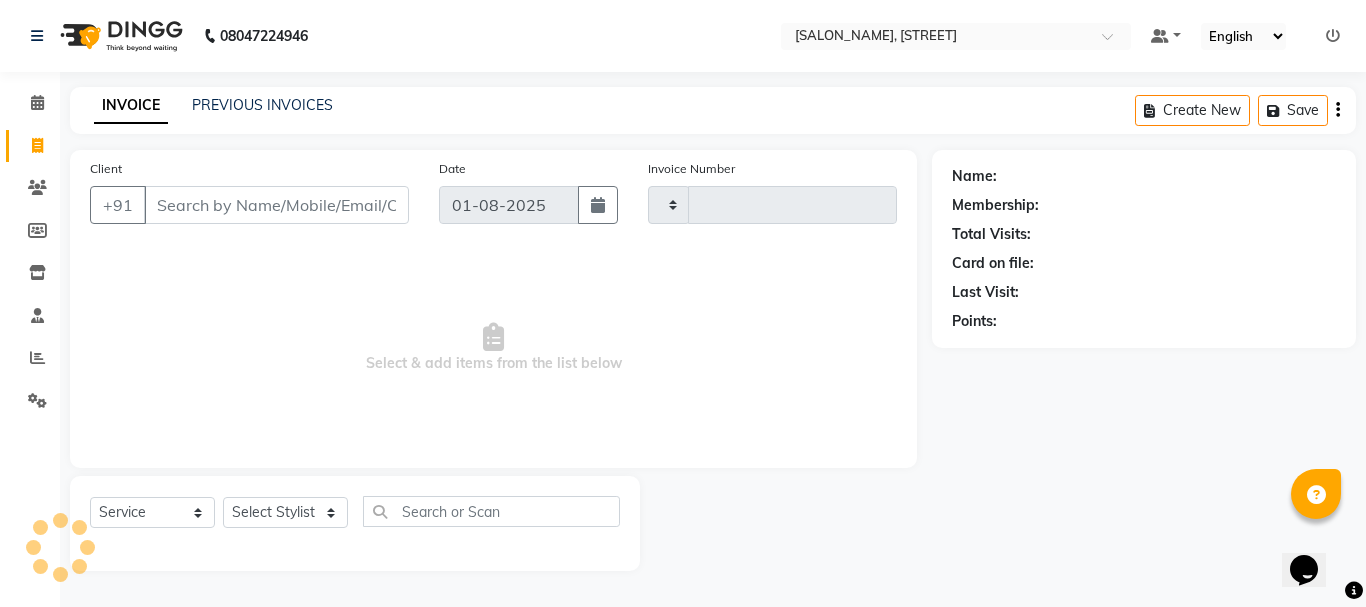 type on "1682" 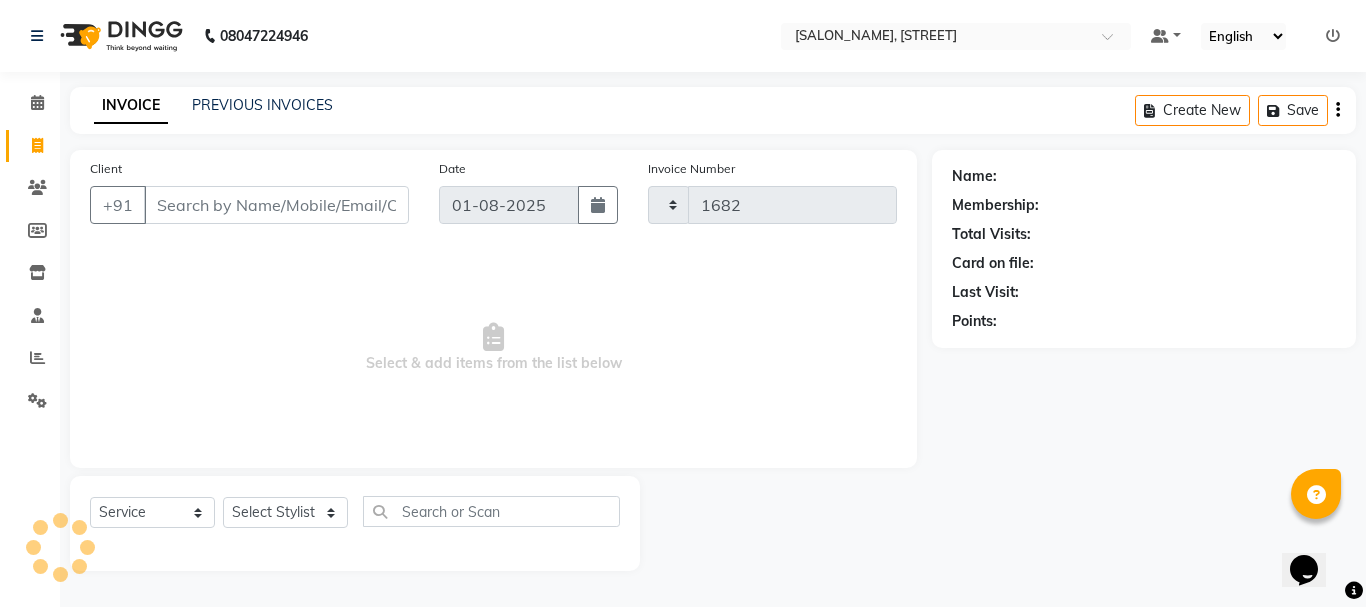 select on "3810" 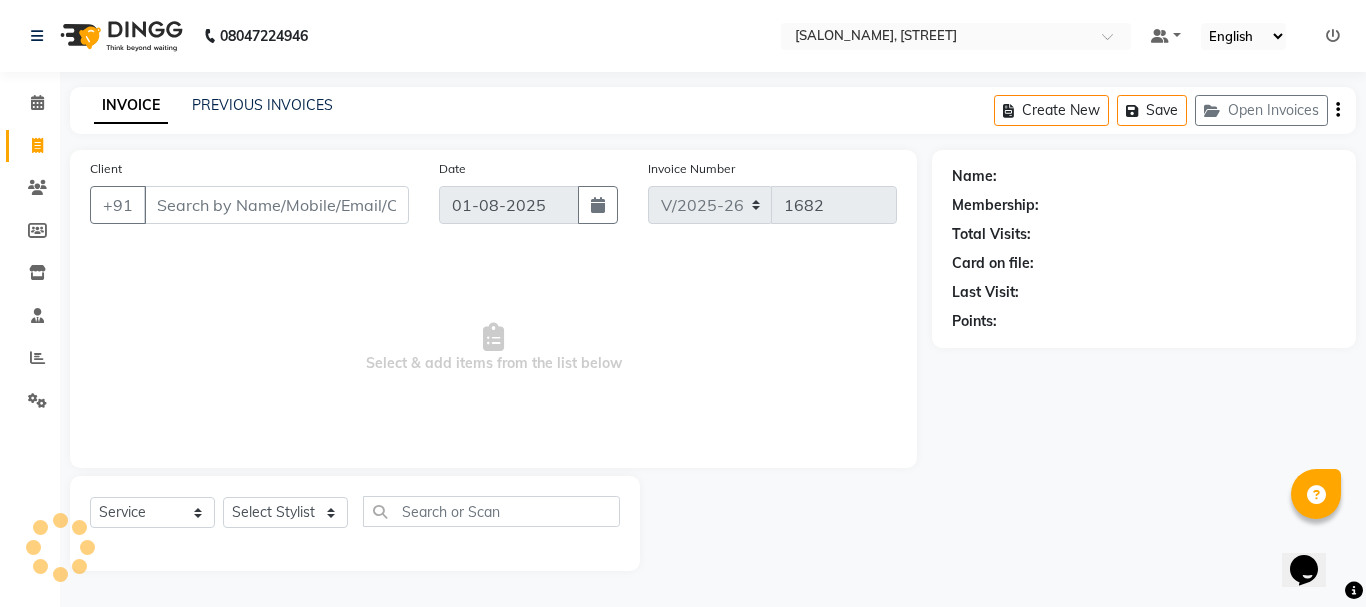 click on "Client" at bounding box center (276, 205) 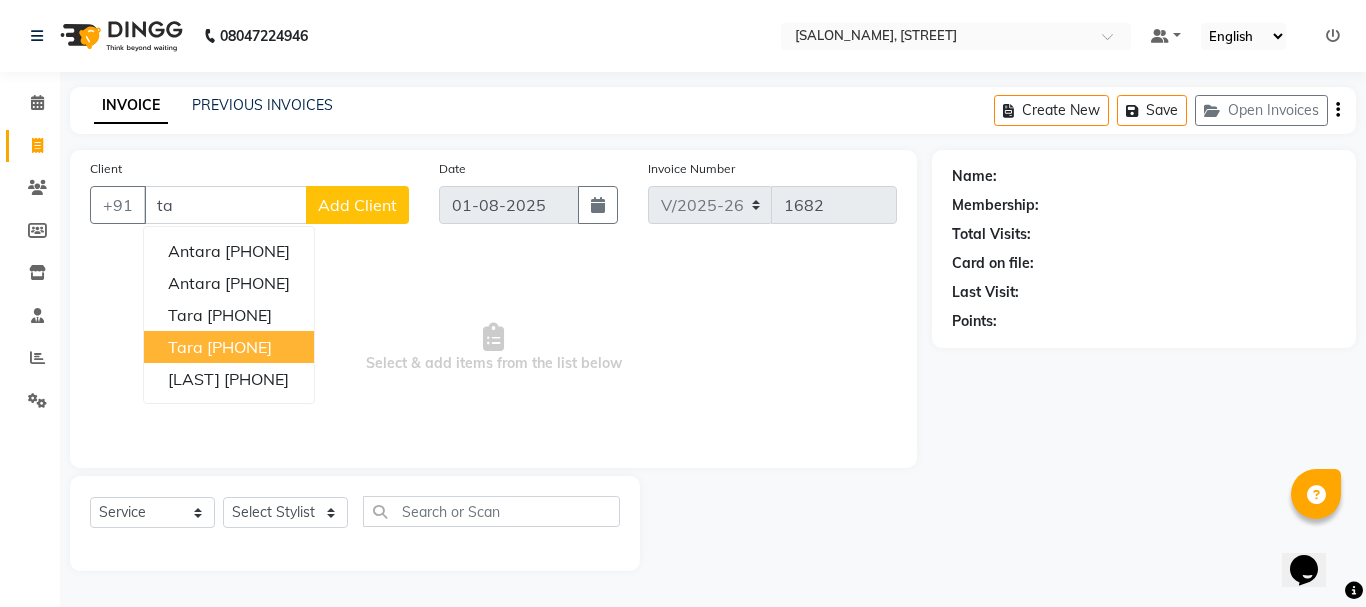 type on "t" 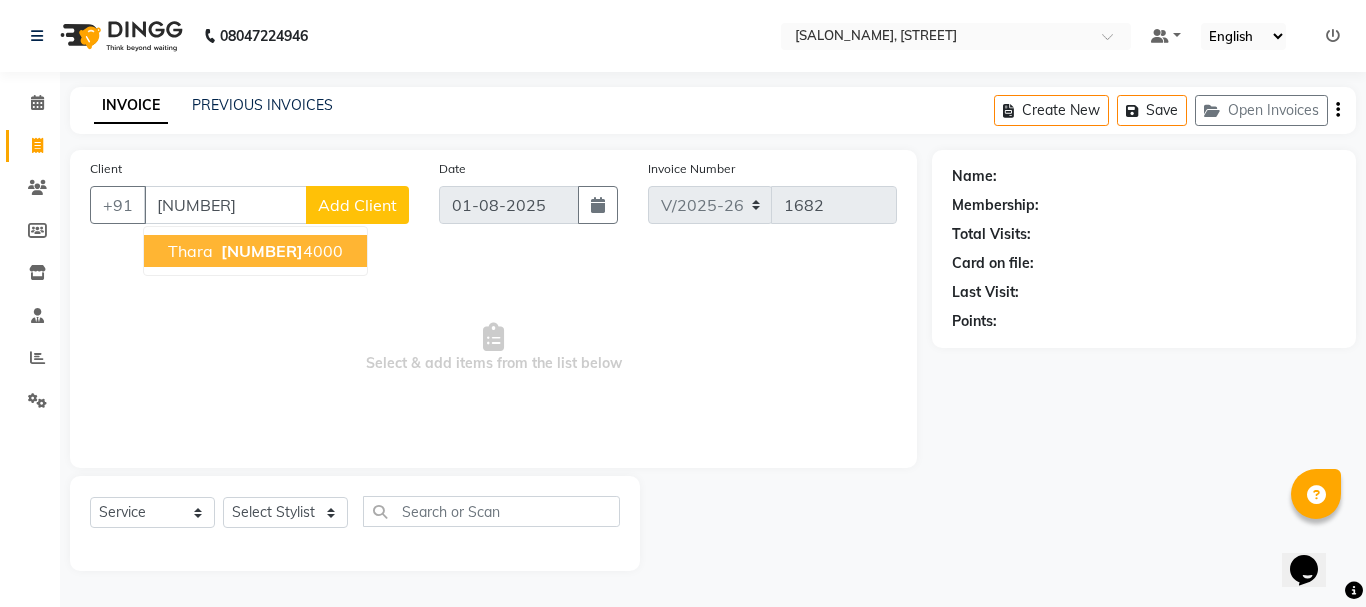 click on "thara" at bounding box center (190, 251) 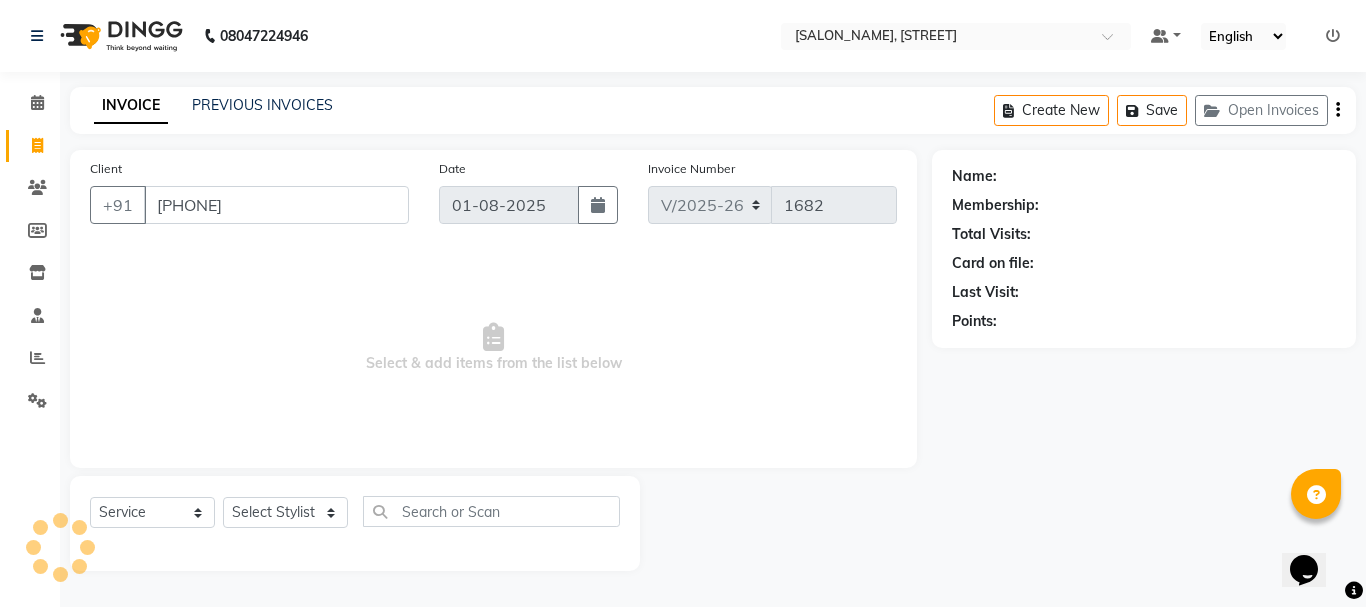 type on "[PHONE]" 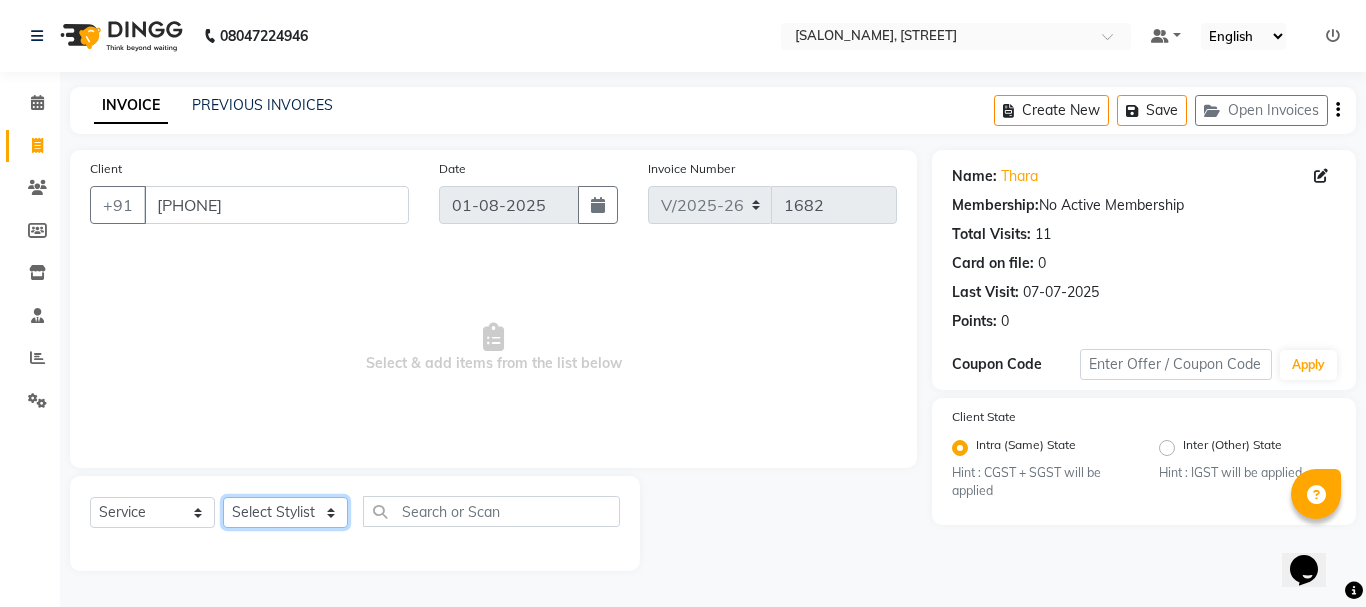 click on "Select Stylist [STYLIST] [STYLIST] [STYLIST] [STYLIST] [STYLIST] [STYLIST] [STYLIST] [STYLIST] [STYLIST] [STYLIST] [STYLIST]" 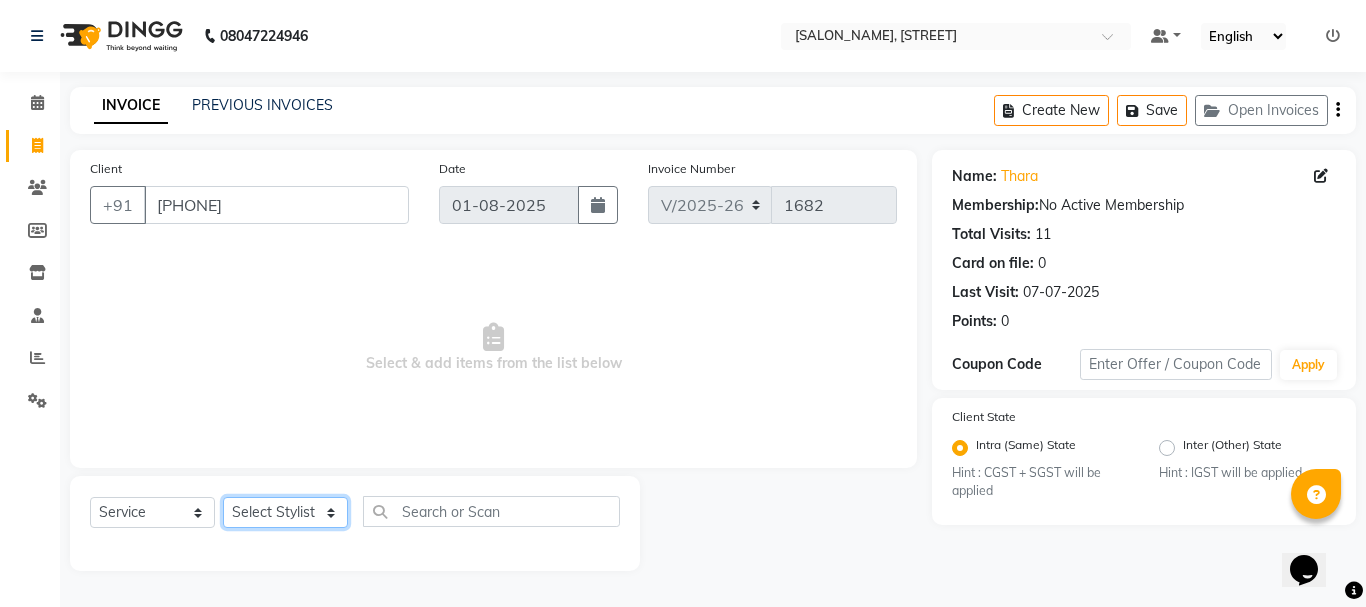 select on "[NUMBER]" 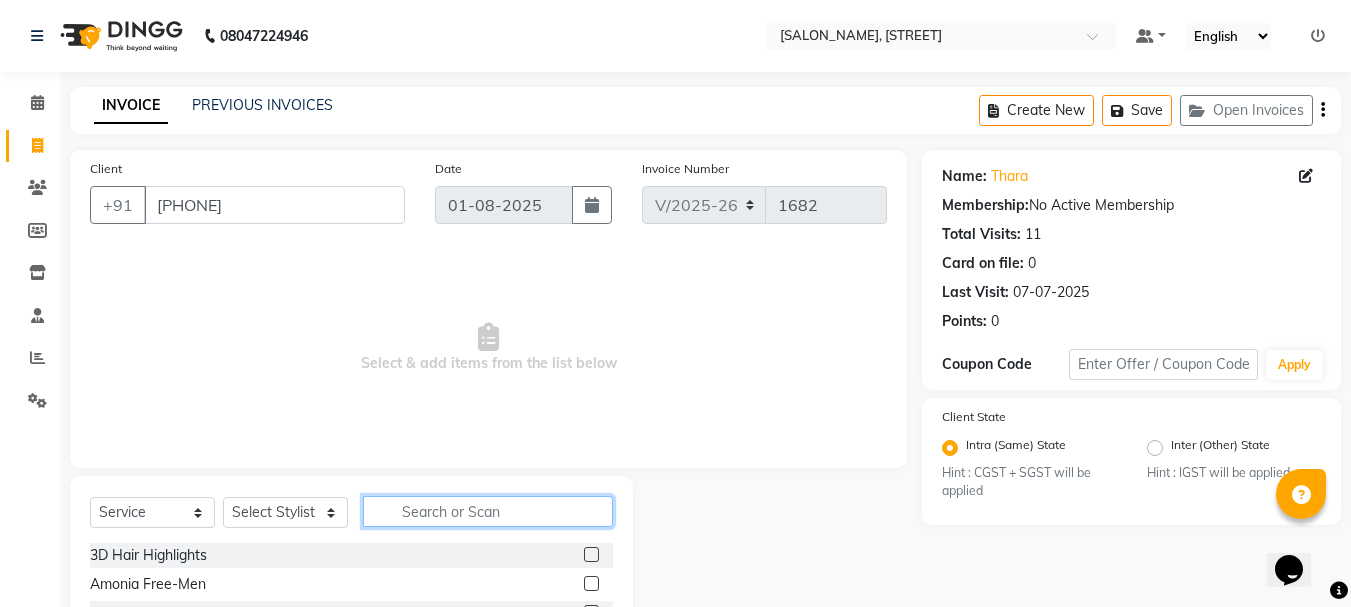 click 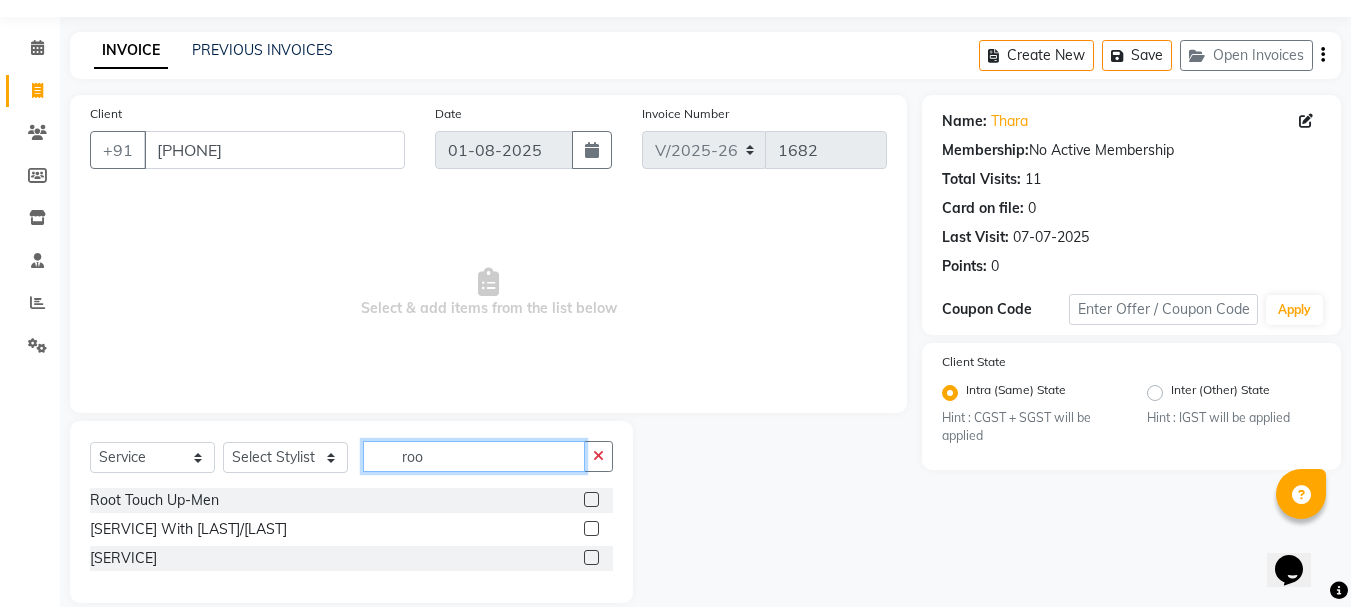 scroll, scrollTop: 81, scrollLeft: 0, axis: vertical 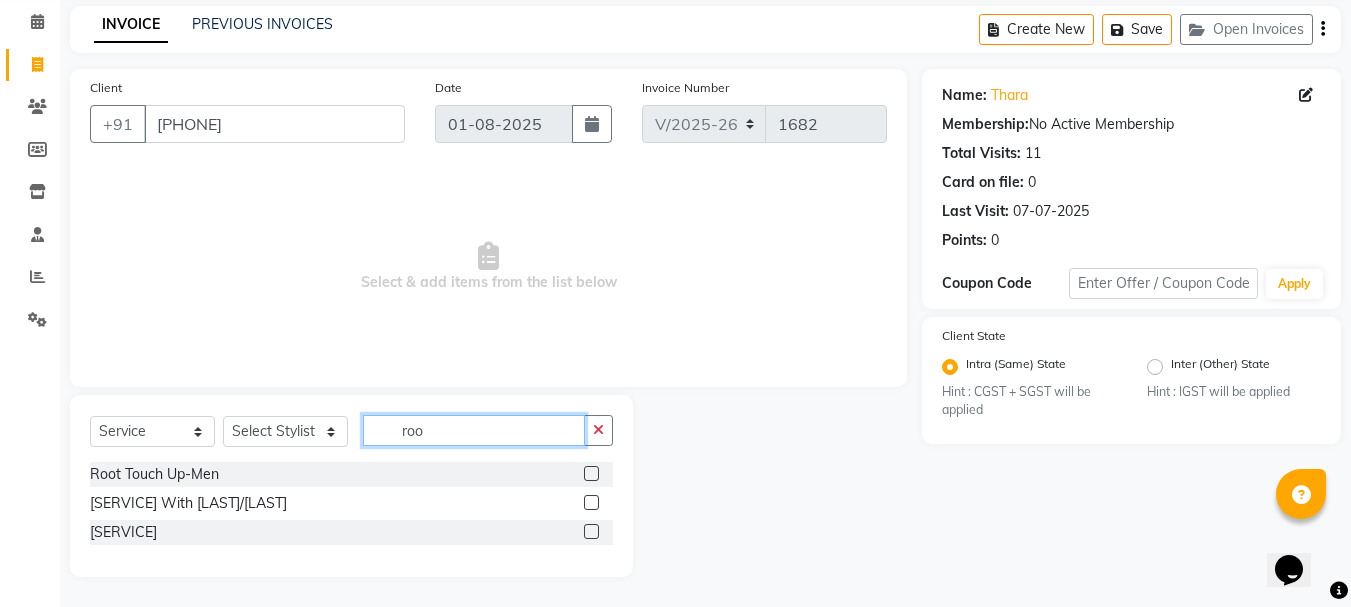 type on "roo" 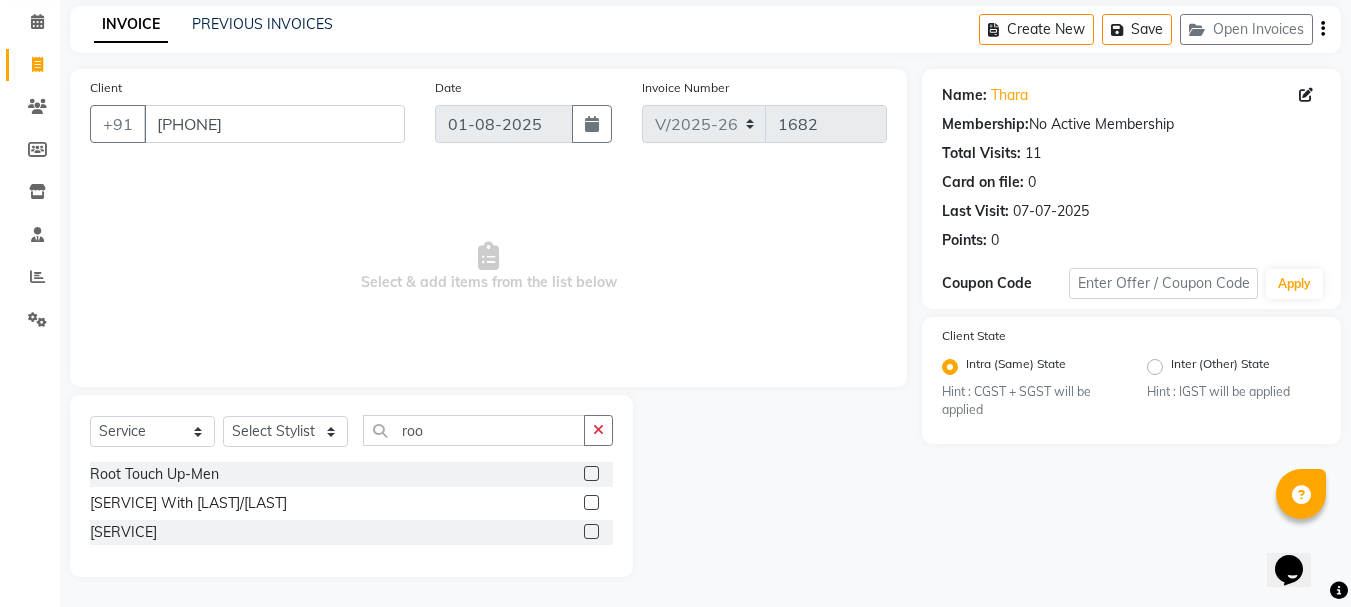 drag, startPoint x: 590, startPoint y: 529, endPoint x: 588, endPoint y: 501, distance: 28.071337 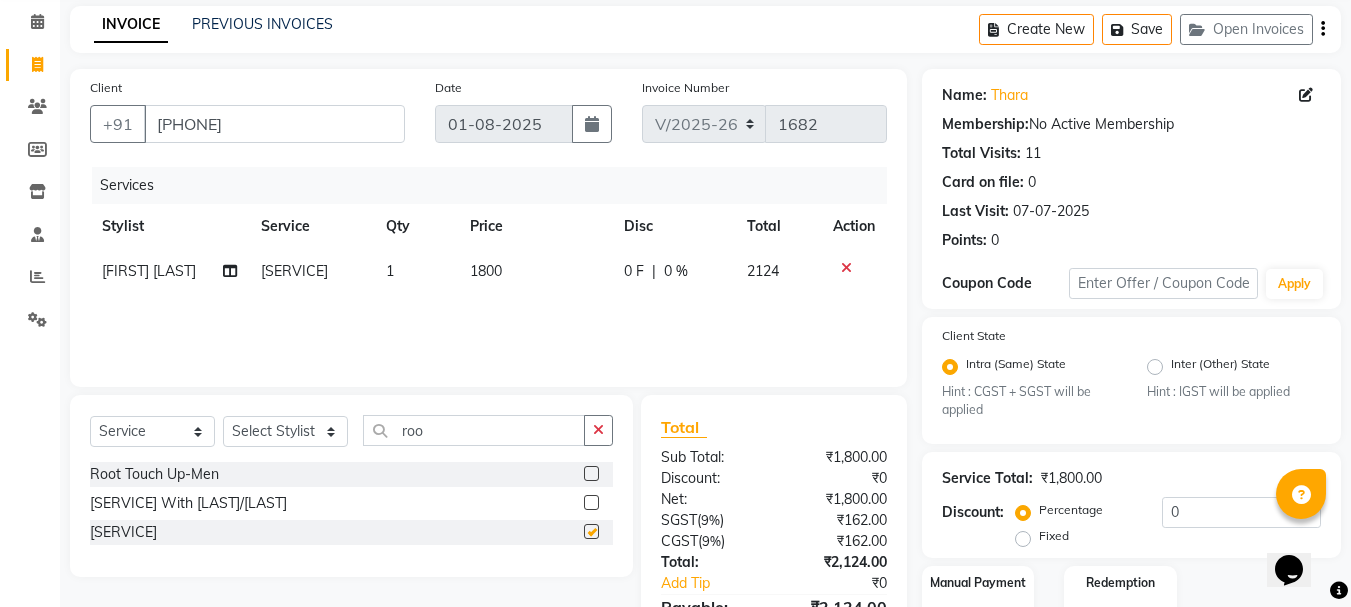 checkbox on "false" 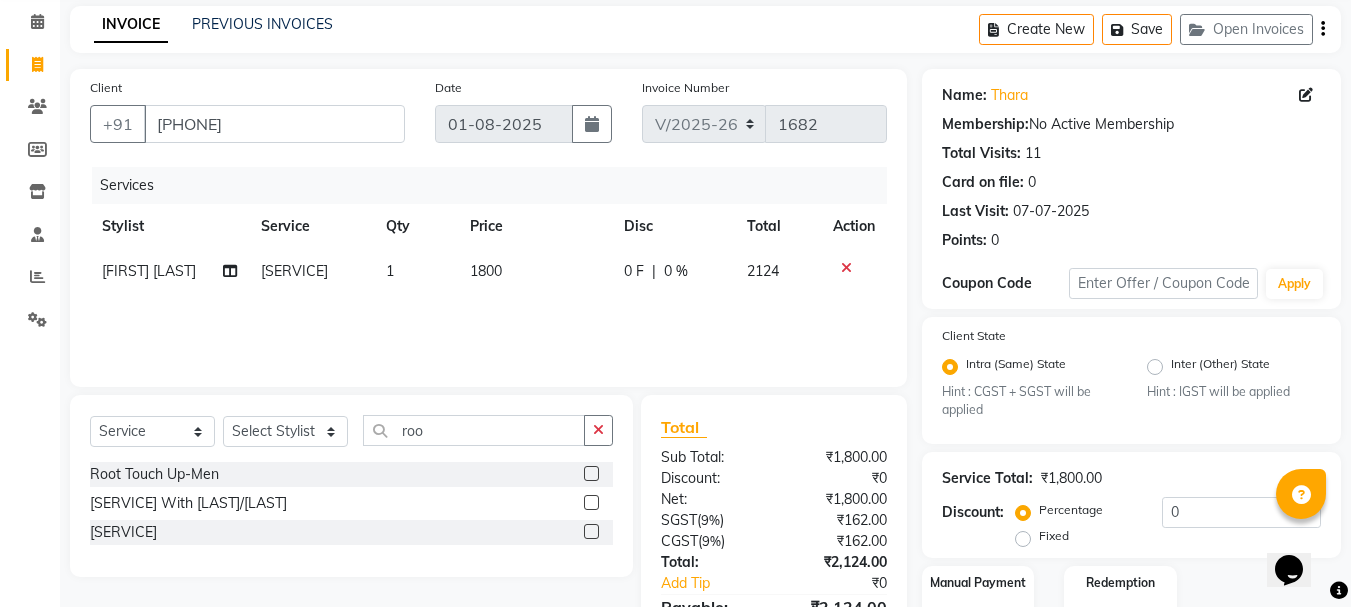click on "1800" 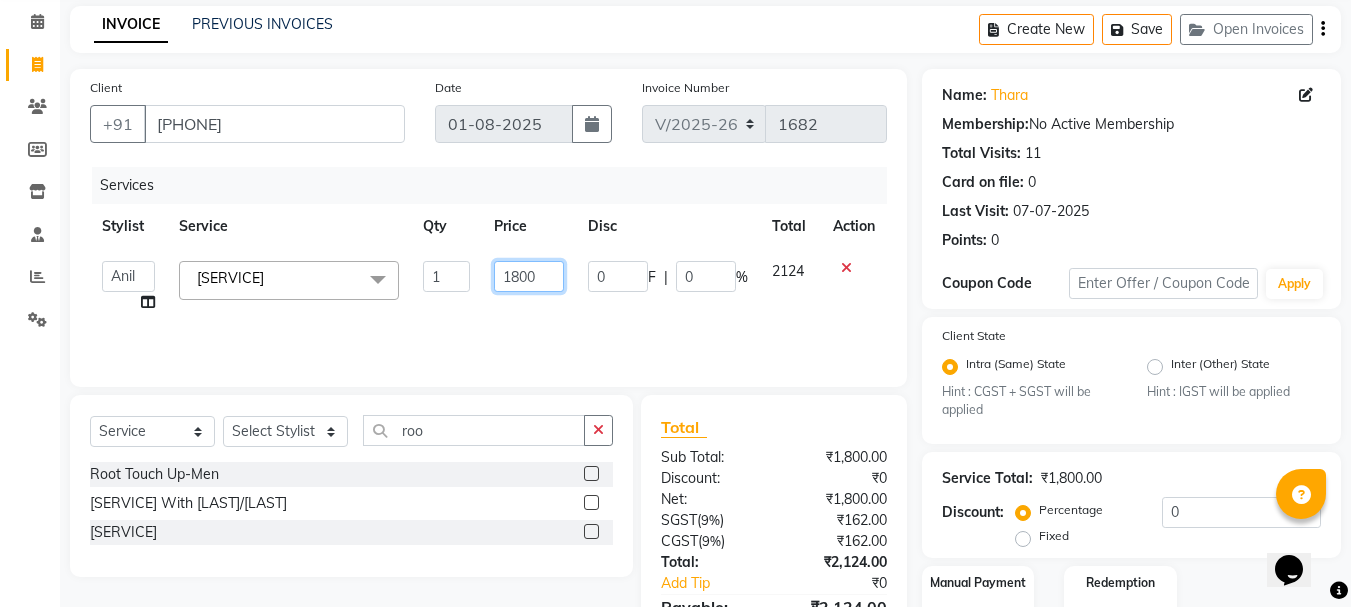 click on "1800" 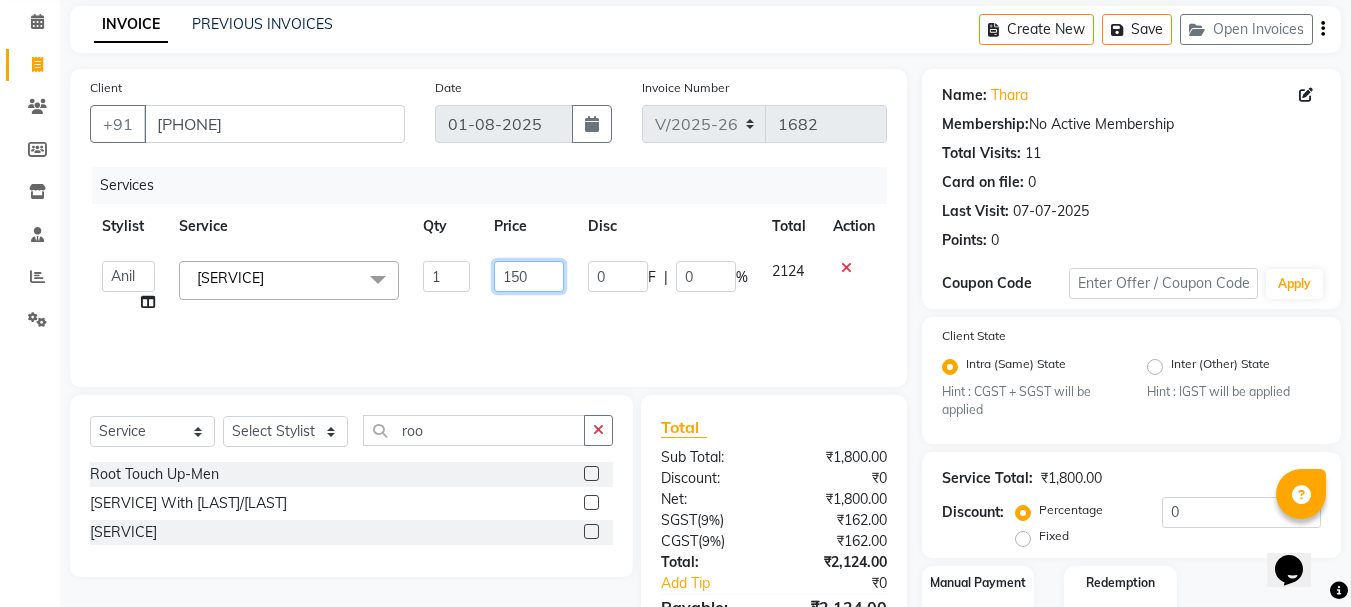 type on "1500" 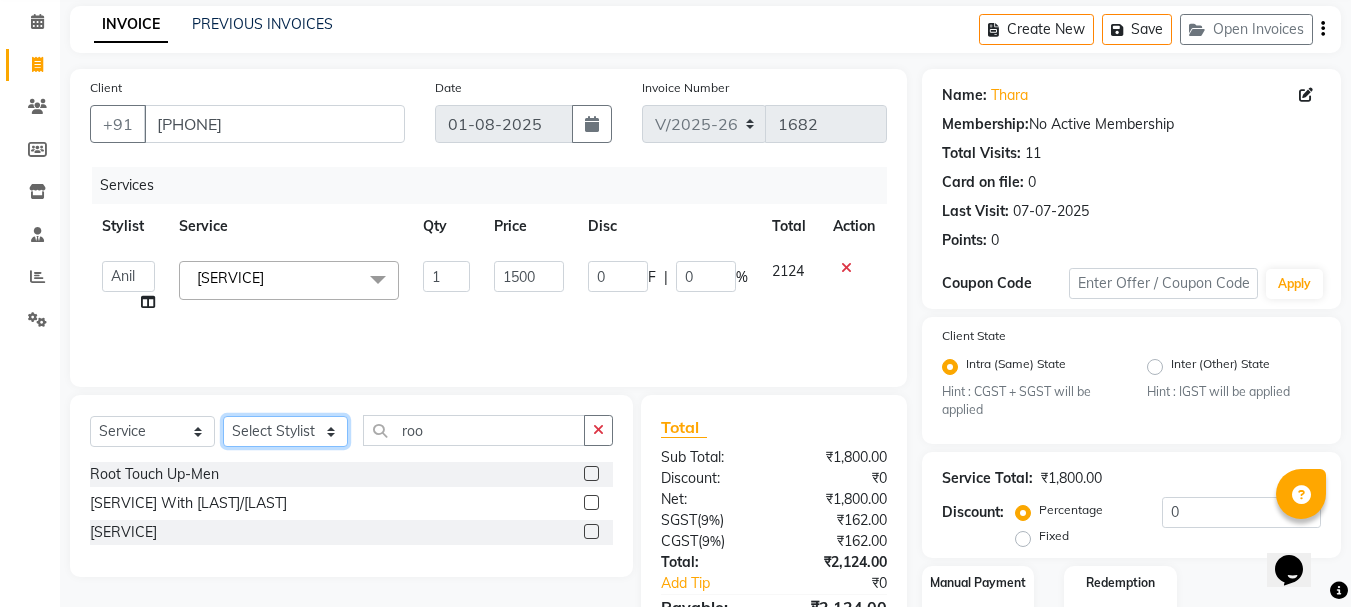 click on "Select Stylist [STYLIST] [STYLIST] [STYLIST] [STYLIST] [STYLIST] [STYLIST] [STYLIST] [STYLIST] [STYLIST] [STYLIST] [STYLIST]" 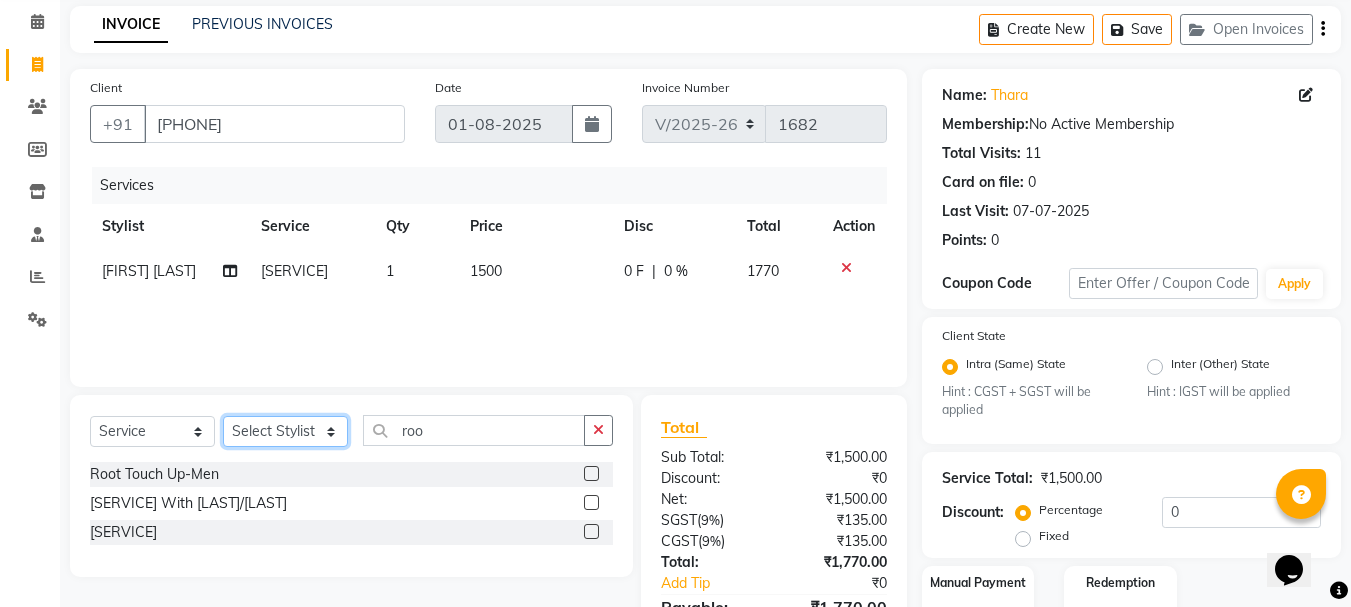 select on "27211" 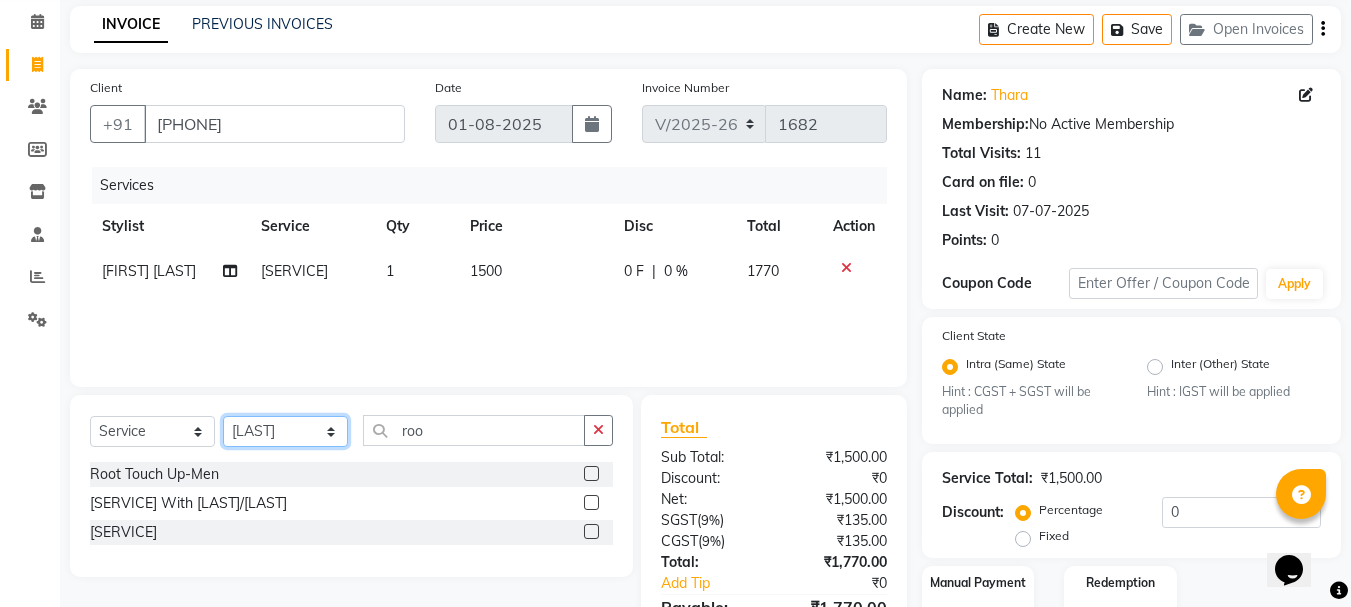click on "Select Stylist [STYLIST] [STYLIST] [STYLIST] [STYLIST] [STYLIST] [STYLIST] [STYLIST] [STYLIST] [STYLIST] [STYLIST] [STYLIST]" 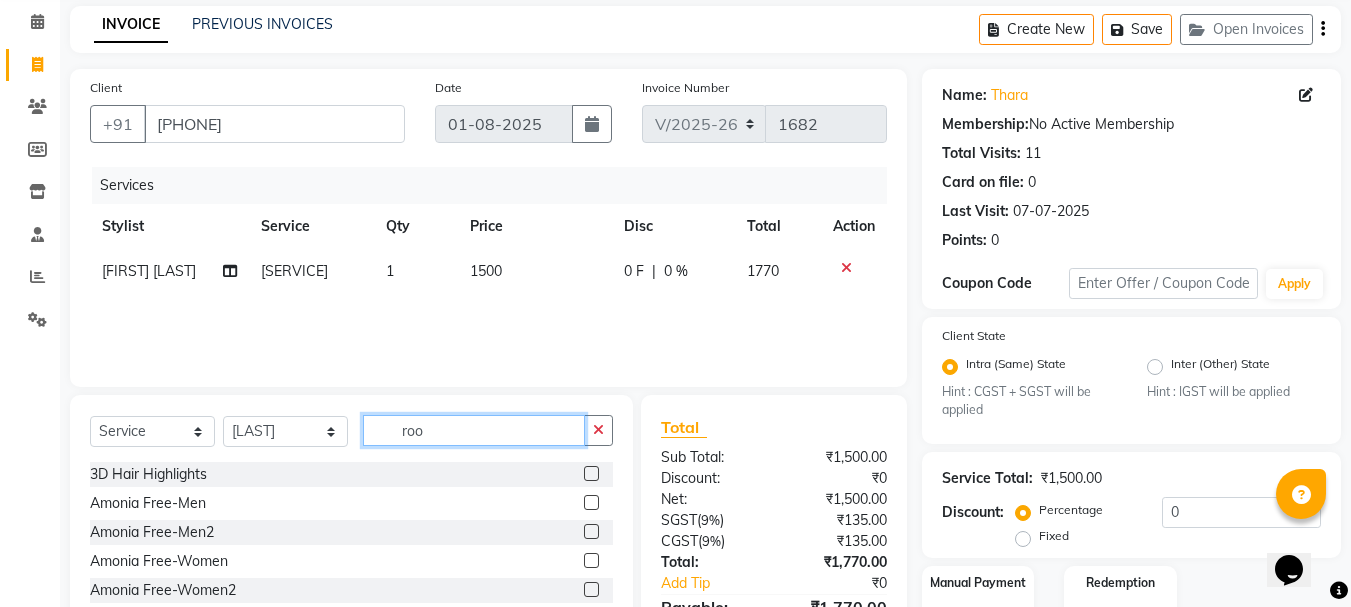 click on "roo" 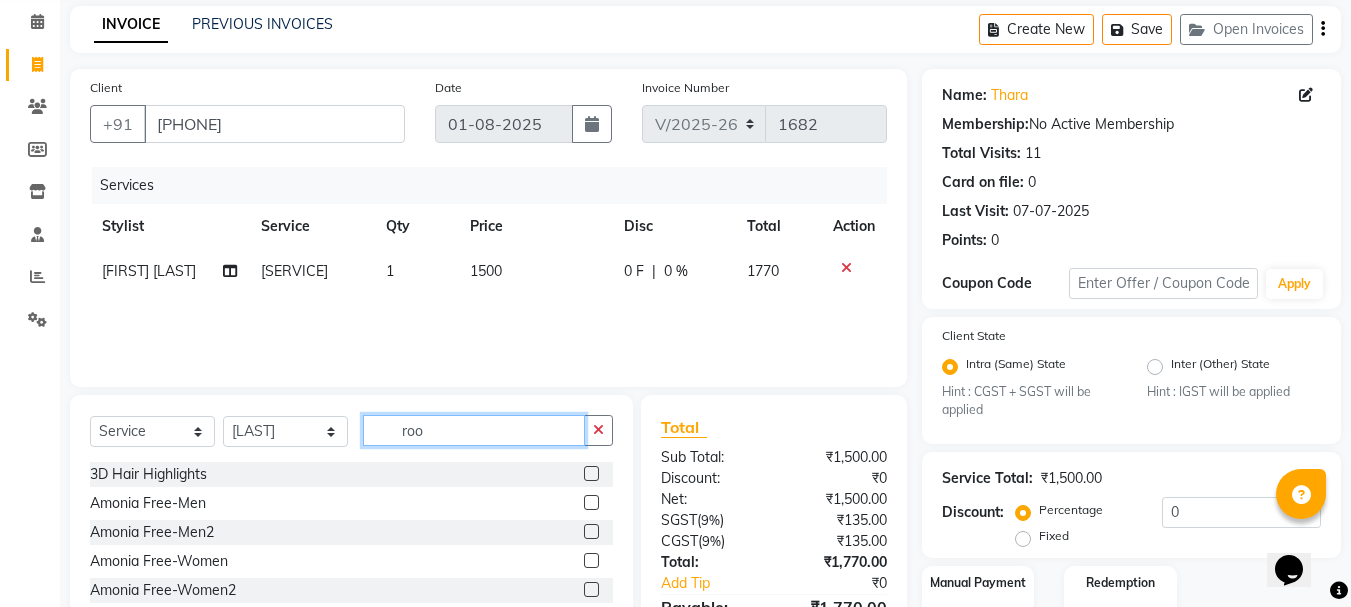 click on "roo" 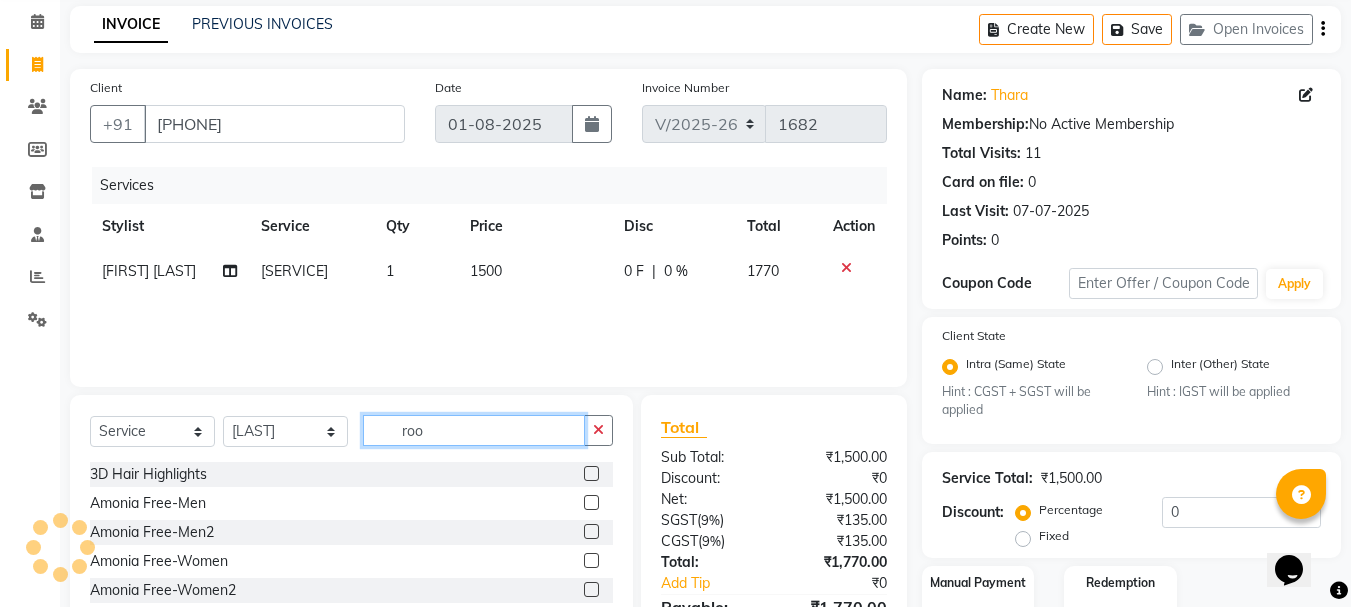 click on "roo" 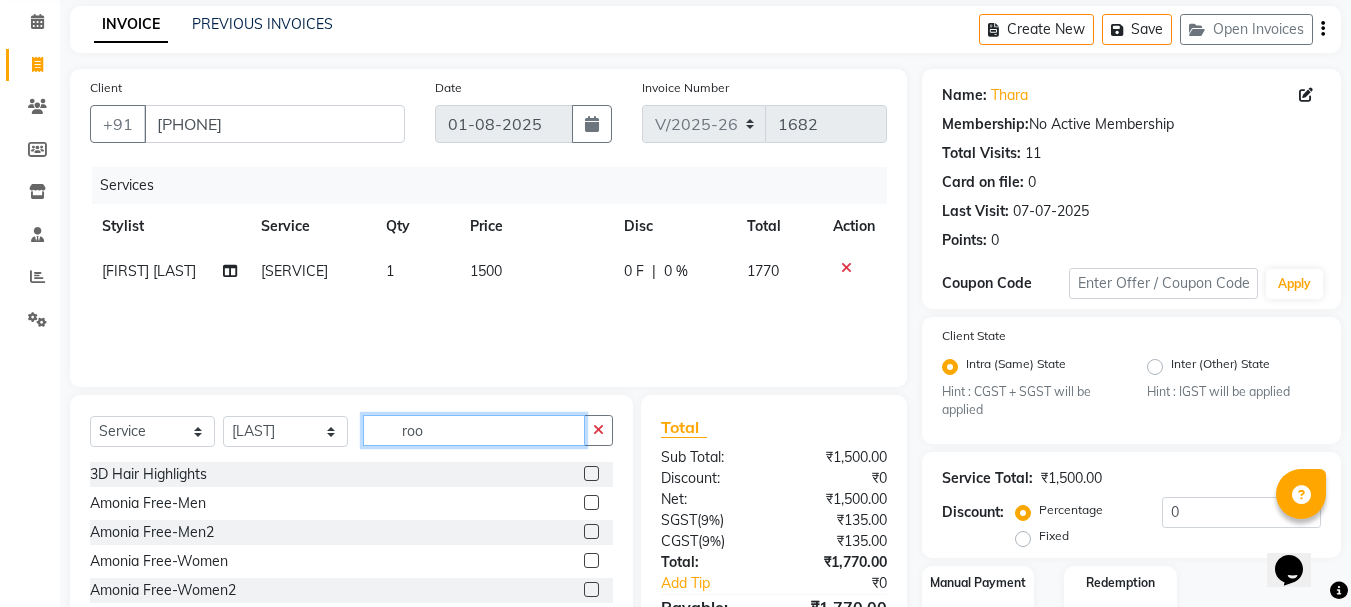 click on "roo" 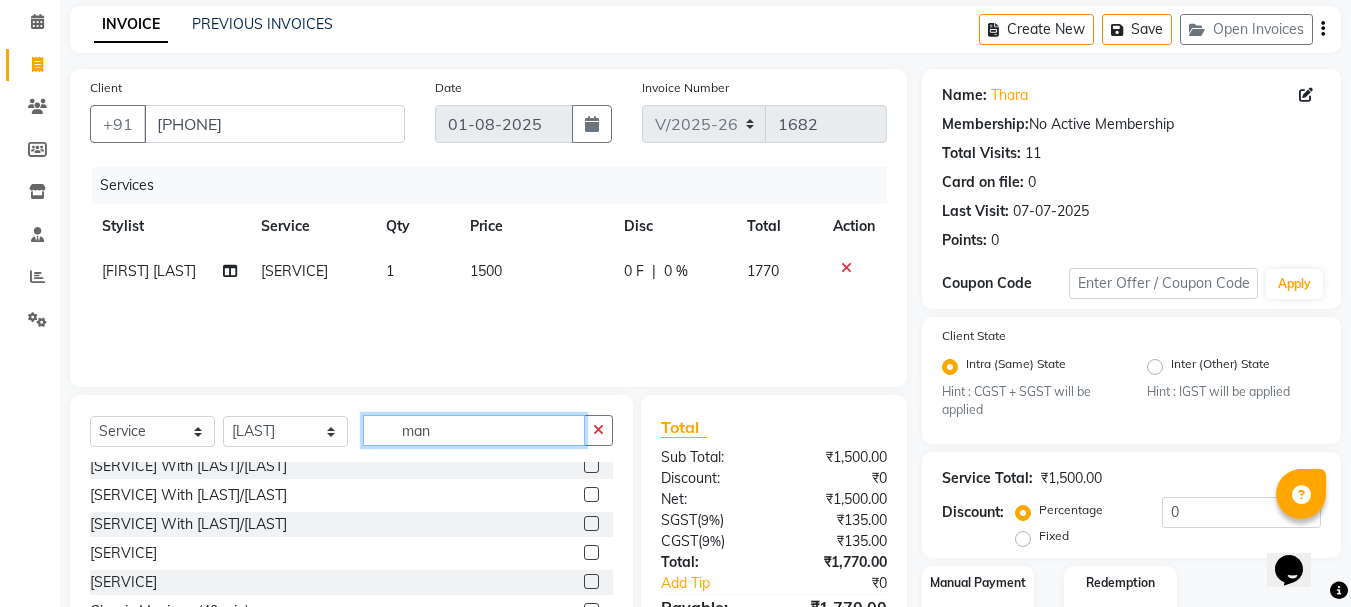 scroll, scrollTop: 100, scrollLeft: 0, axis: vertical 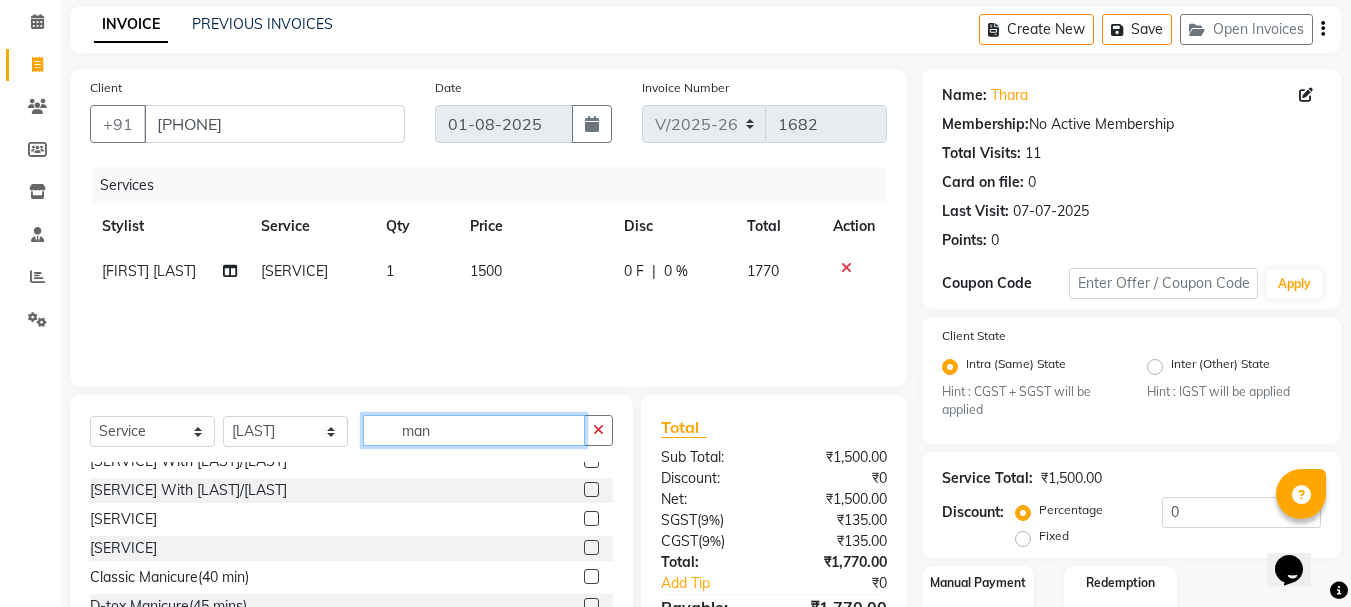 type on "man" 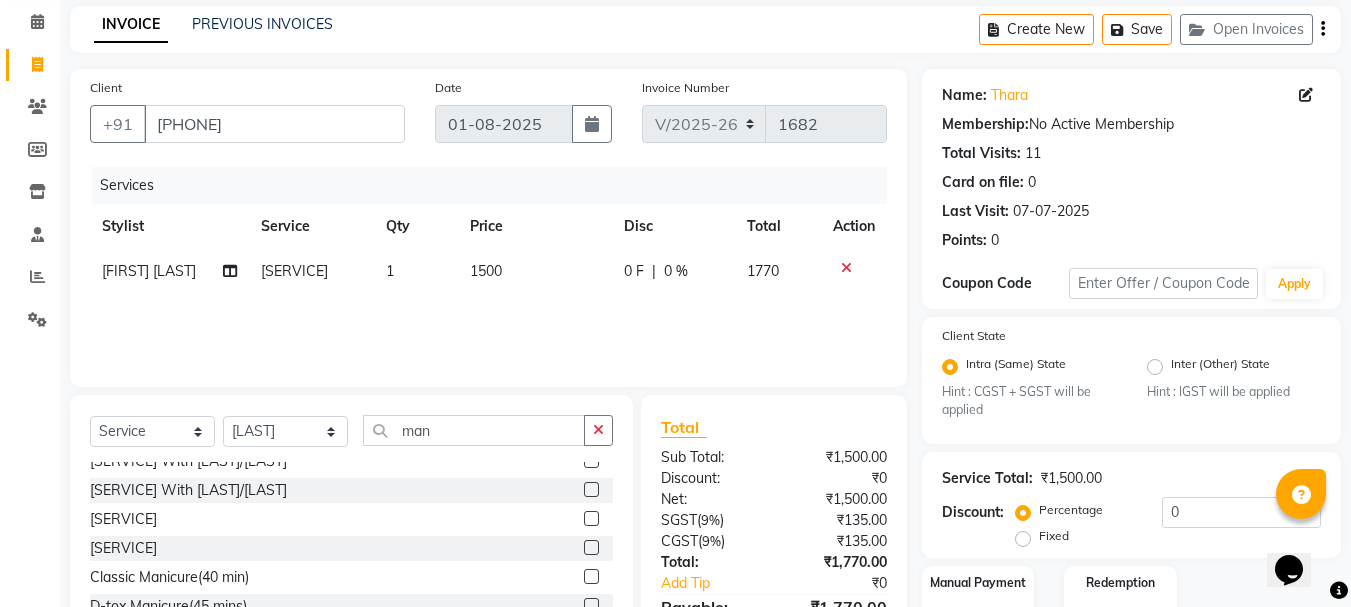 click 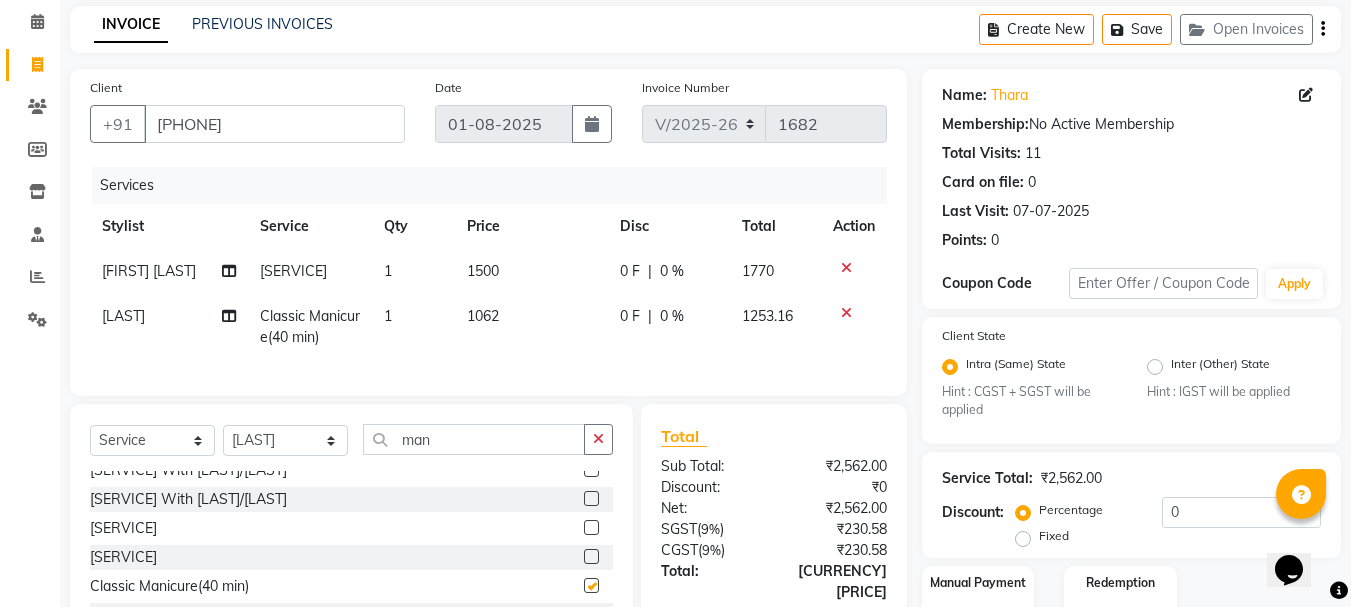 checkbox on "false" 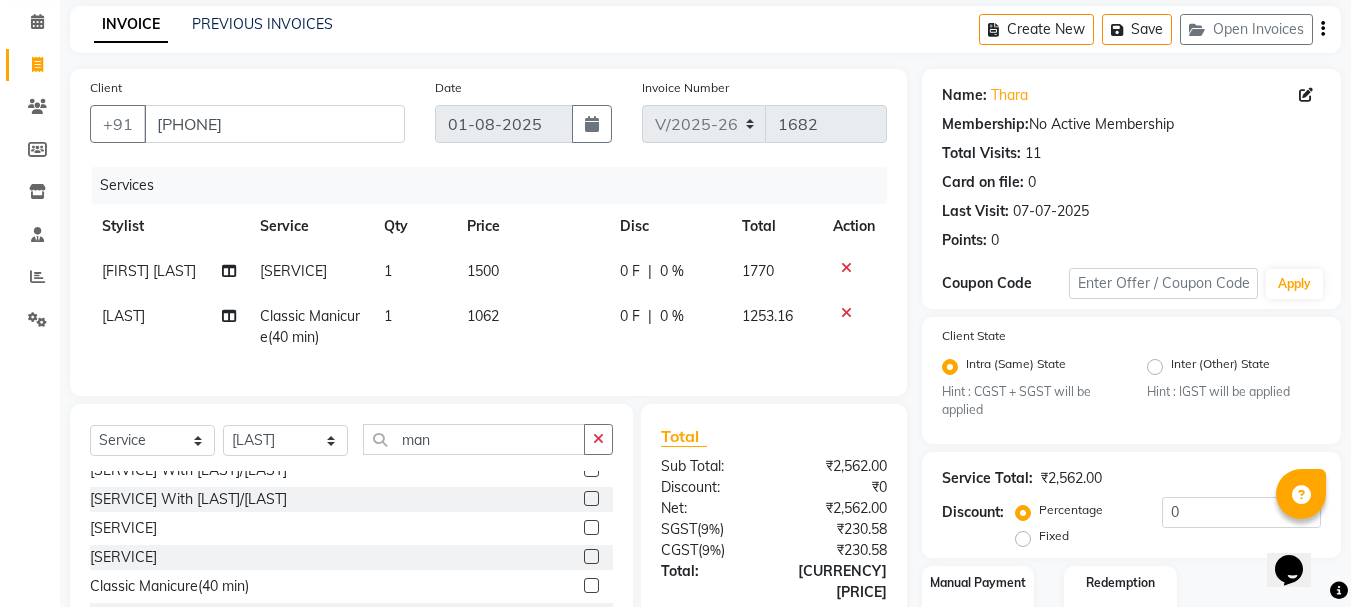 click on "1062" 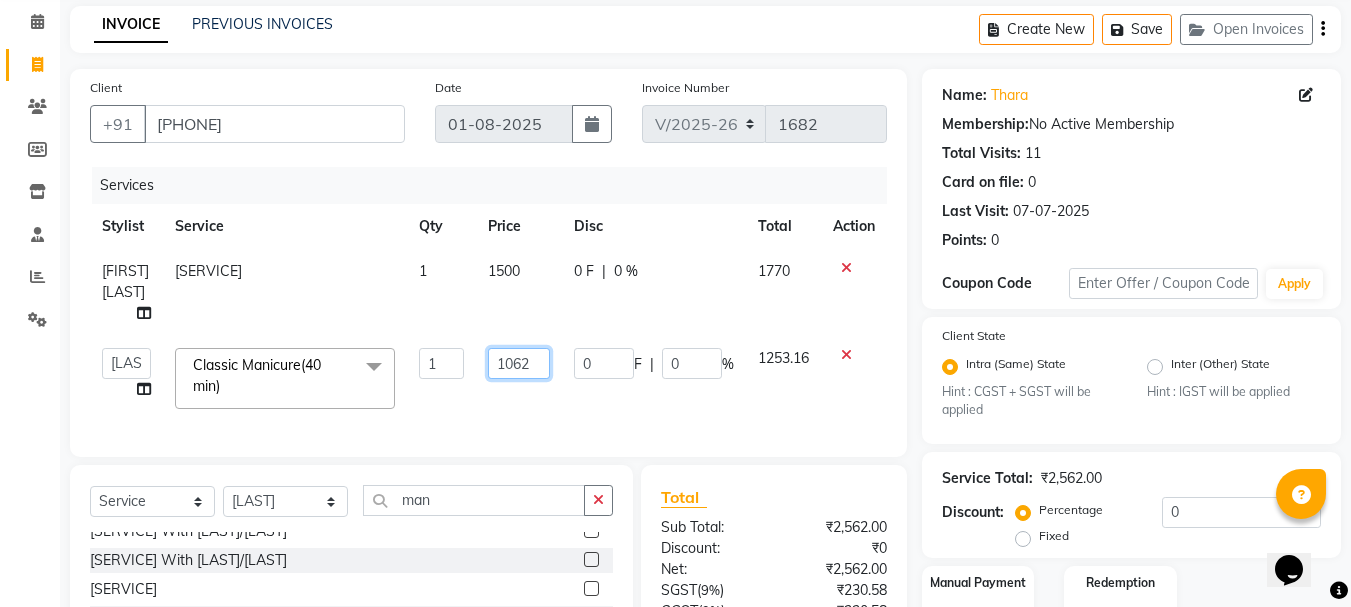 click on "1062" 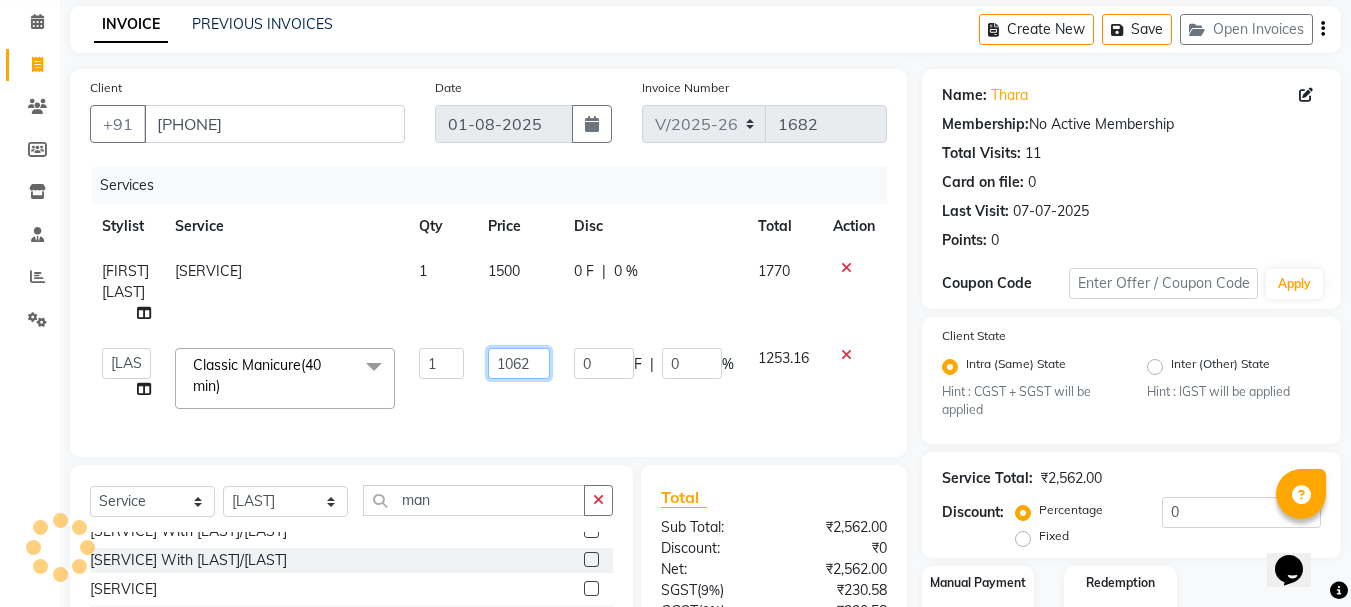click on "1062" 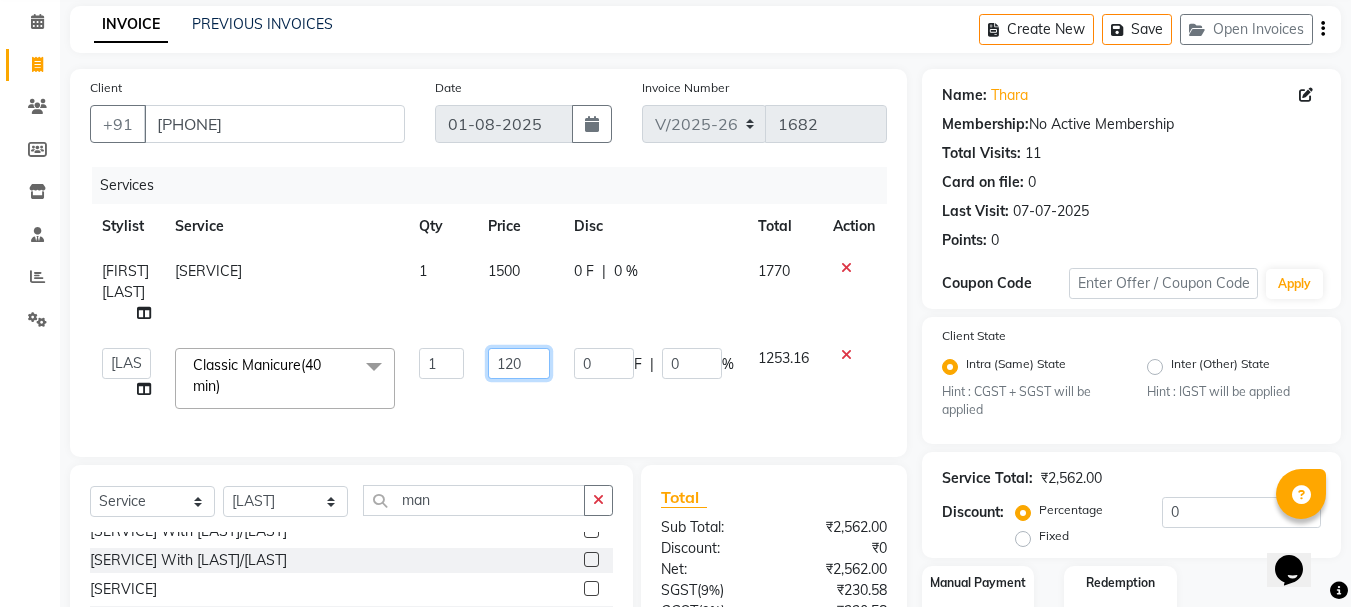 type on "1200" 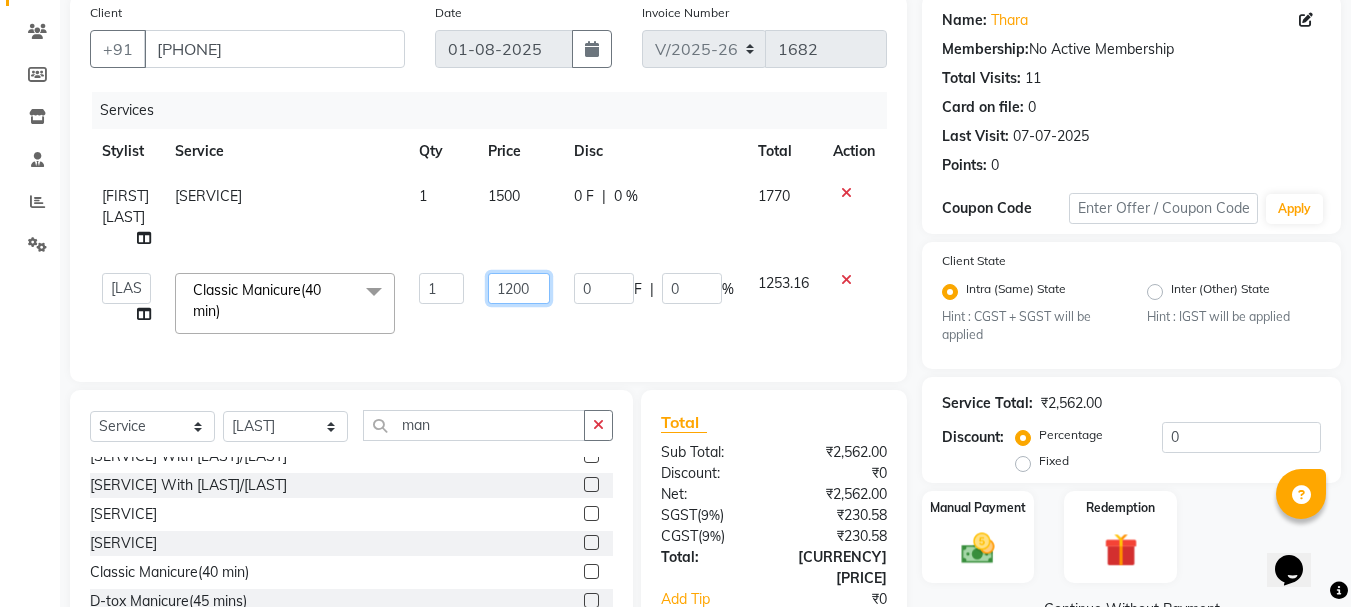 scroll, scrollTop: 279, scrollLeft: 0, axis: vertical 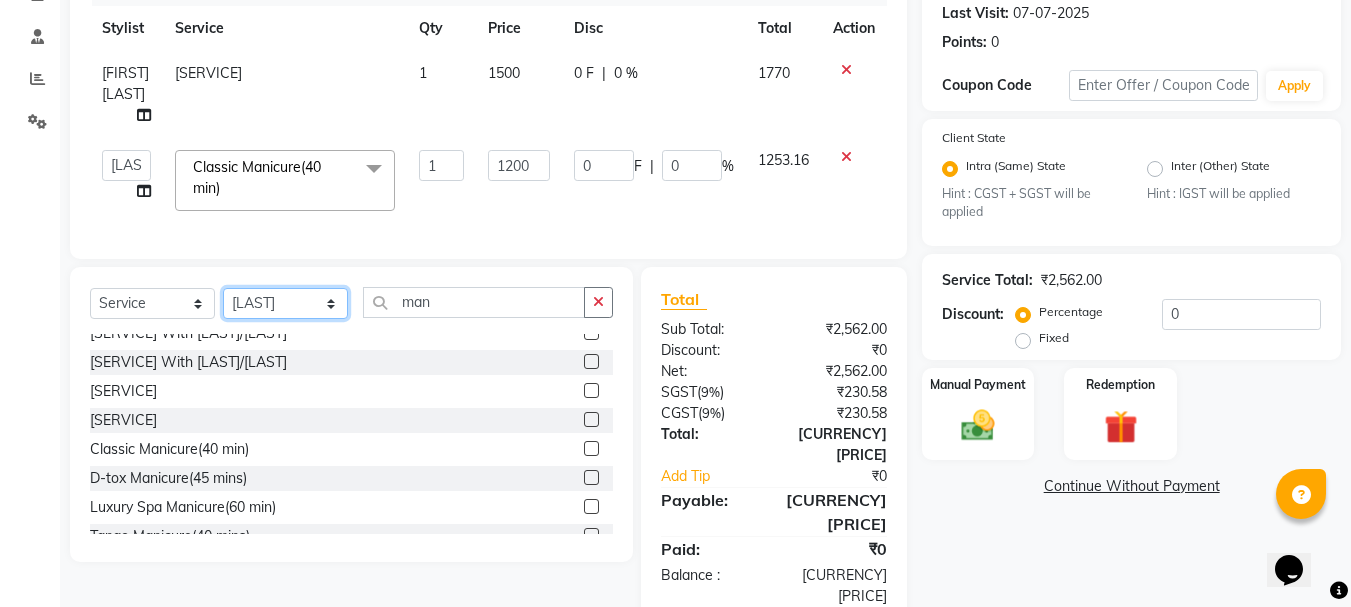 click on "Select Stylist [STYLIST] [STYLIST] [STYLIST] [STYLIST] [STYLIST] [STYLIST] [STYLIST] [STYLIST] [STYLIST] [STYLIST] [STYLIST]" 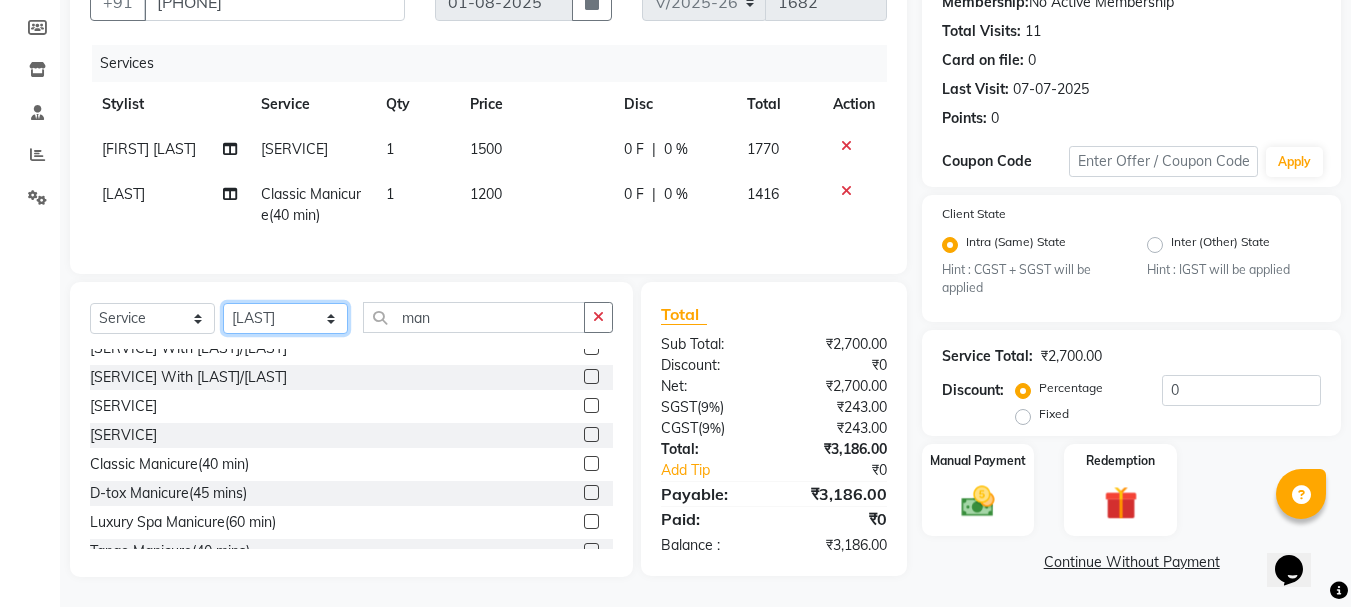 scroll, scrollTop: 239, scrollLeft: 0, axis: vertical 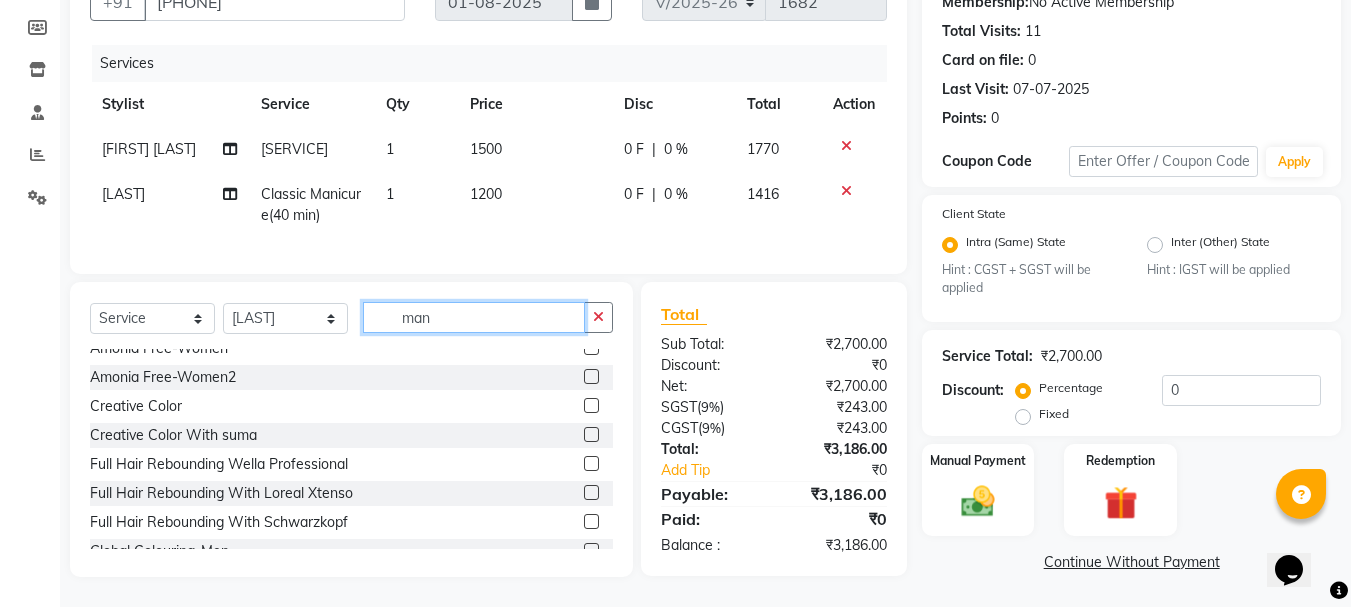 click on "man" 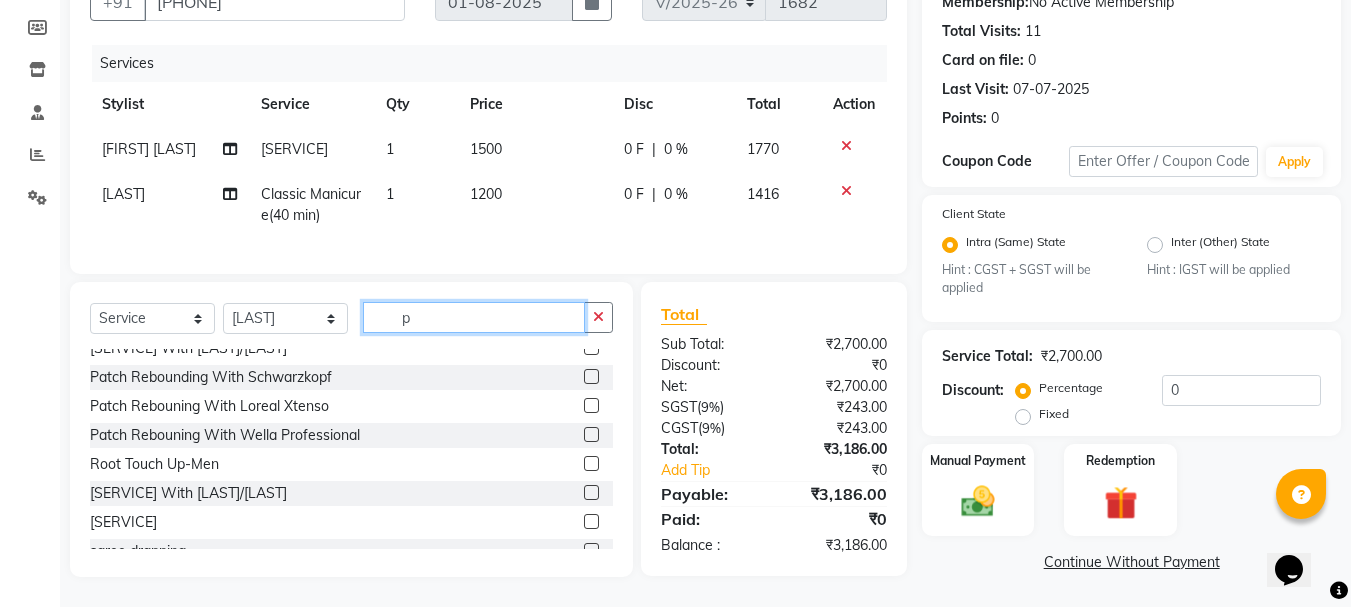 scroll, scrollTop: 0, scrollLeft: 0, axis: both 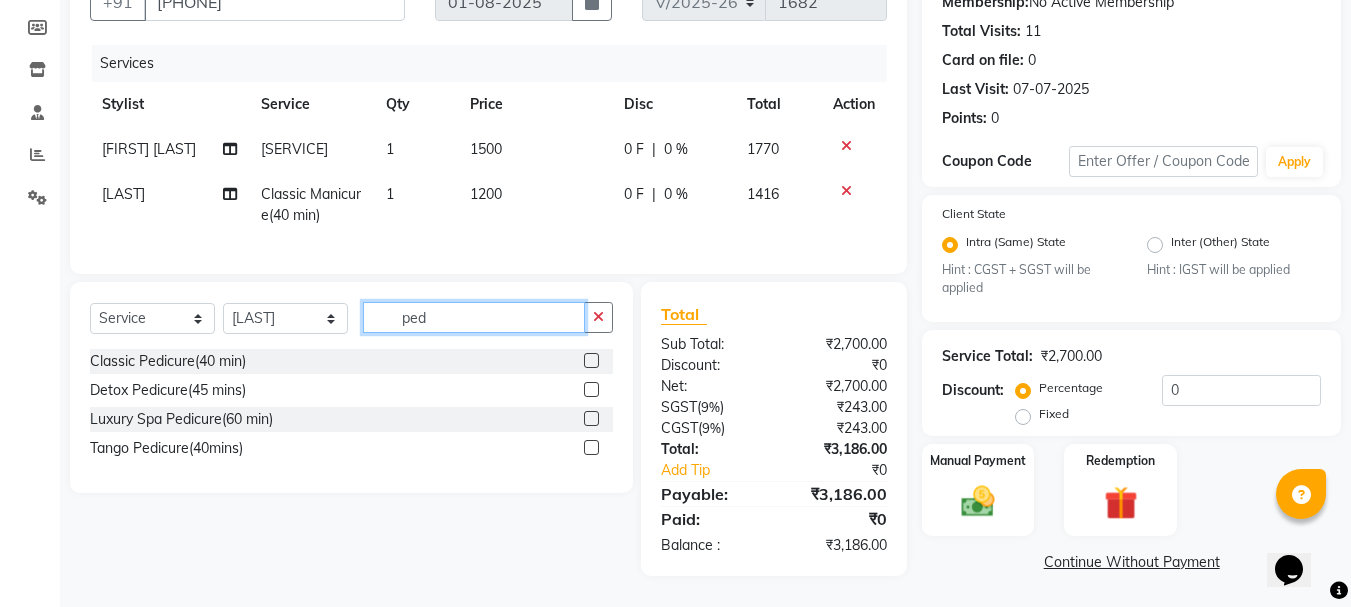 type on "ped" 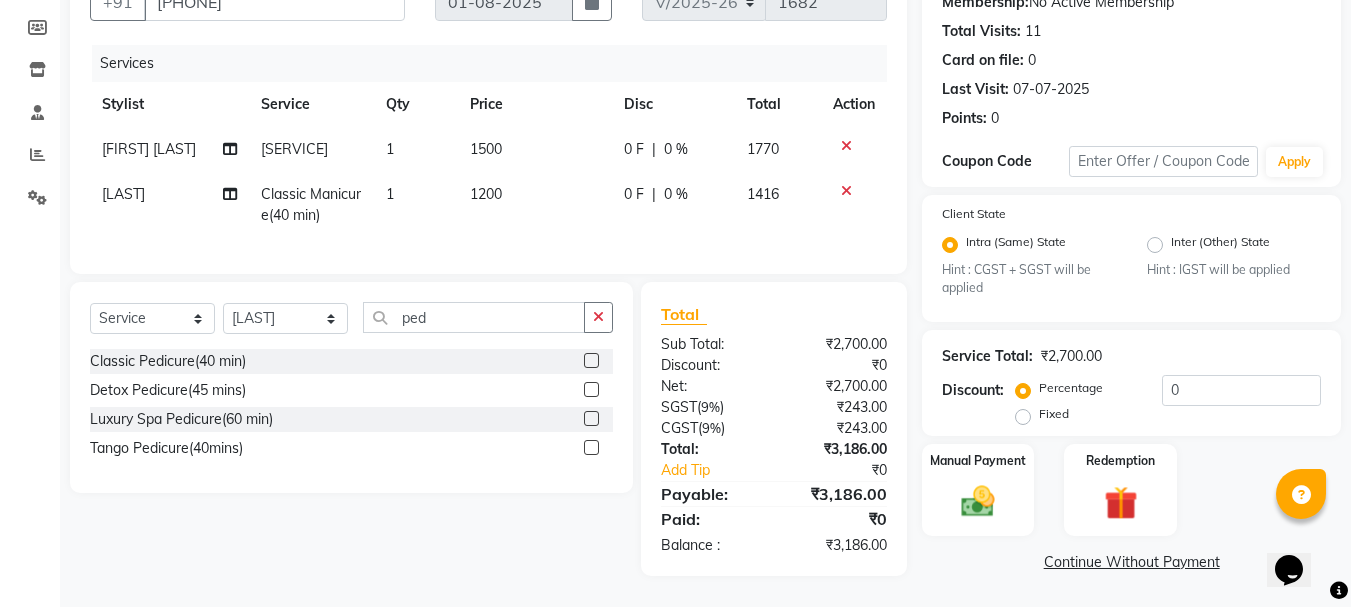 click 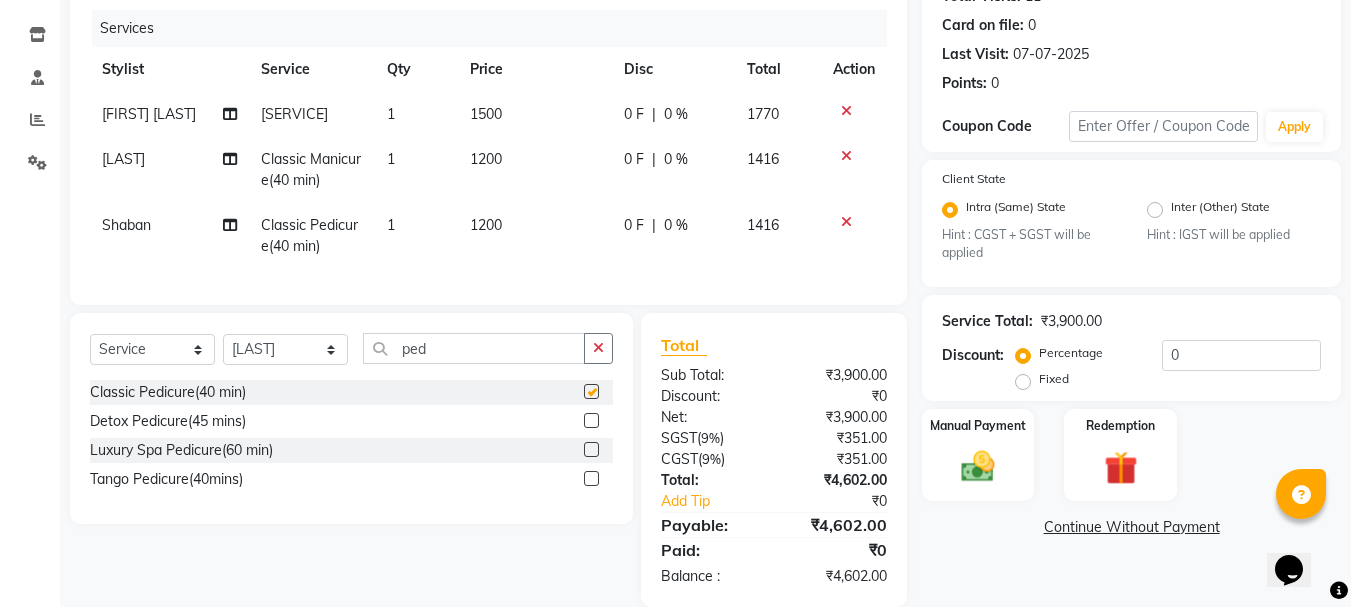 checkbox on "false" 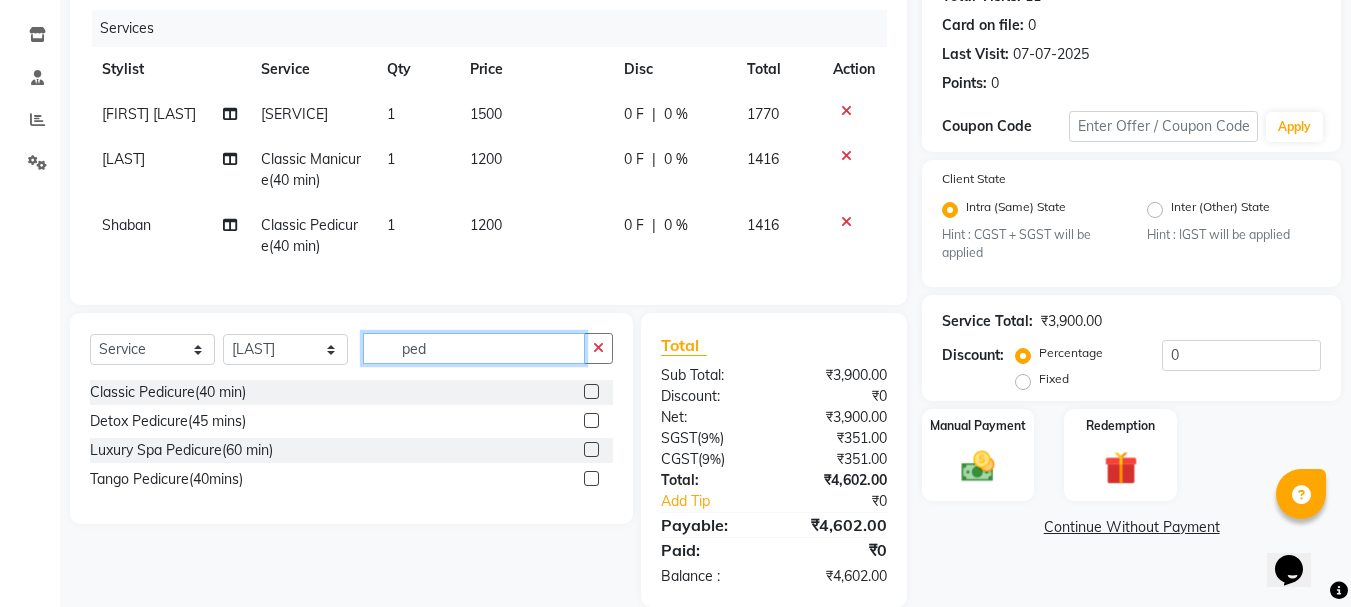 click on "ped" 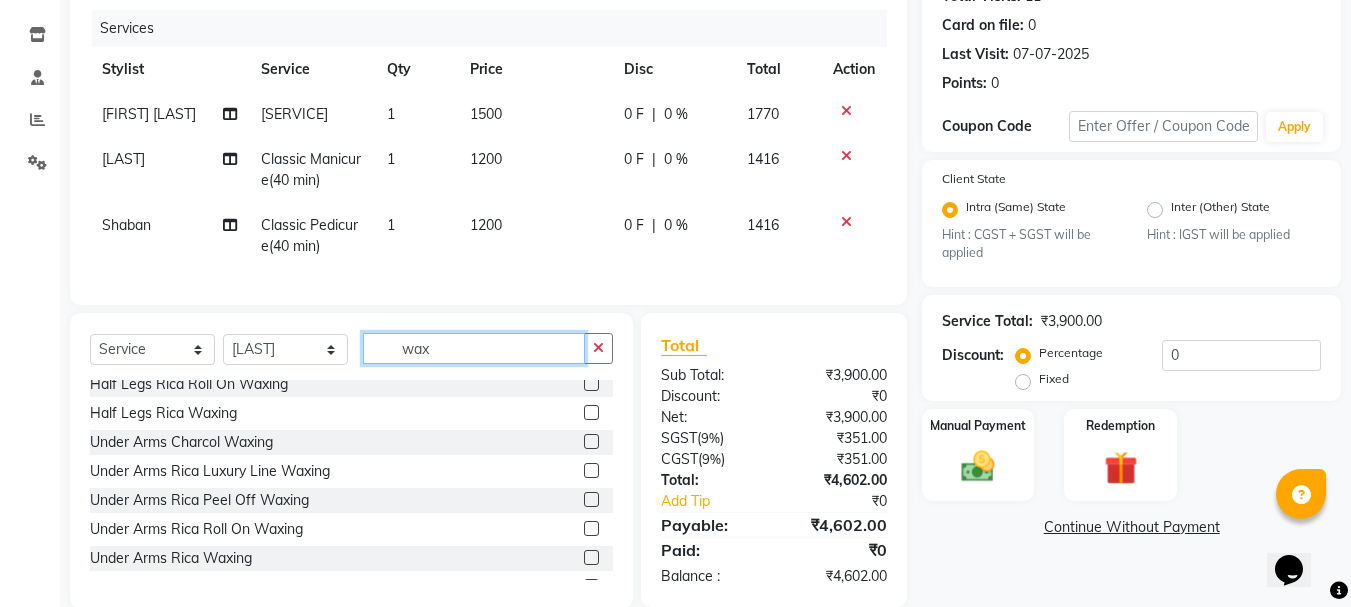 scroll, scrollTop: 1134, scrollLeft: 0, axis: vertical 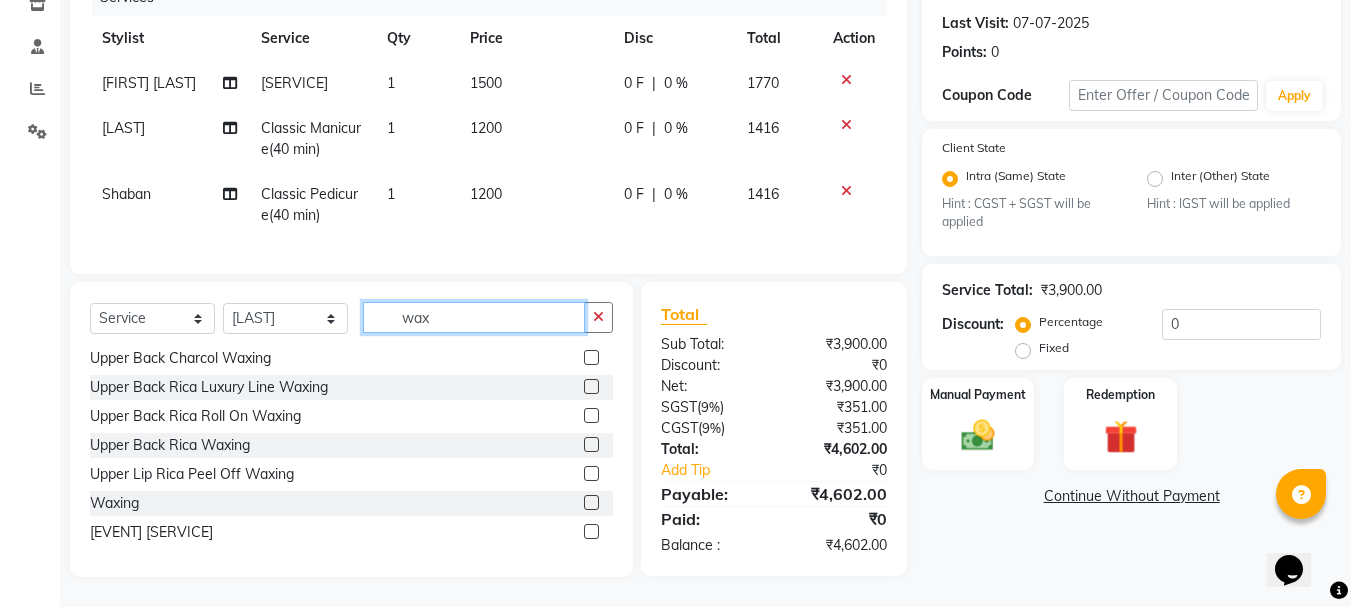 type on "wax" 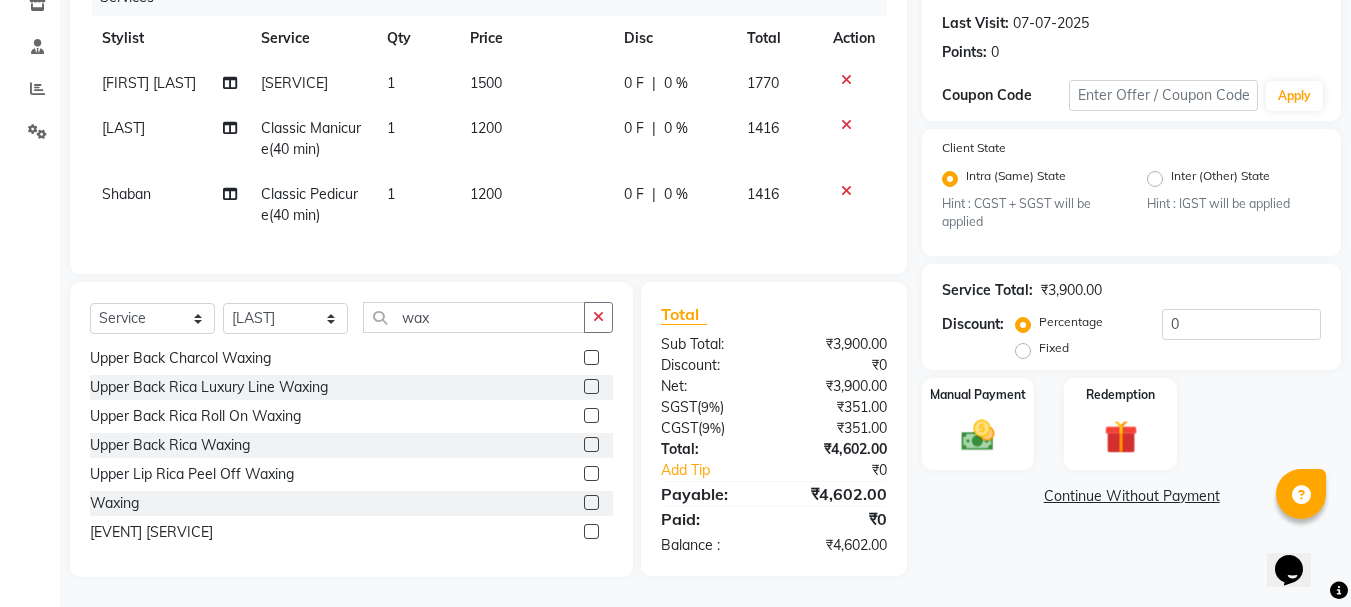 click 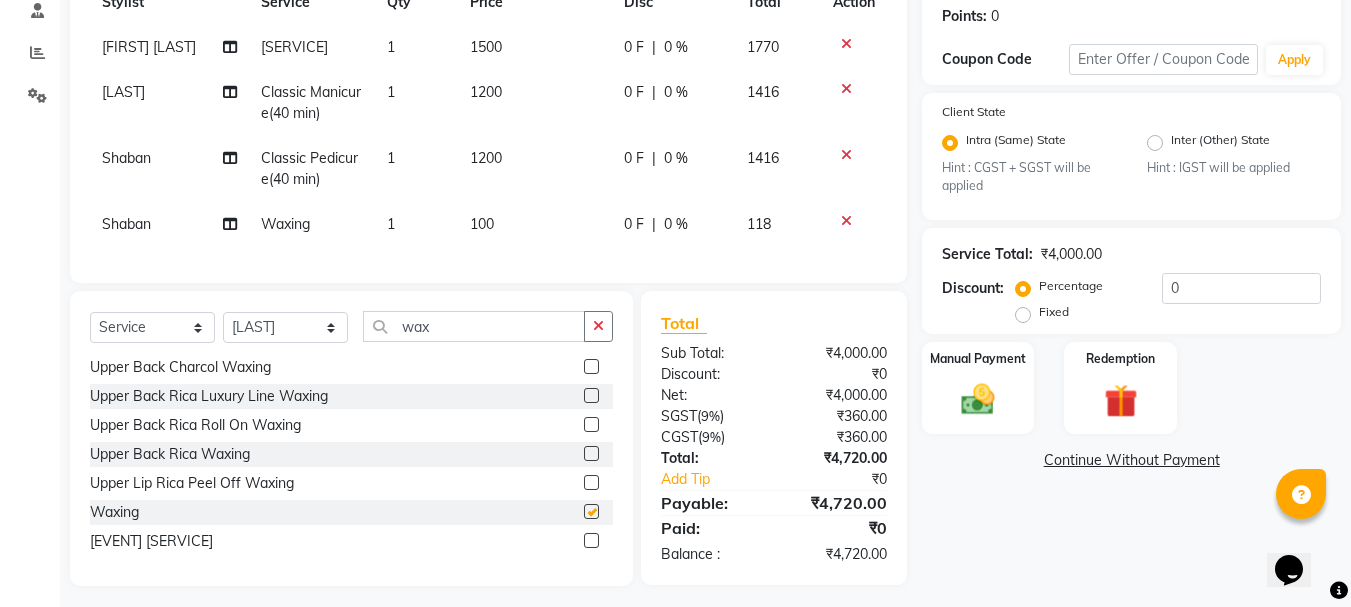 checkbox on "false" 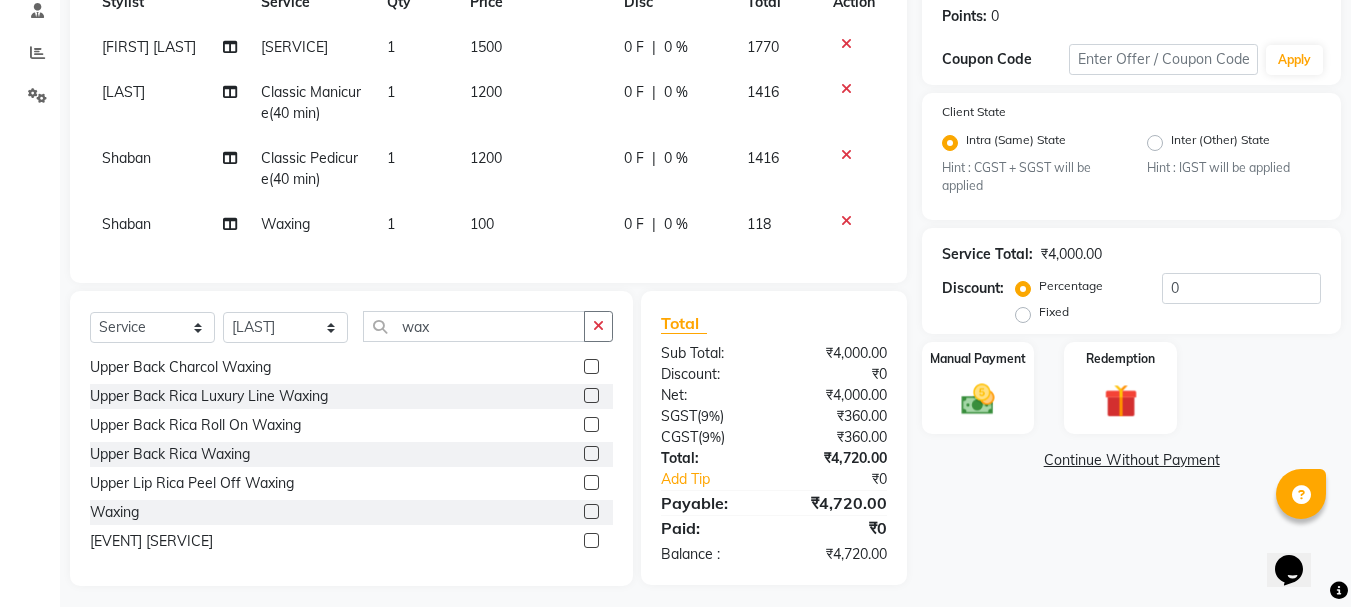 click on "100" 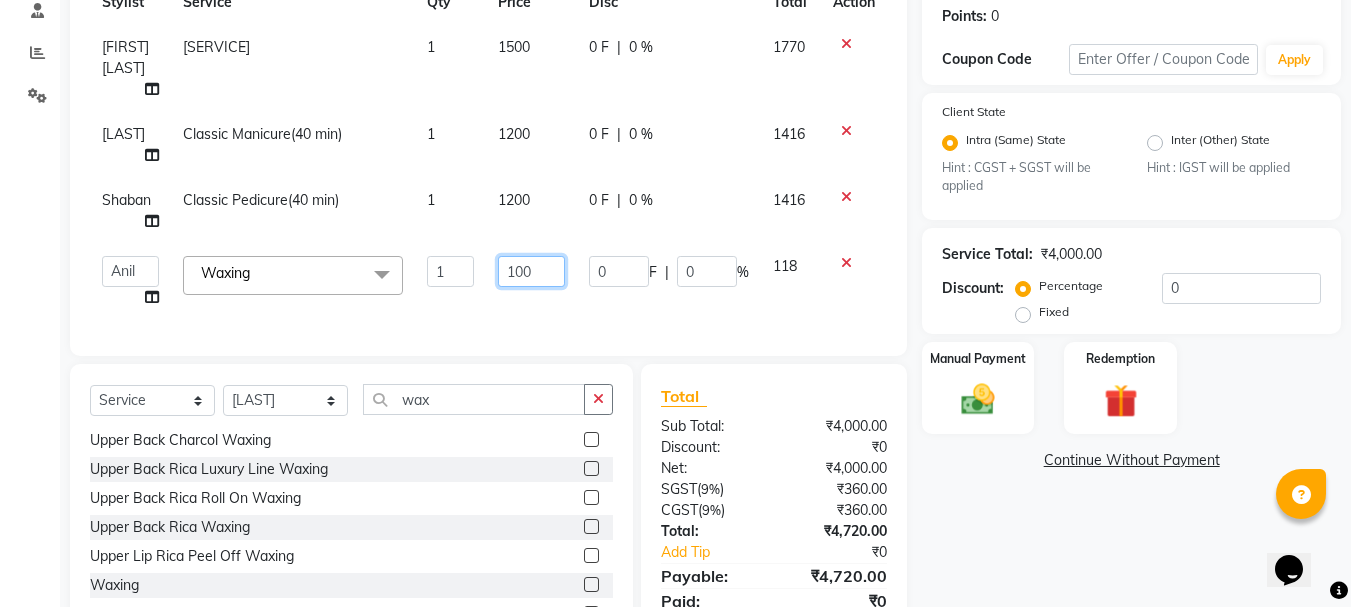 click on "100" 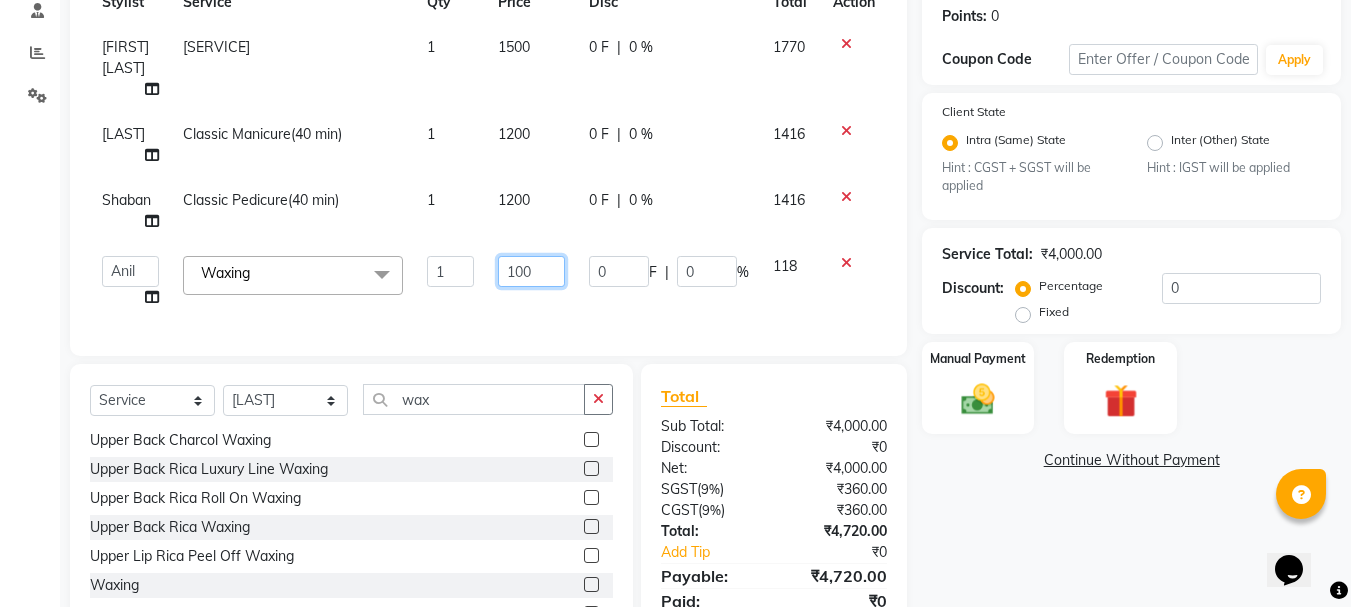 click on "100" 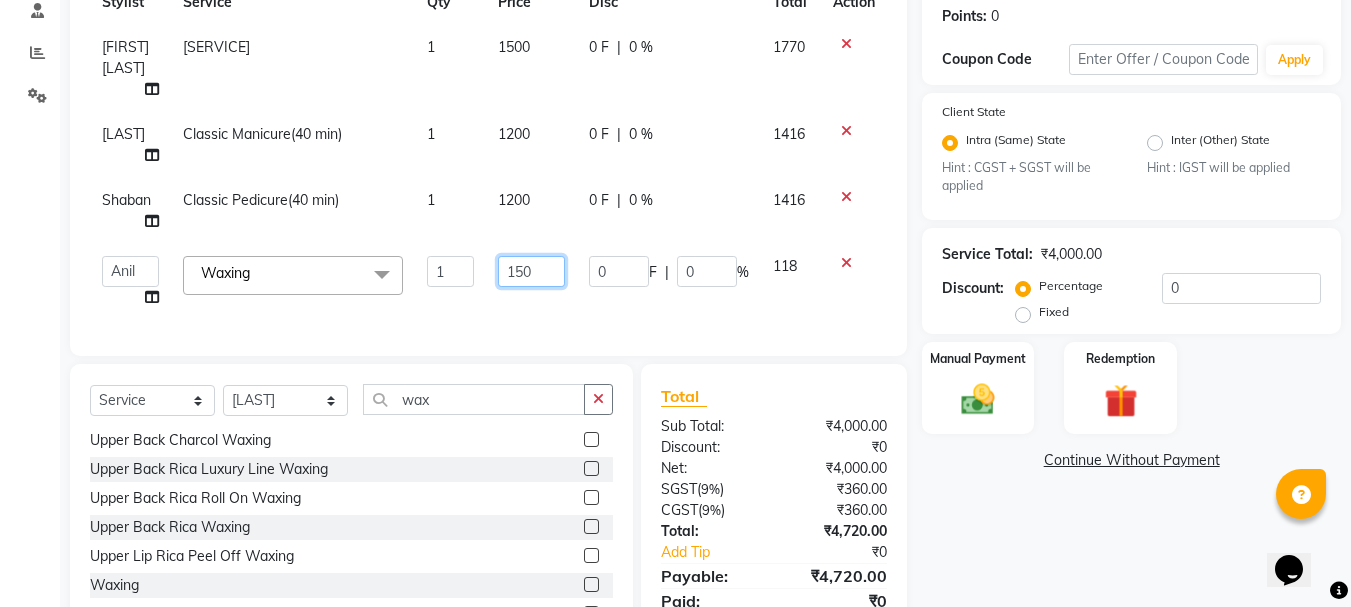 type on "1500" 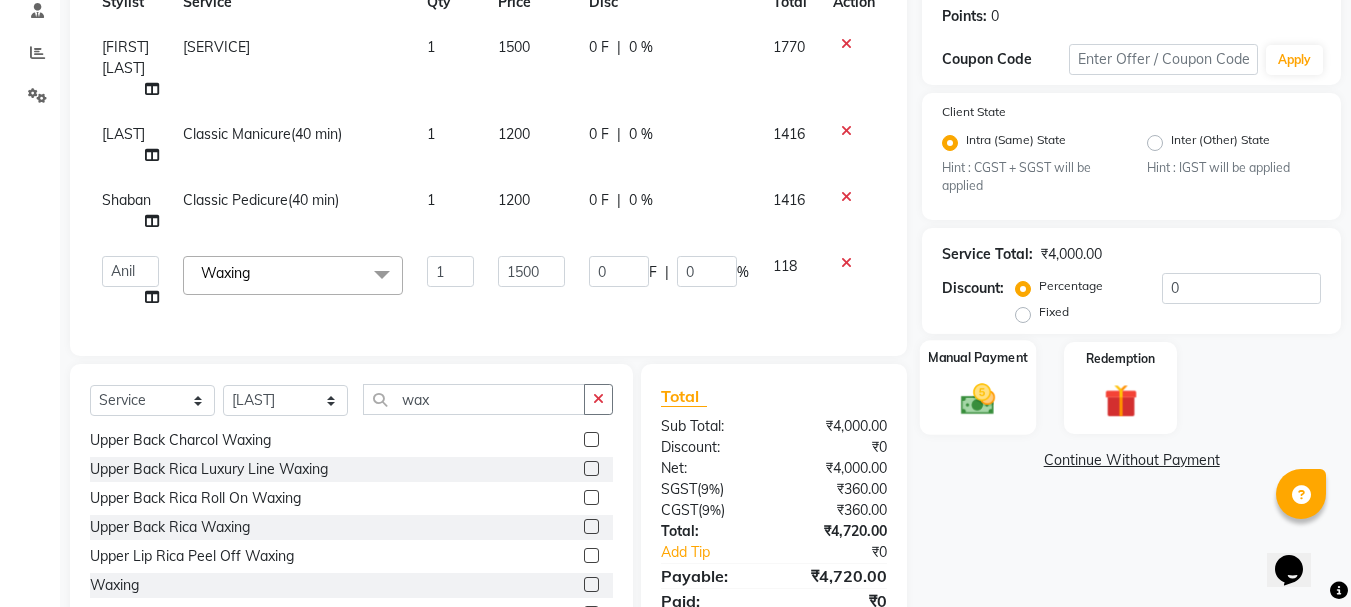 click 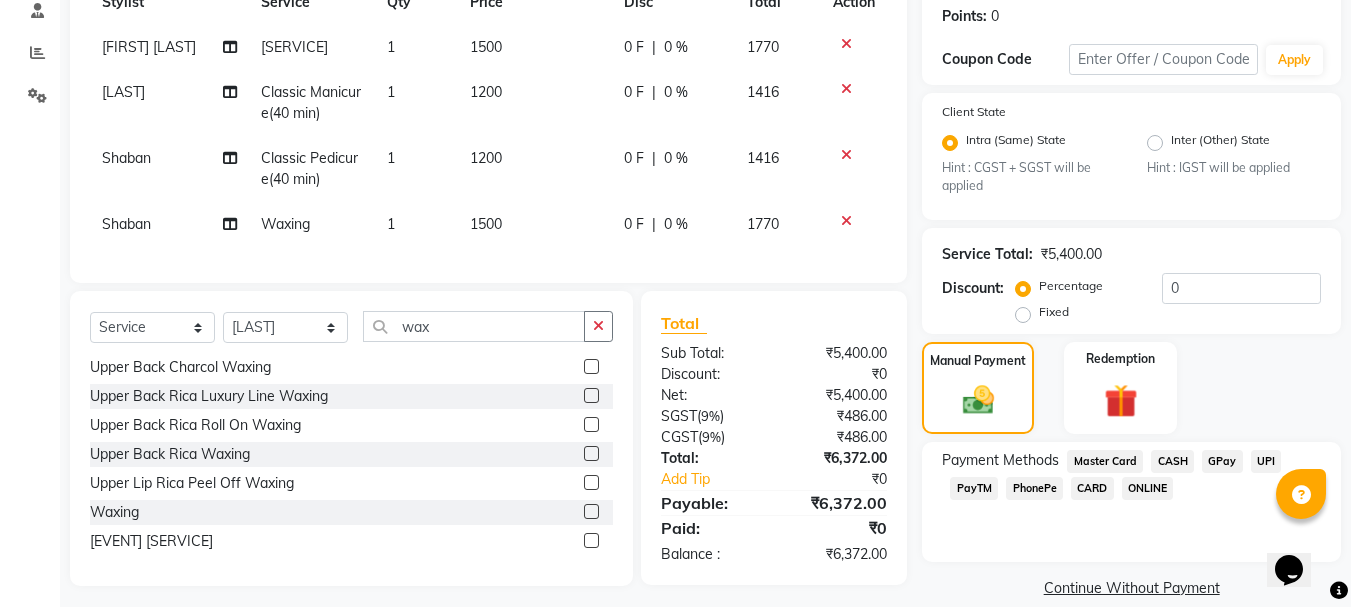click on "Fixed" 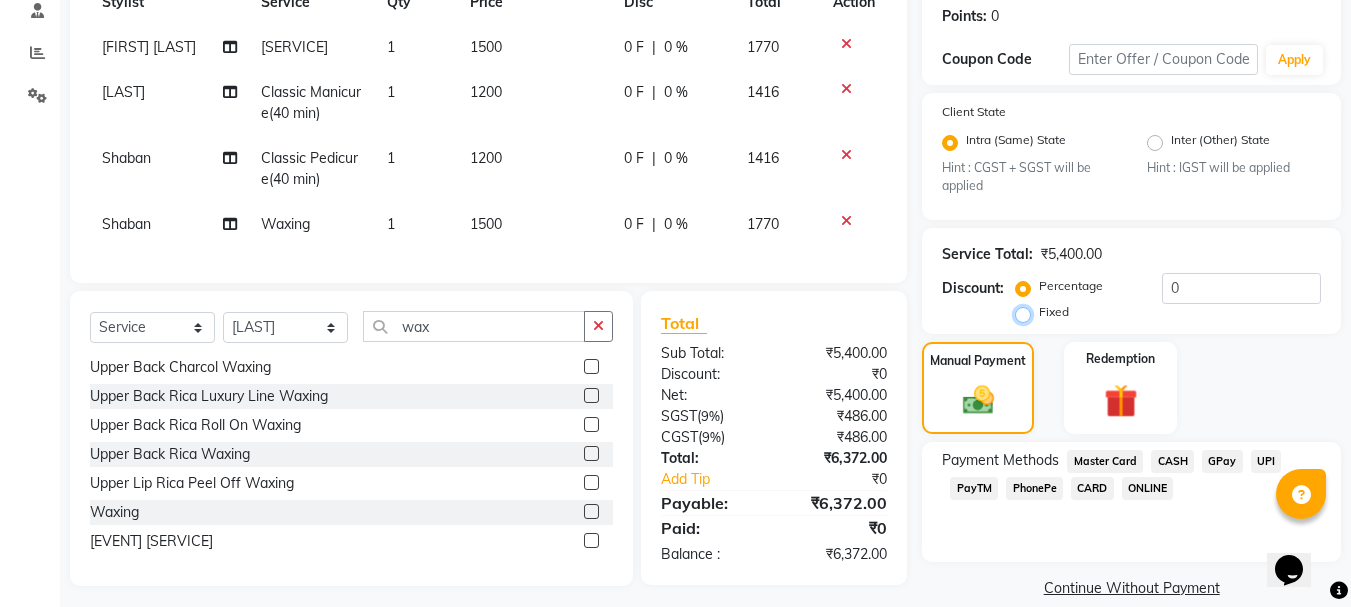 click on "Fixed" at bounding box center [1027, 312] 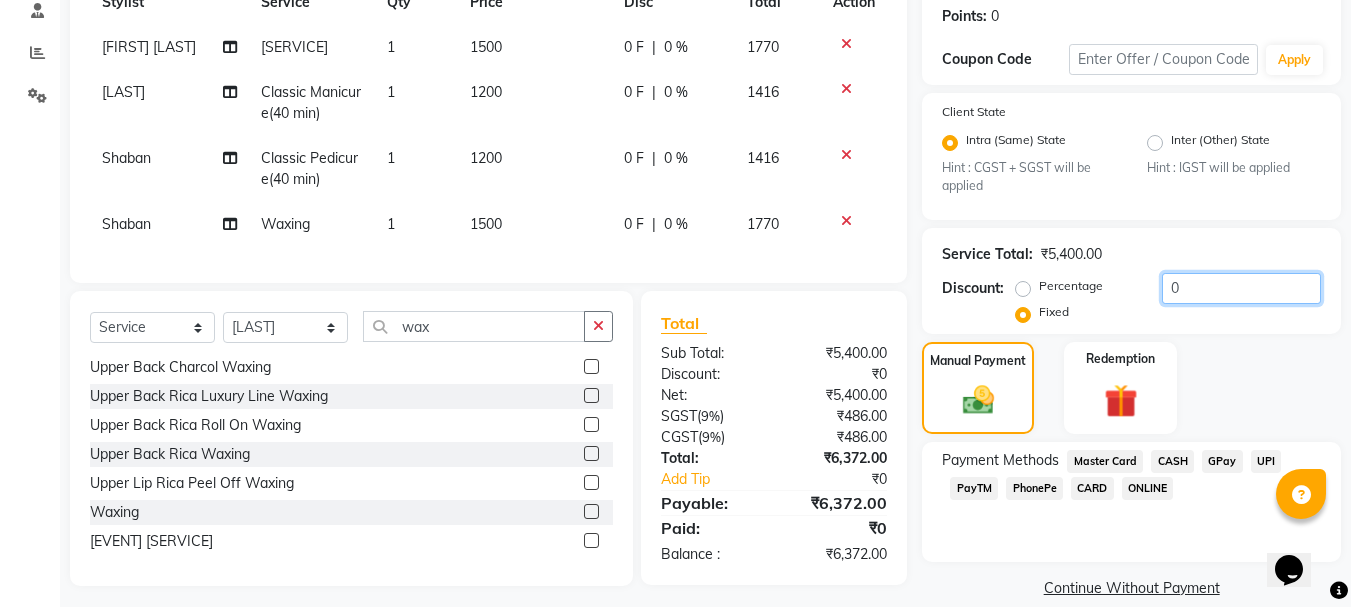 click on "0" 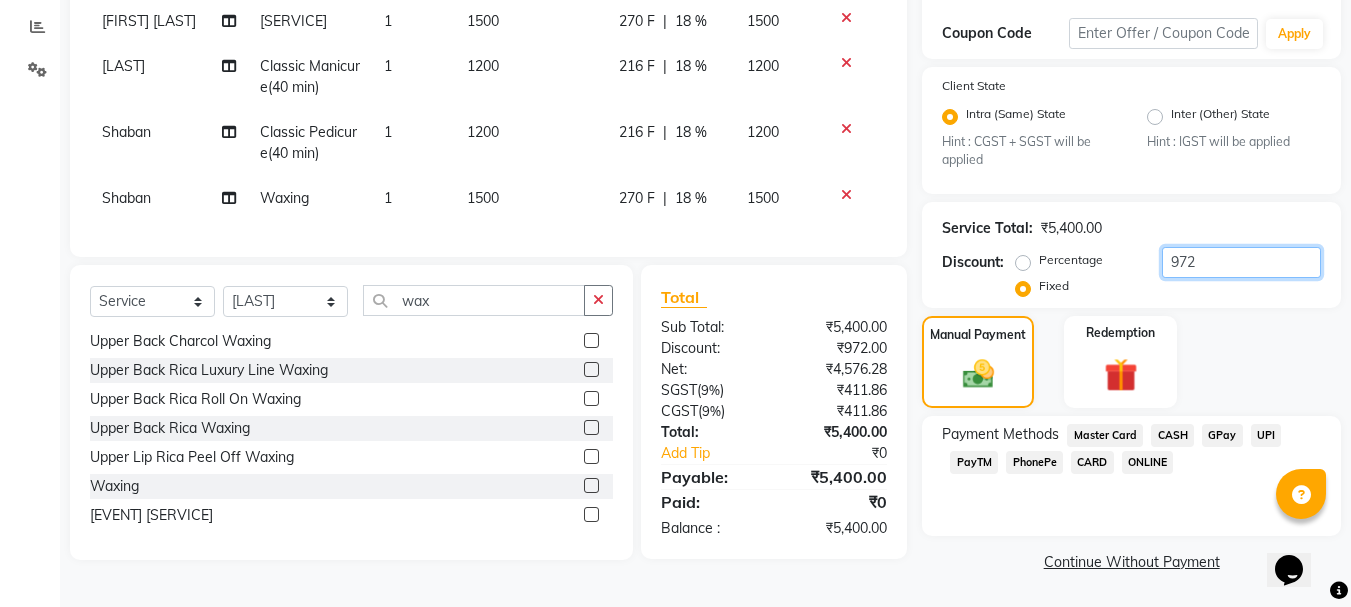 scroll, scrollTop: 350, scrollLeft: 0, axis: vertical 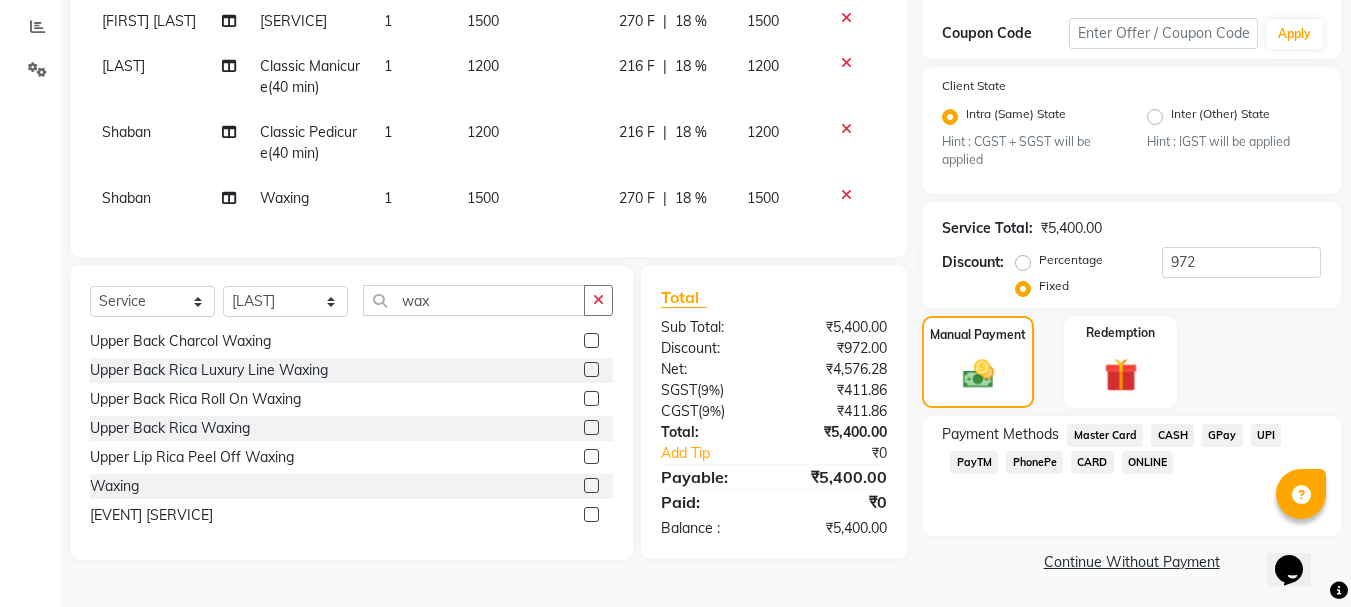 click on "GPay" 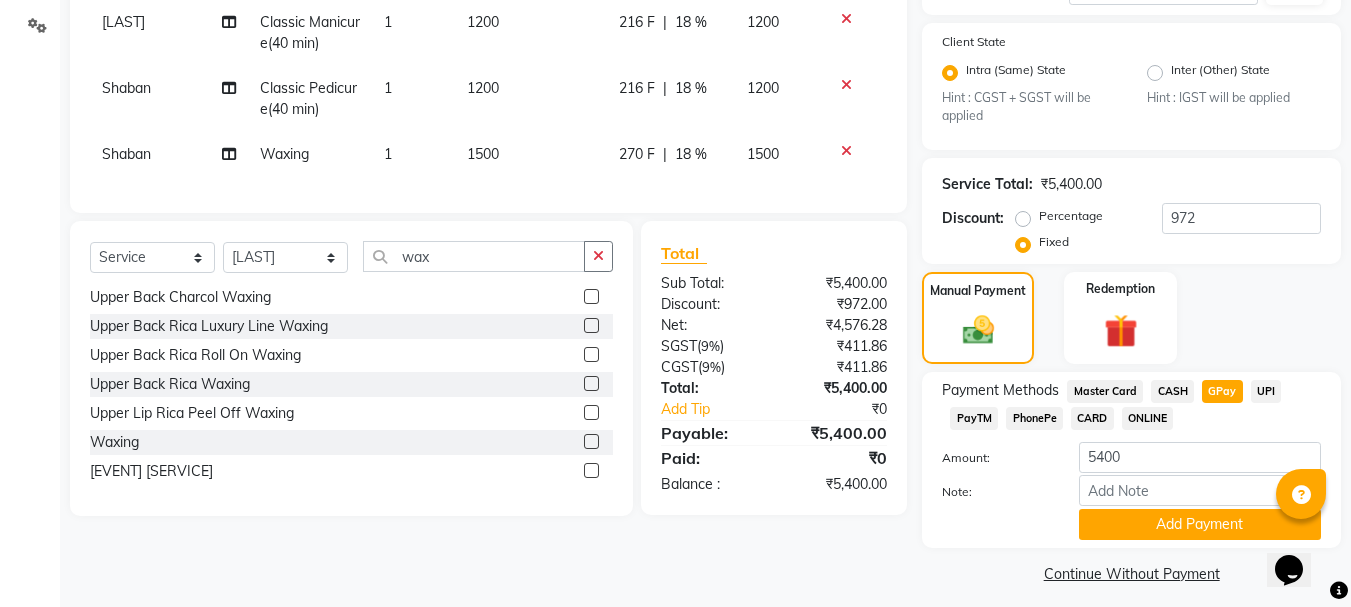 scroll, scrollTop: 387, scrollLeft: 0, axis: vertical 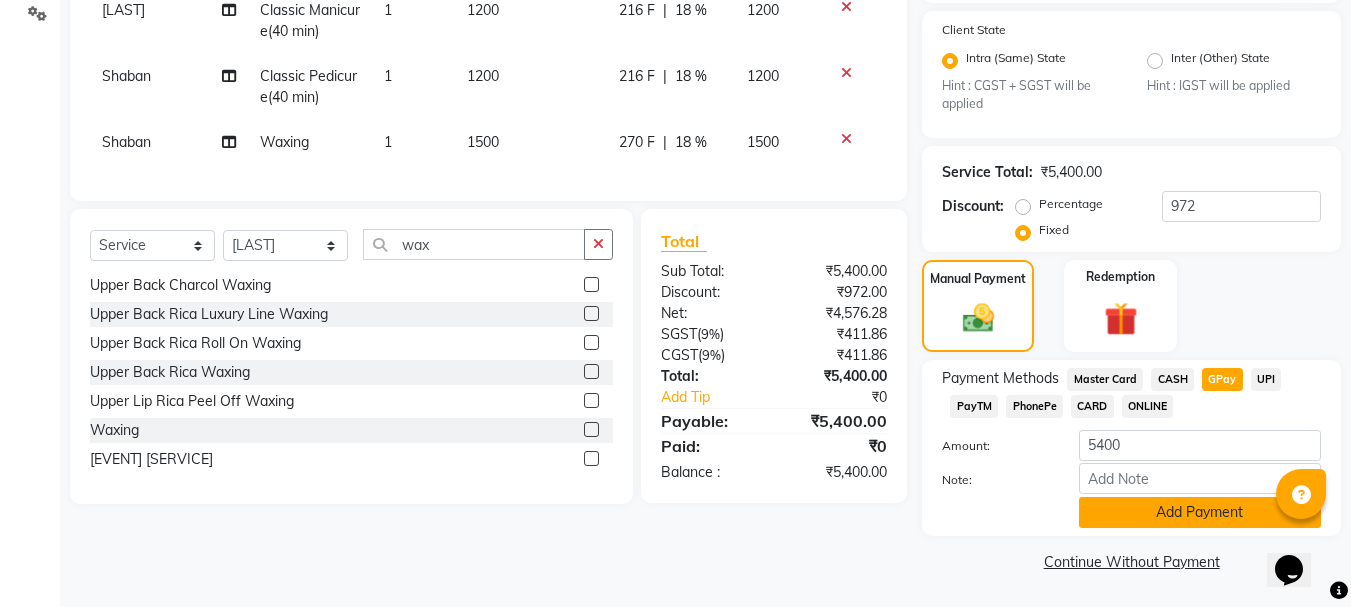 click on "Add Payment" 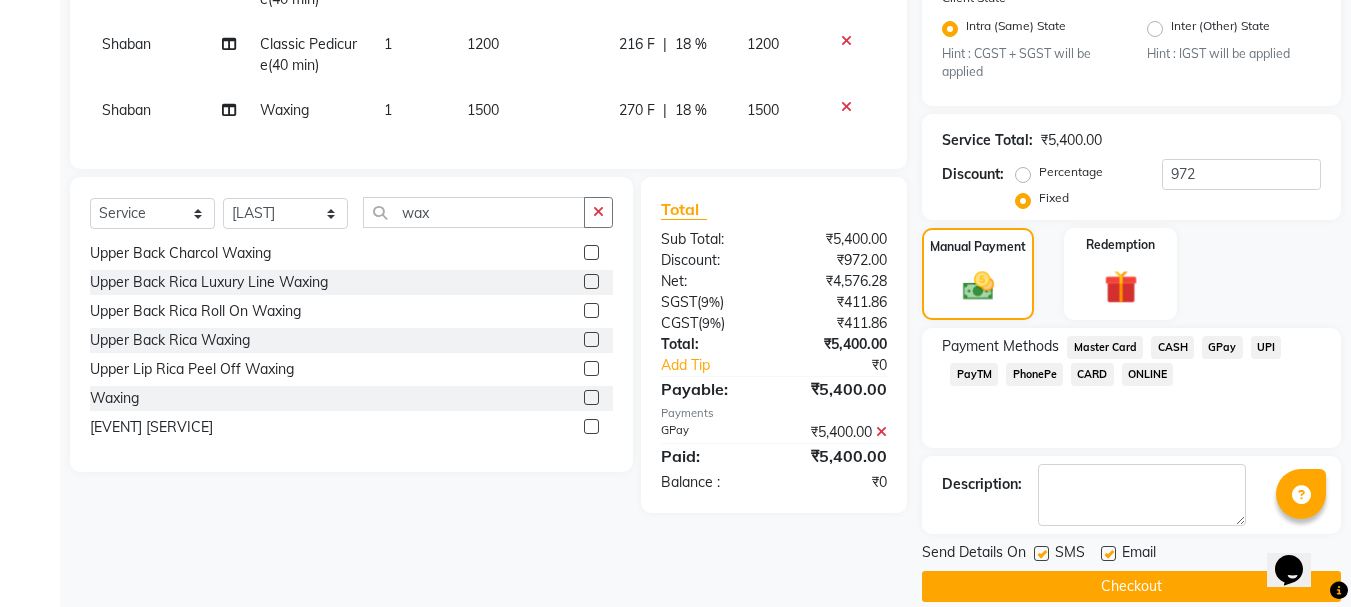 scroll, scrollTop: 444, scrollLeft: 0, axis: vertical 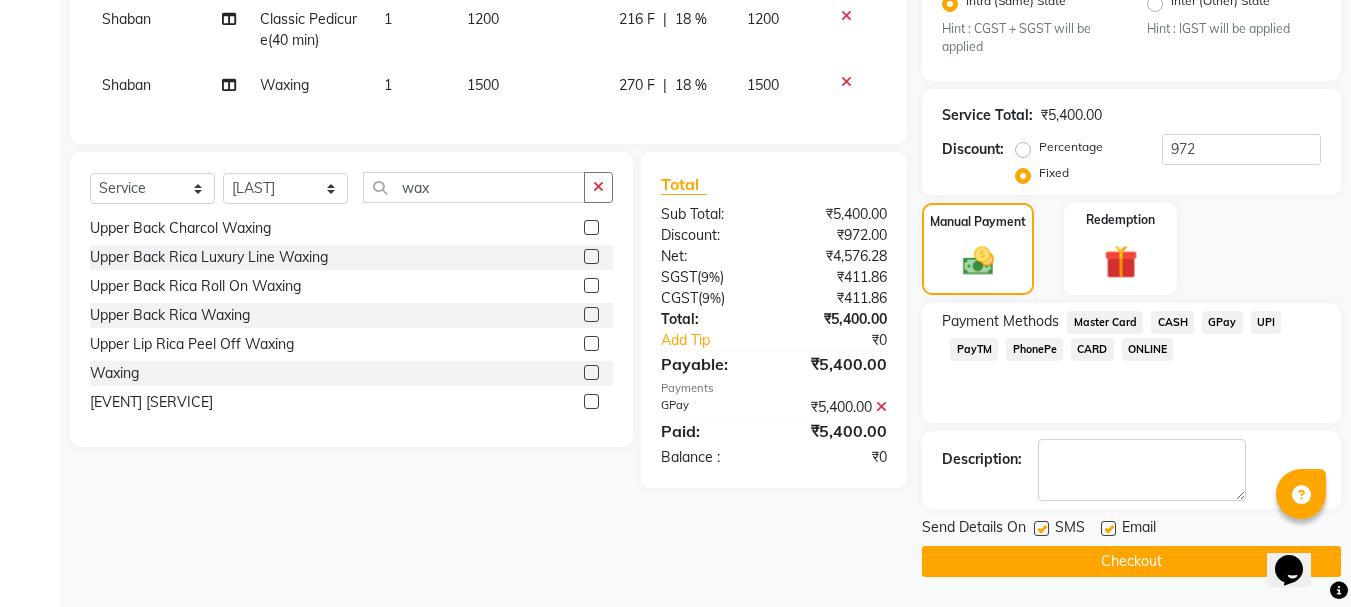 click on "Checkout" 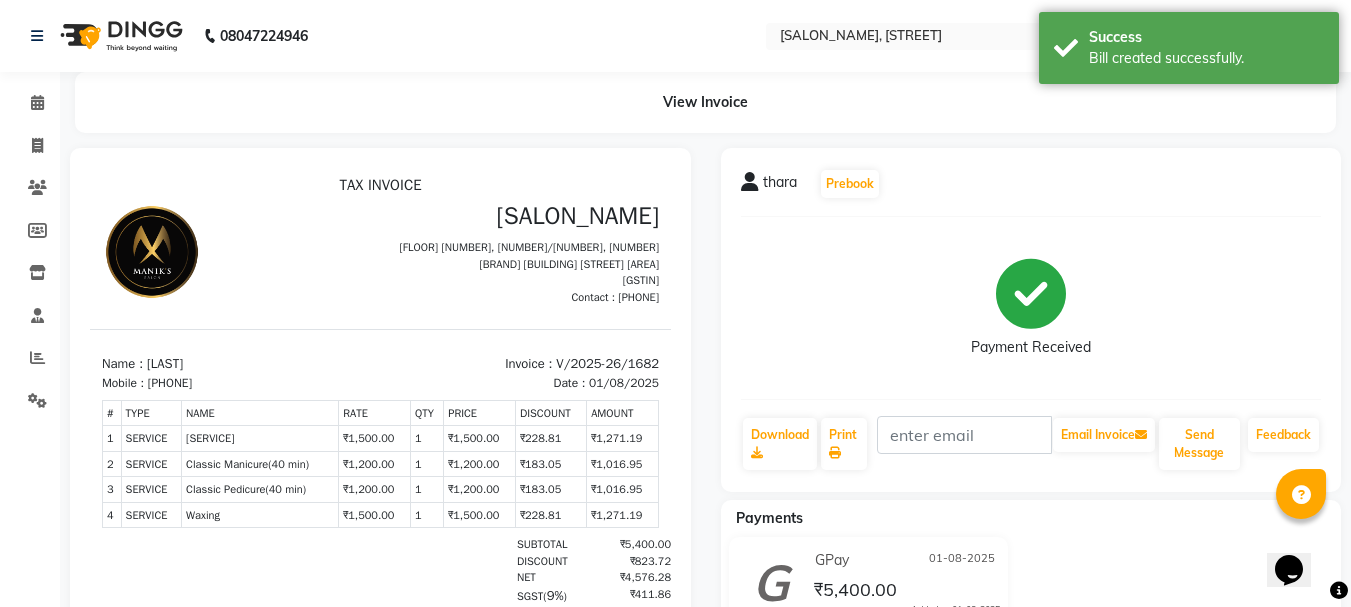 scroll, scrollTop: 0, scrollLeft: 0, axis: both 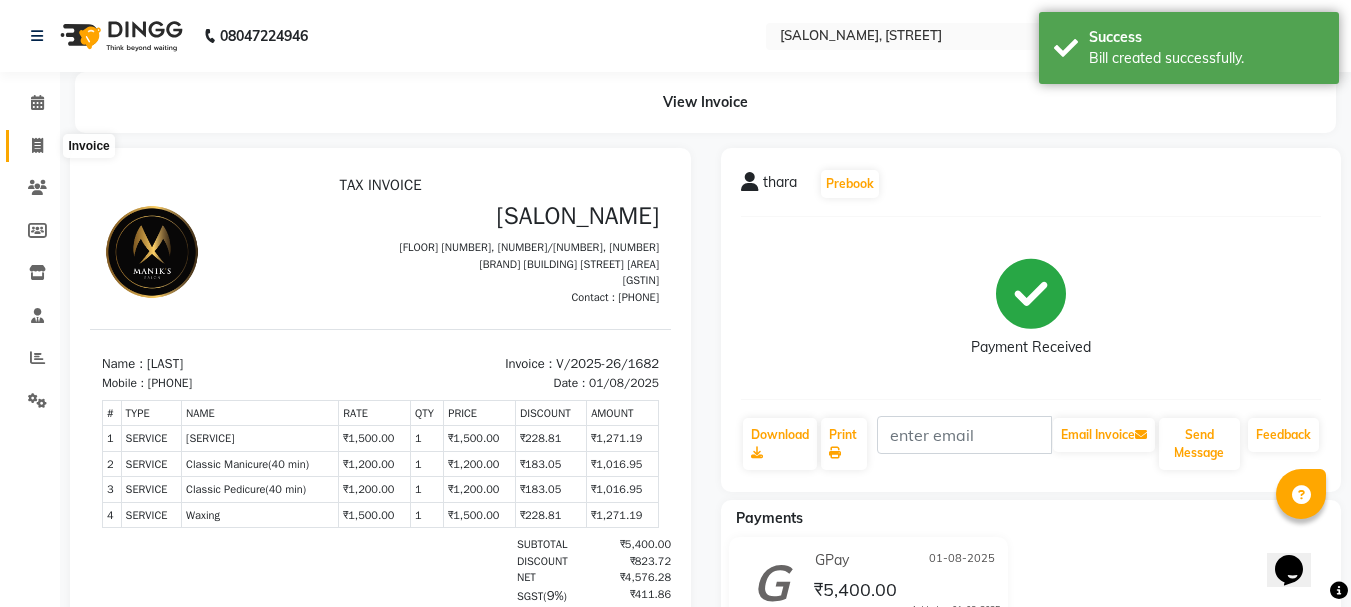 click 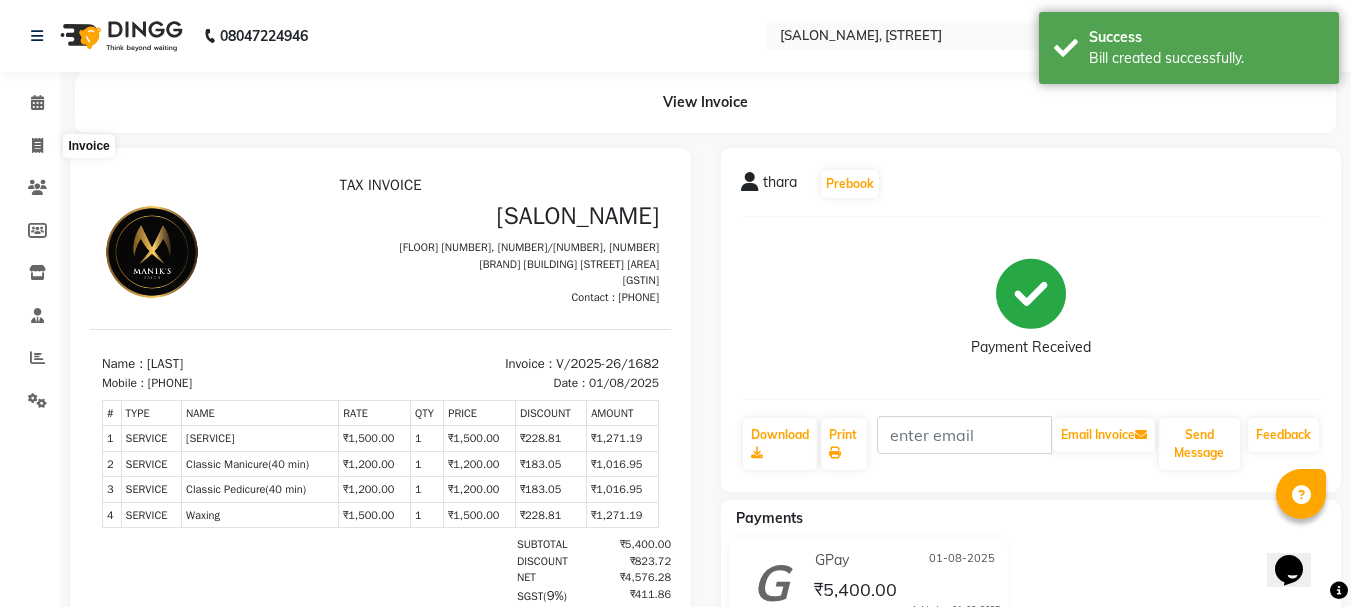 select on "service" 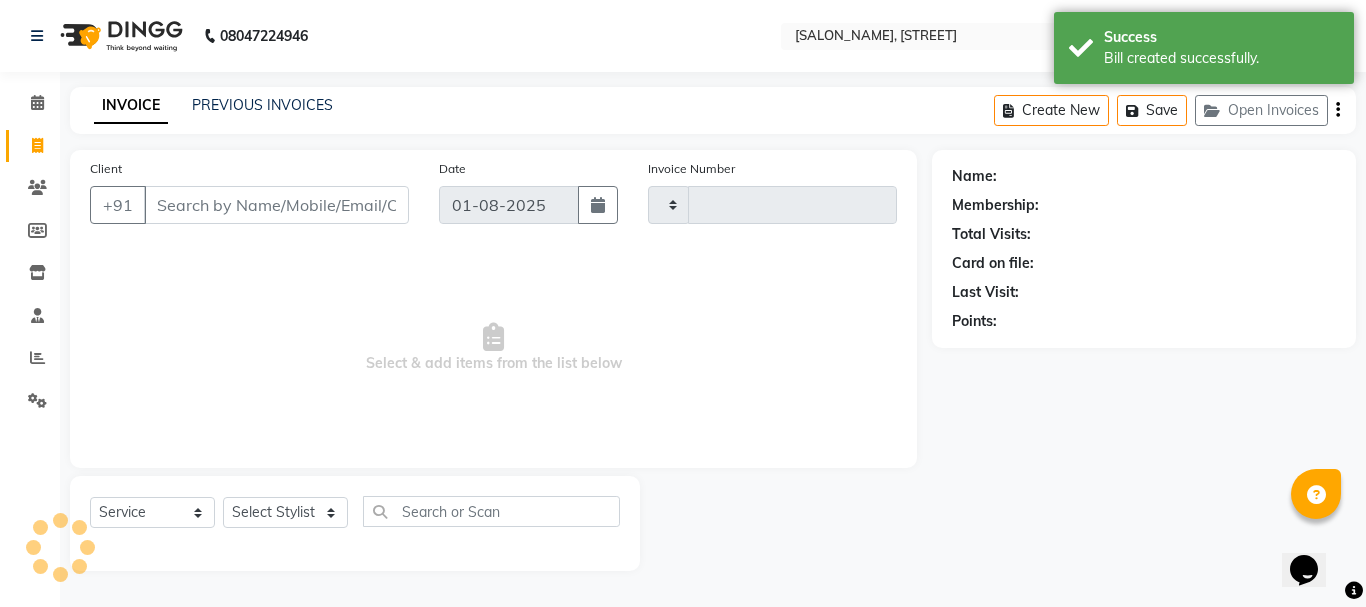 click on "Client" at bounding box center (276, 205) 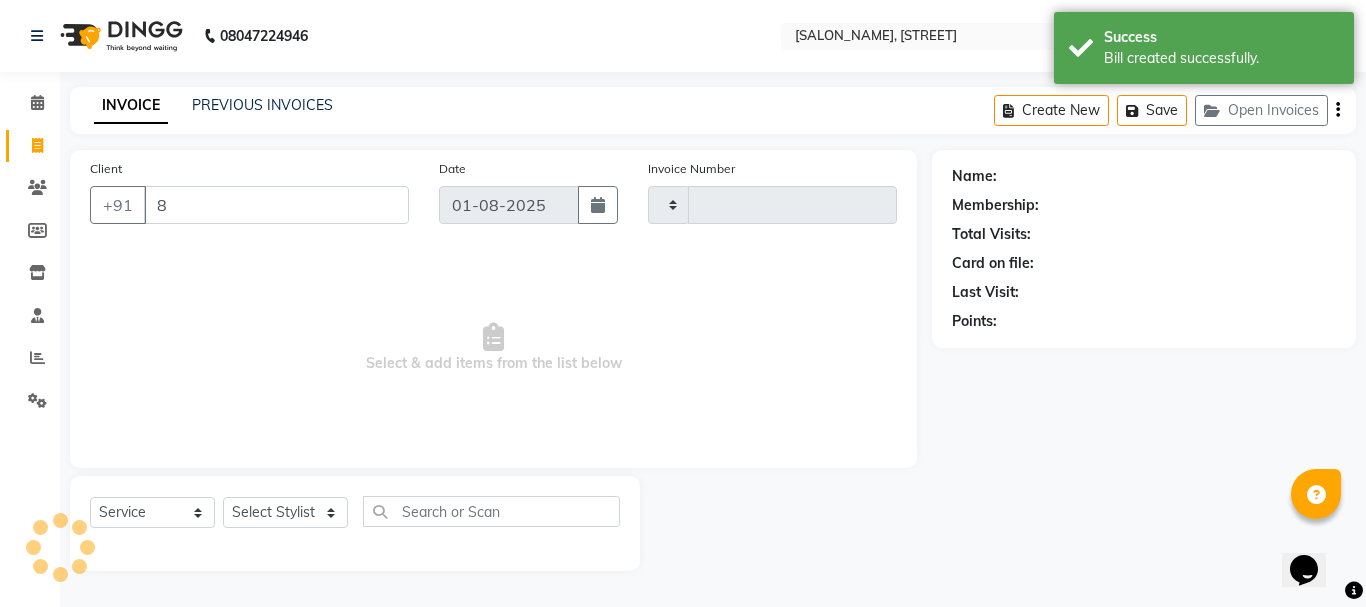 type on "88" 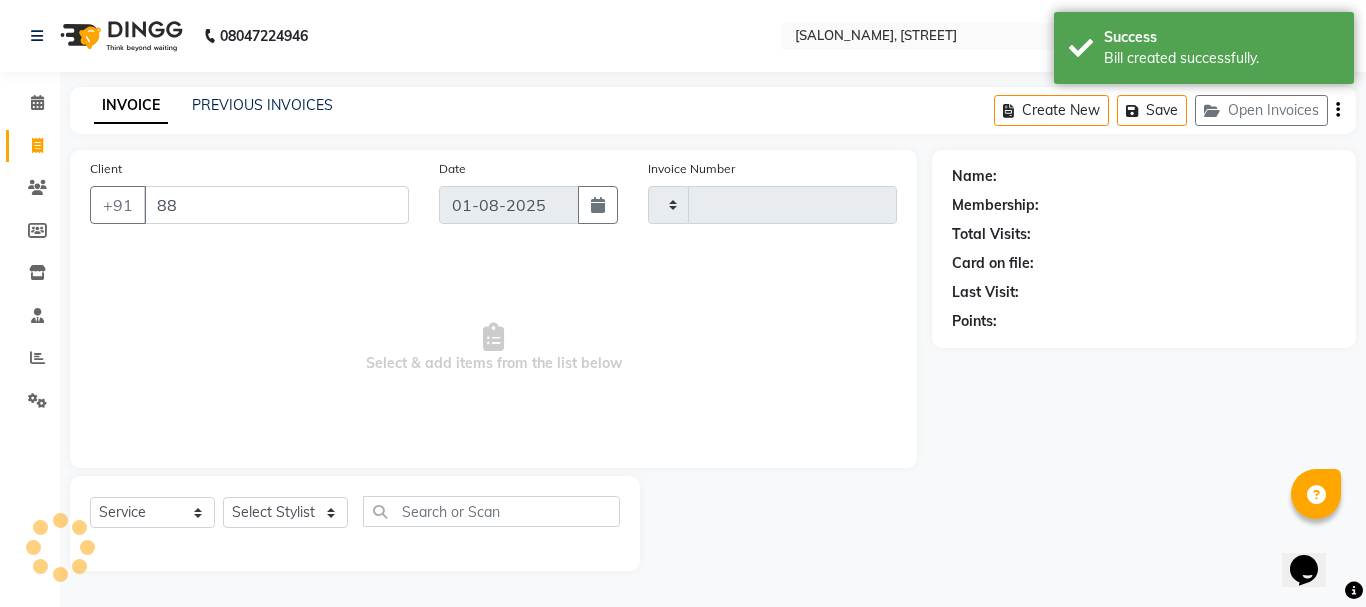 type on "1683" 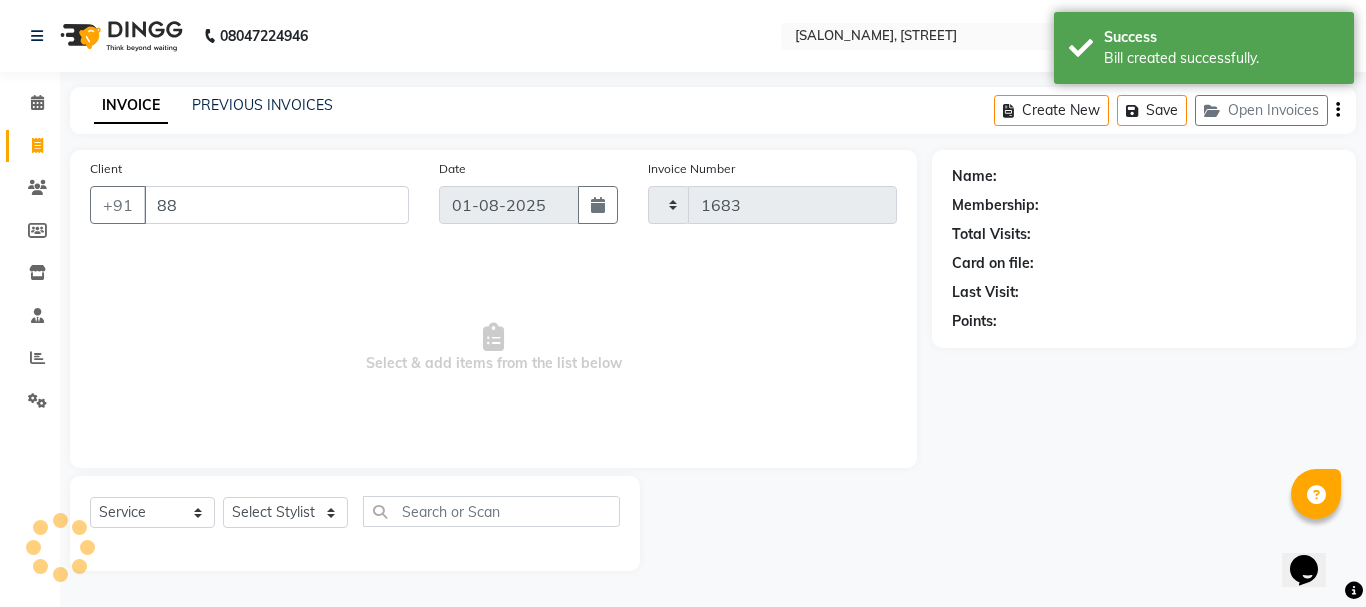 select on "3810" 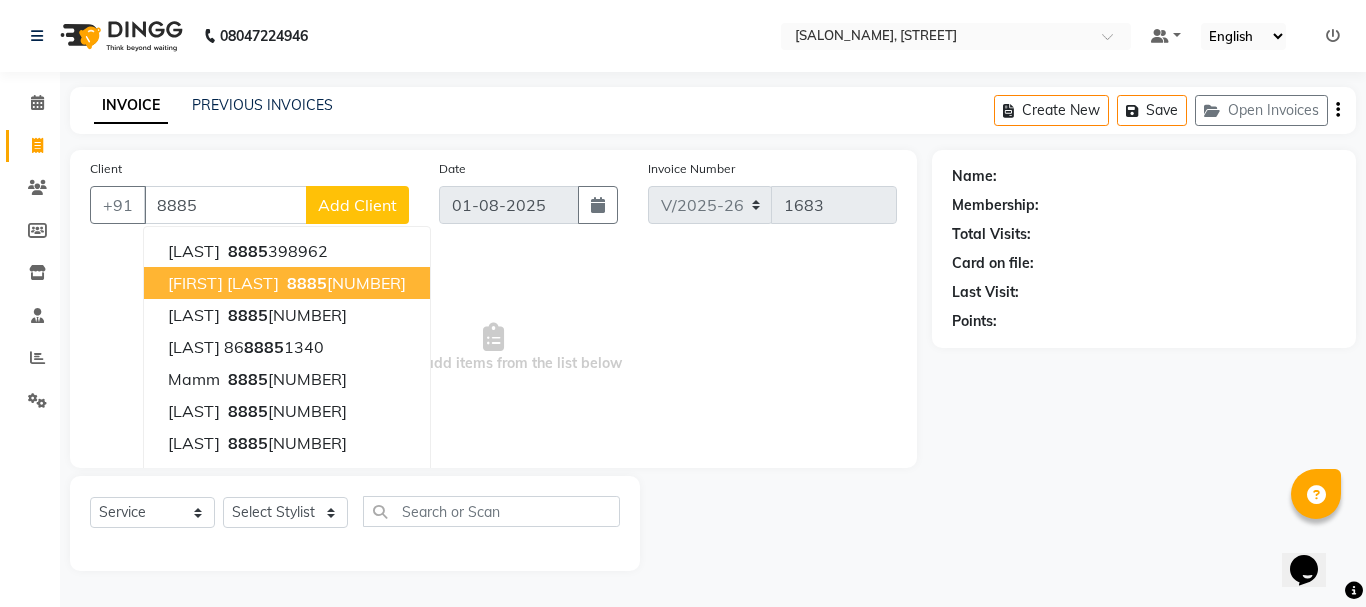 click on "8885" at bounding box center (307, 283) 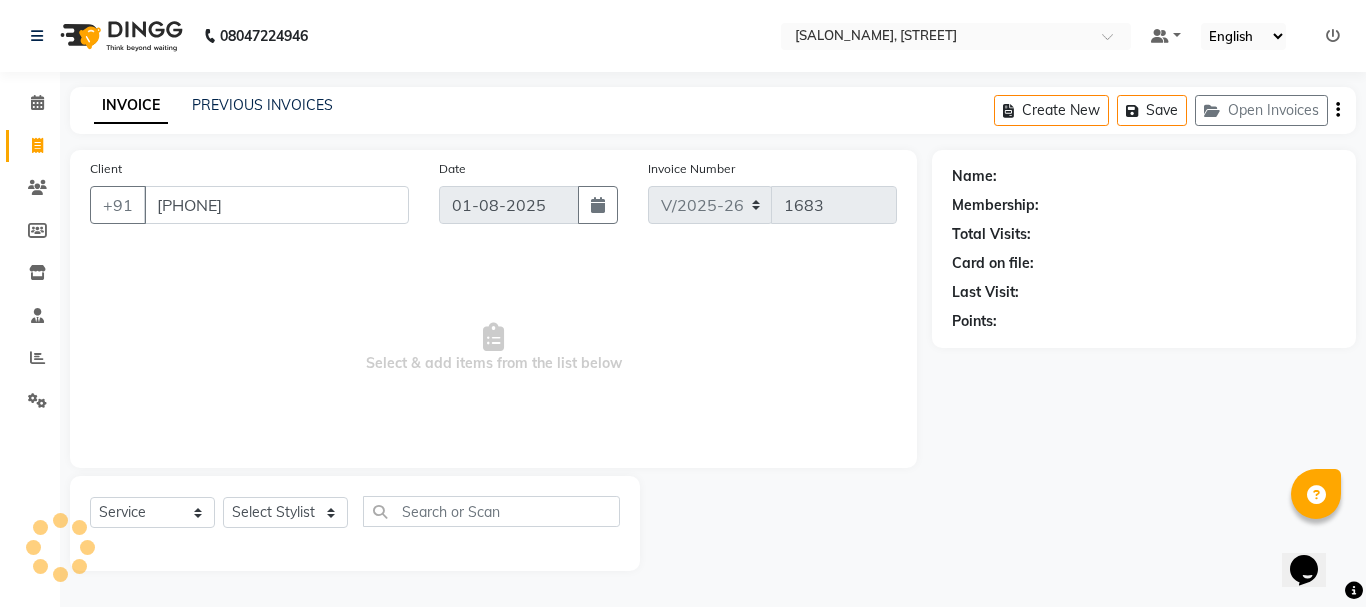 type on "[PHONE]" 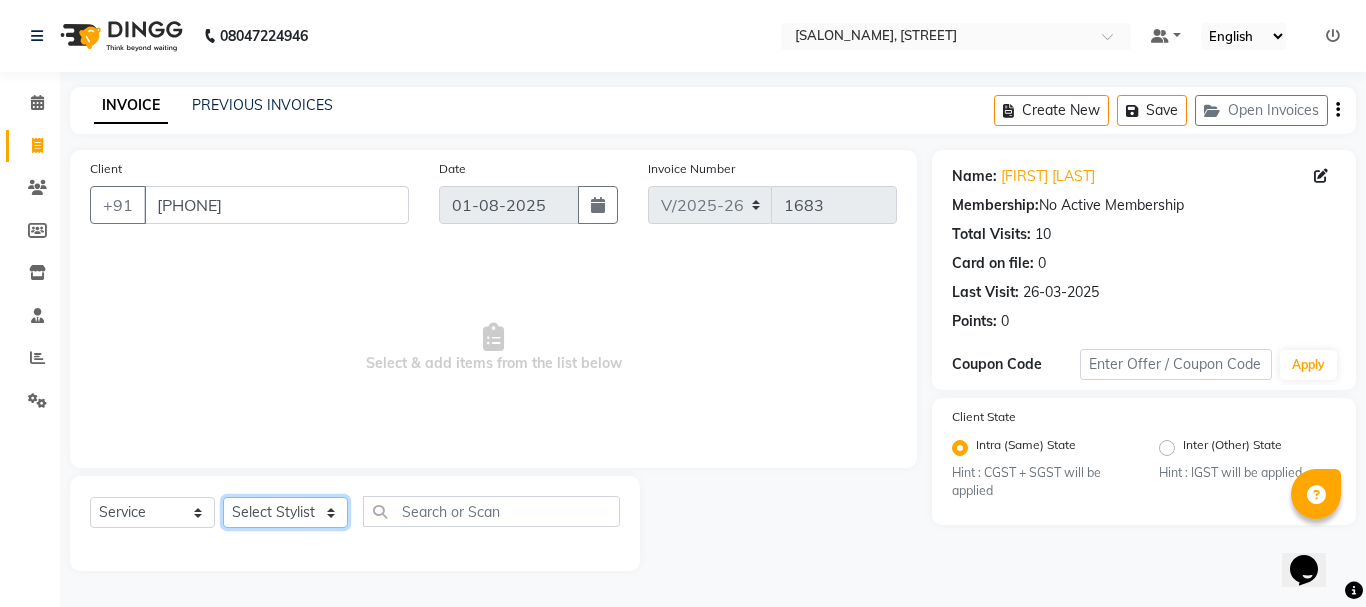 click on "Select Stylist [STYLIST] [STYLIST] [STYLIST] [STYLIST] [STYLIST] [STYLIST] [STYLIST] [STYLIST] [STYLIST] [STYLIST] [STYLIST]" 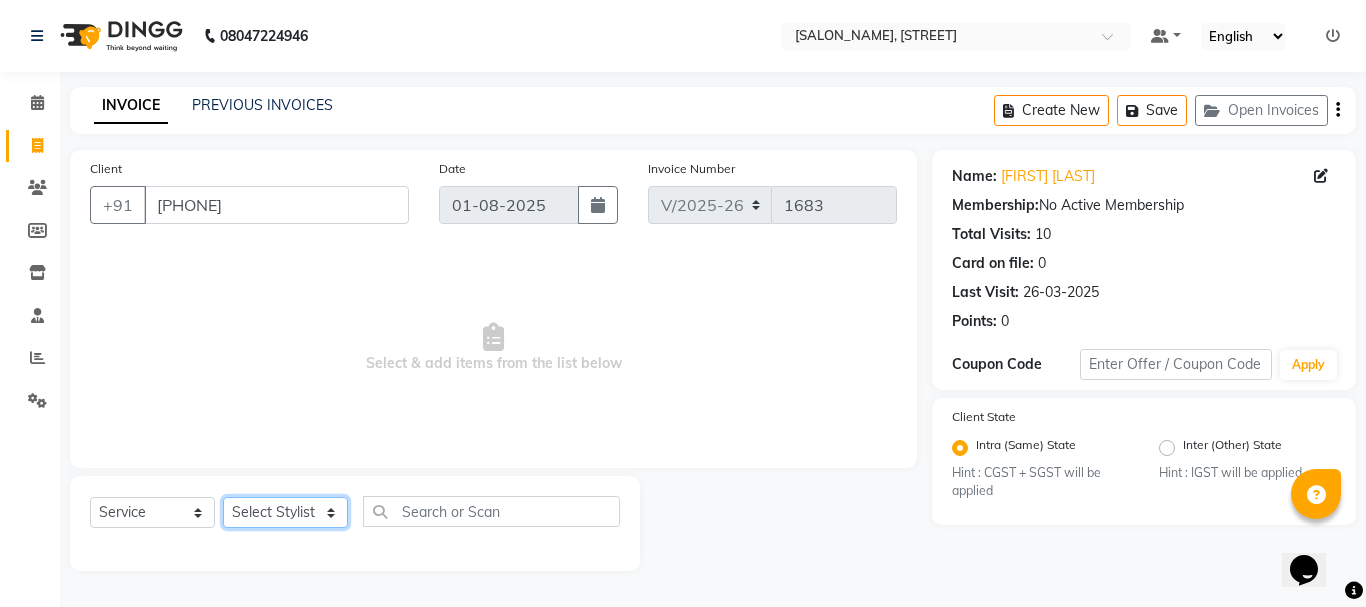 select on "19032" 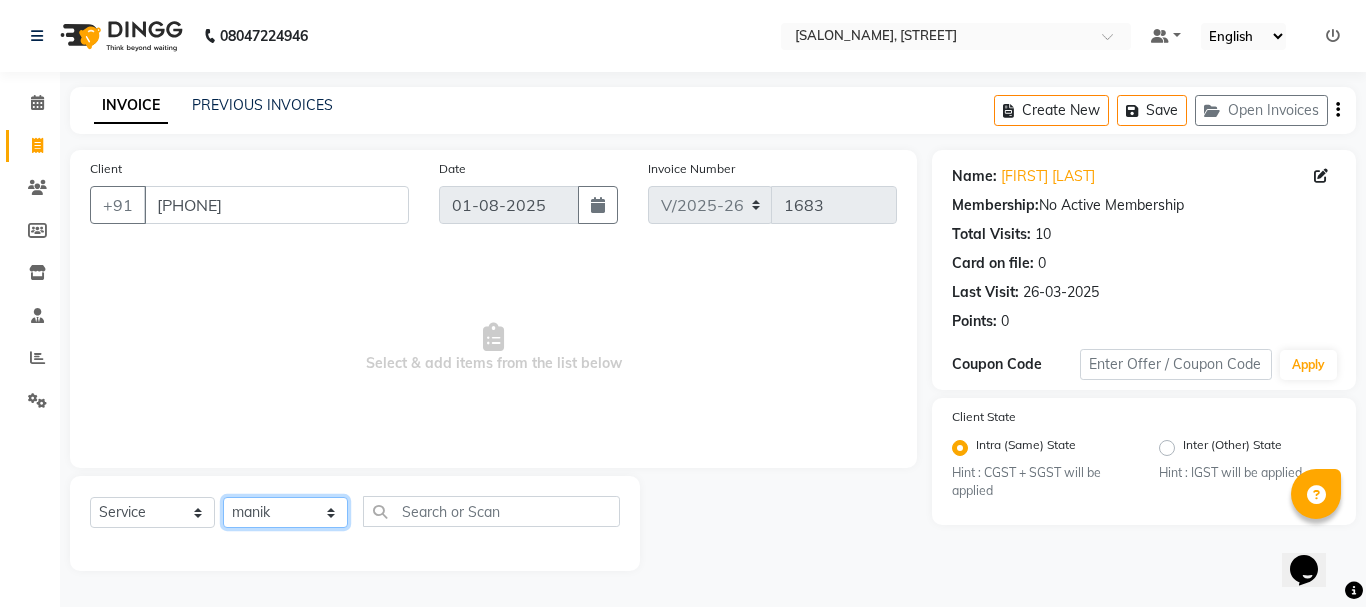 click on "Select Stylist [STYLIST] [STYLIST] [STYLIST] [STYLIST] [STYLIST] [STYLIST] [STYLIST] [STYLIST] [STYLIST] [STYLIST] [STYLIST]" 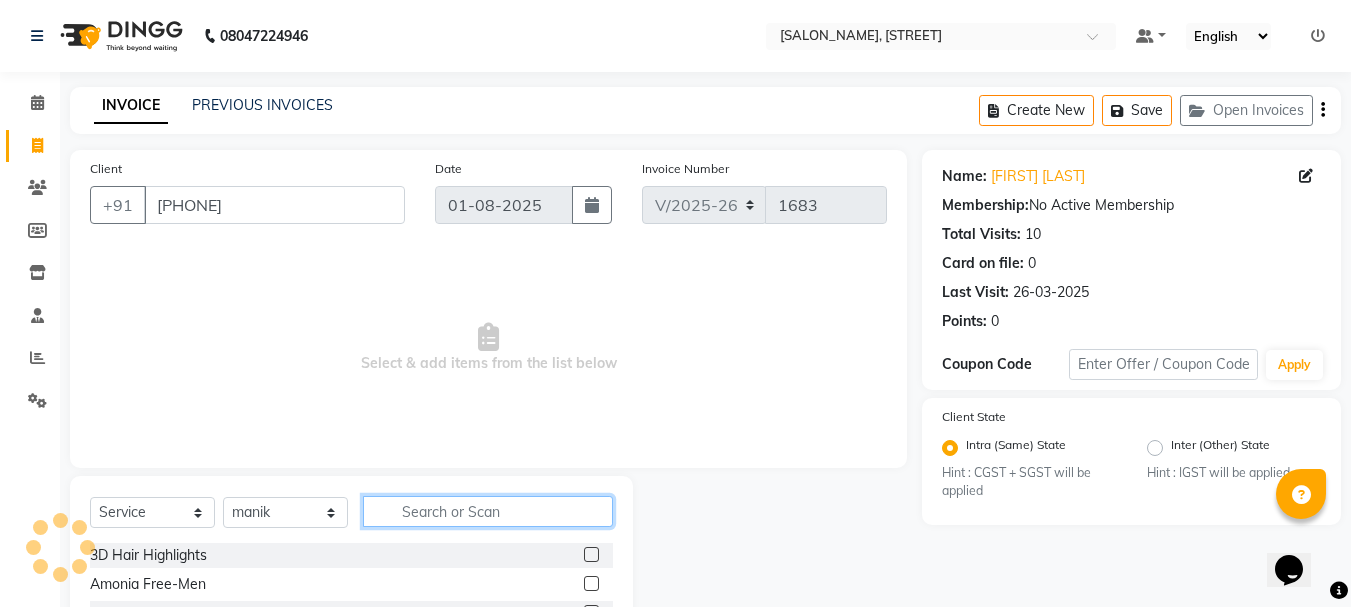 click 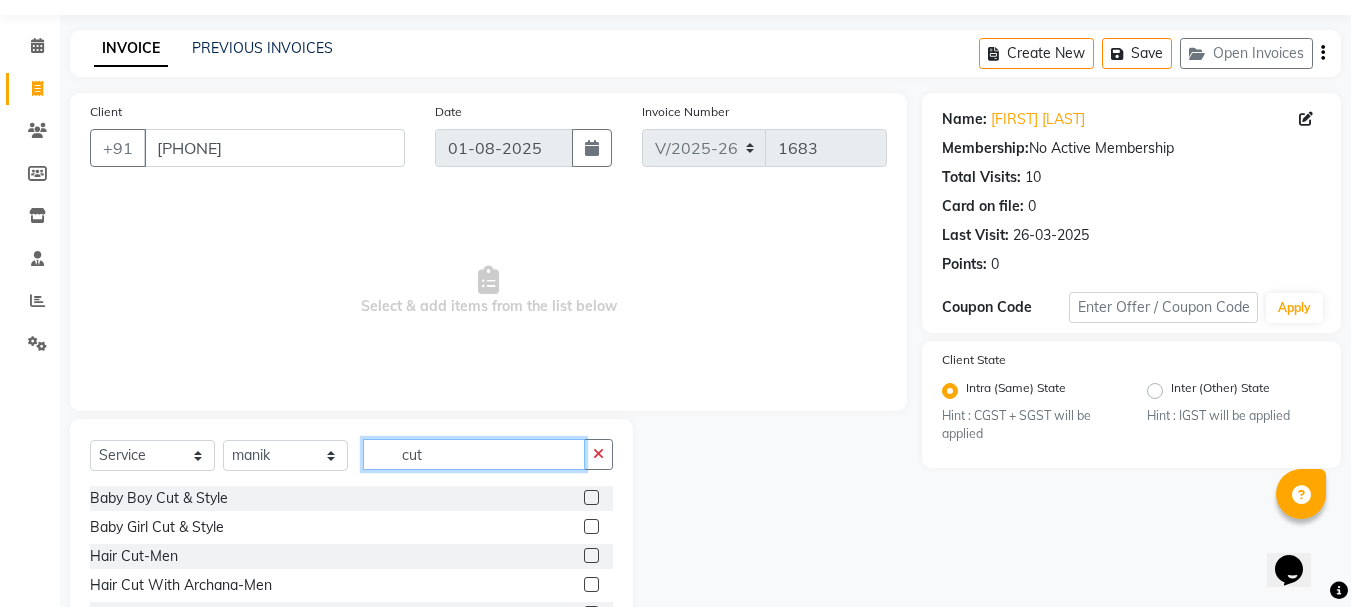 scroll, scrollTop: 194, scrollLeft: 0, axis: vertical 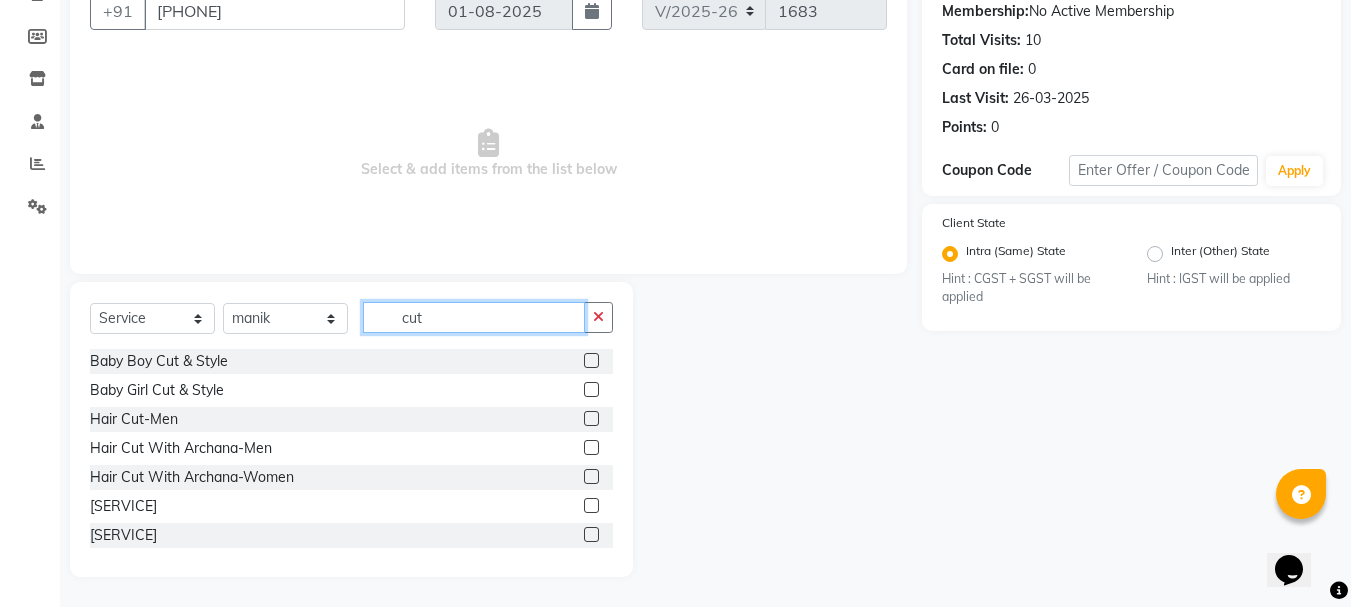type on "cut" 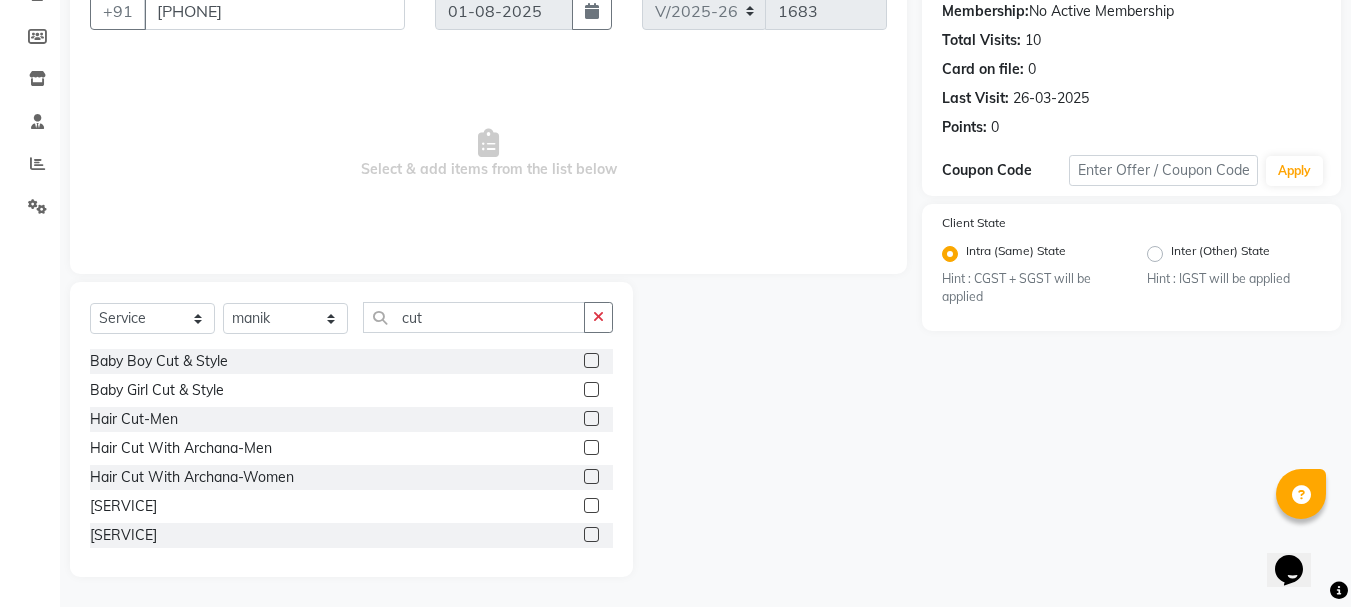 click 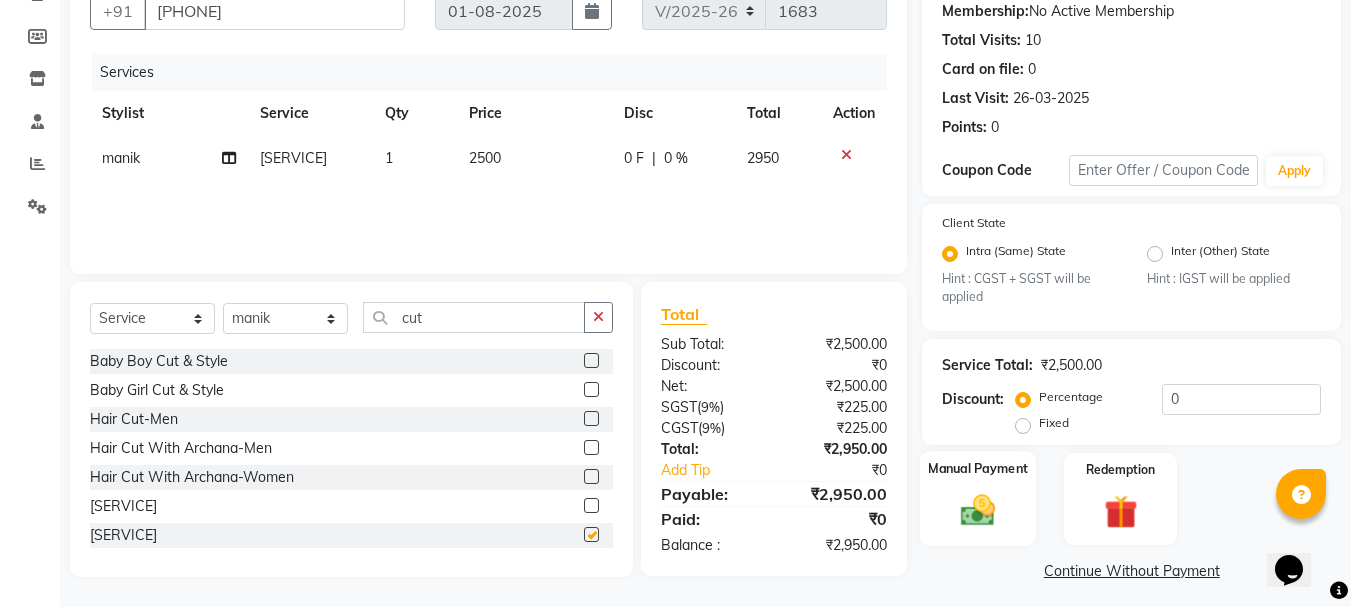 checkbox on "false" 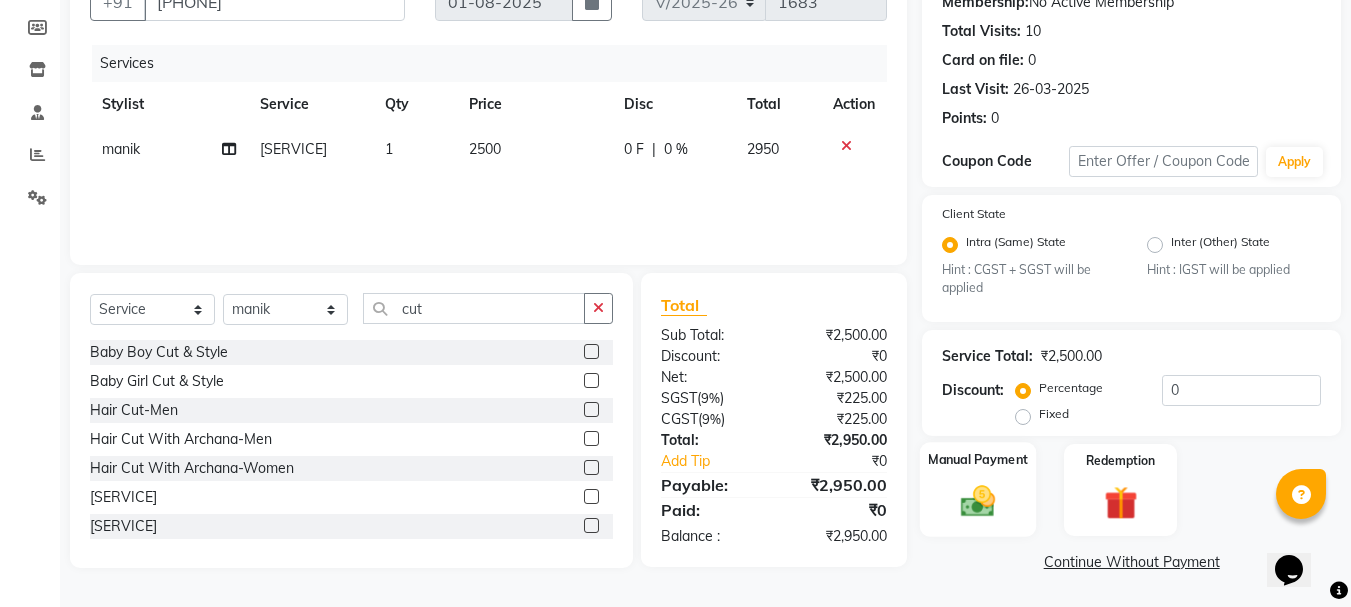 click 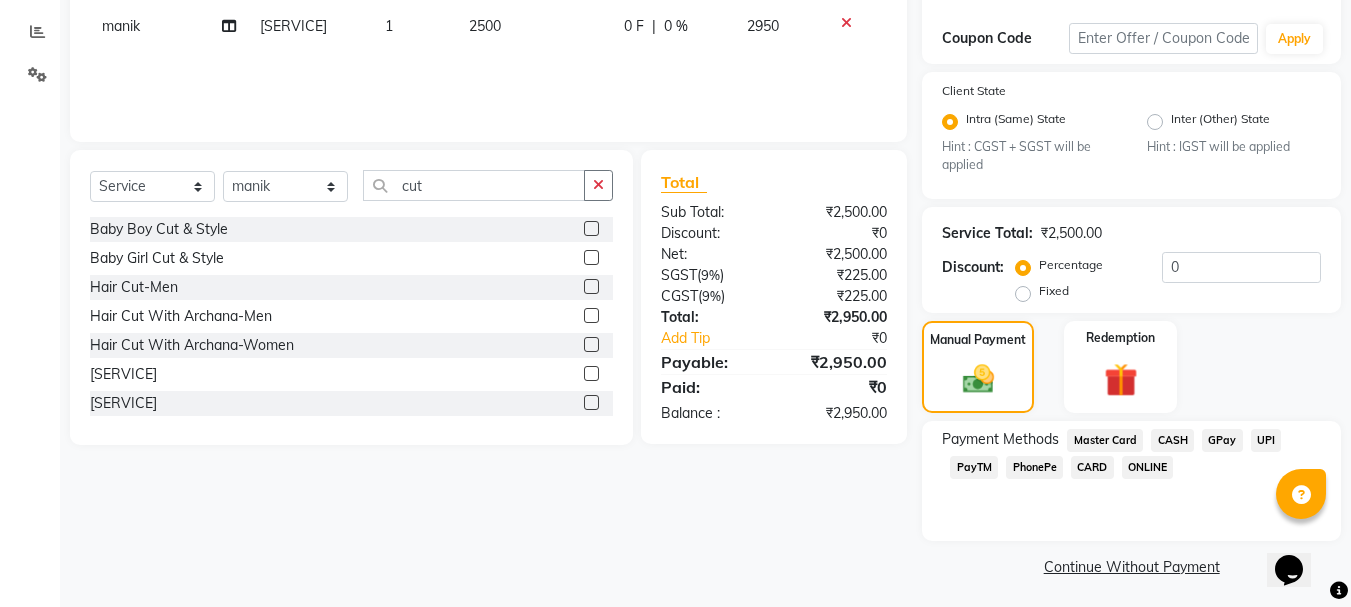 scroll, scrollTop: 331, scrollLeft: 0, axis: vertical 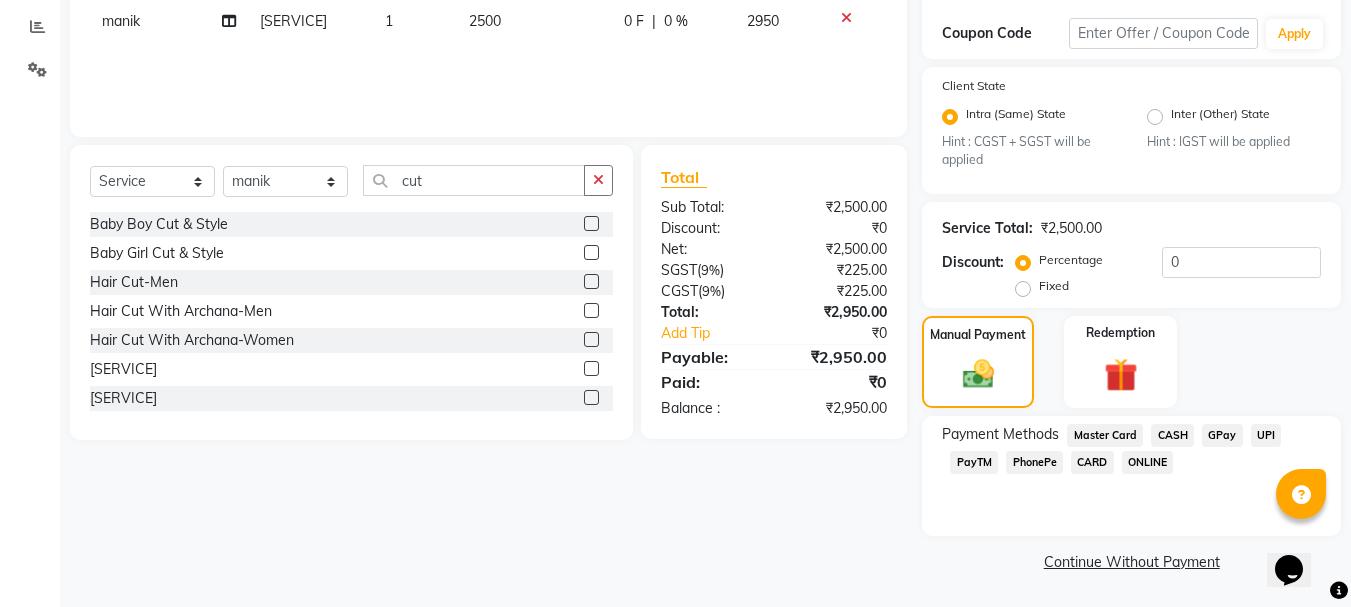 click on "CASH" 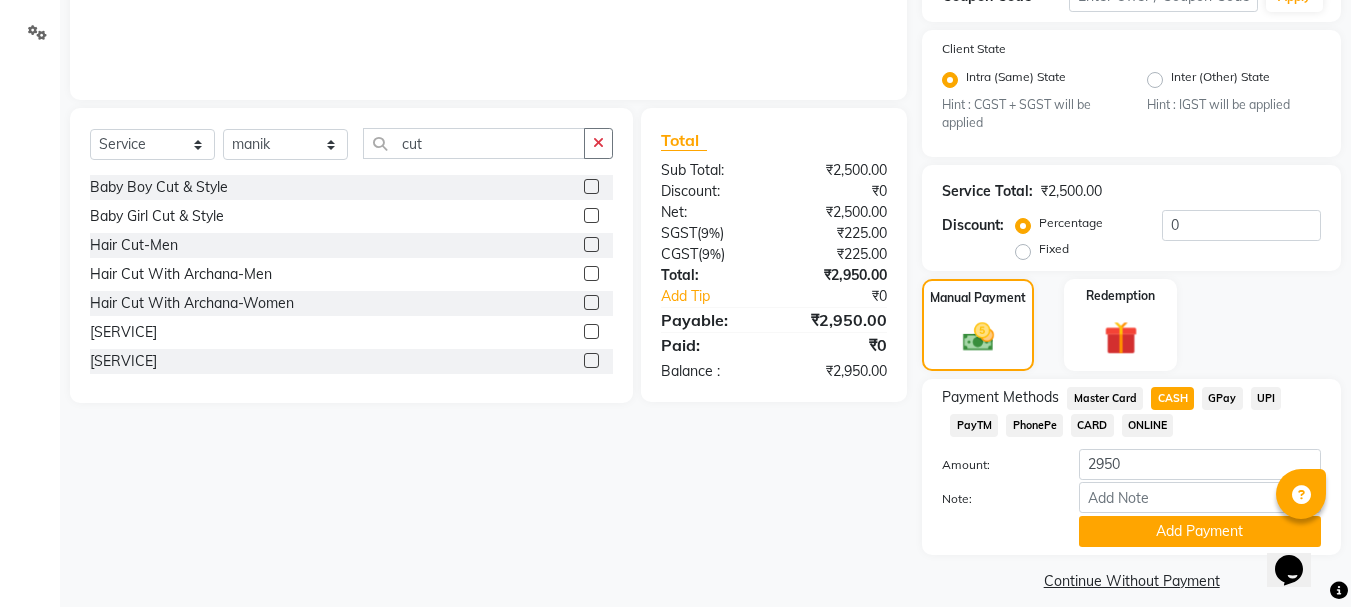 scroll, scrollTop: 387, scrollLeft: 0, axis: vertical 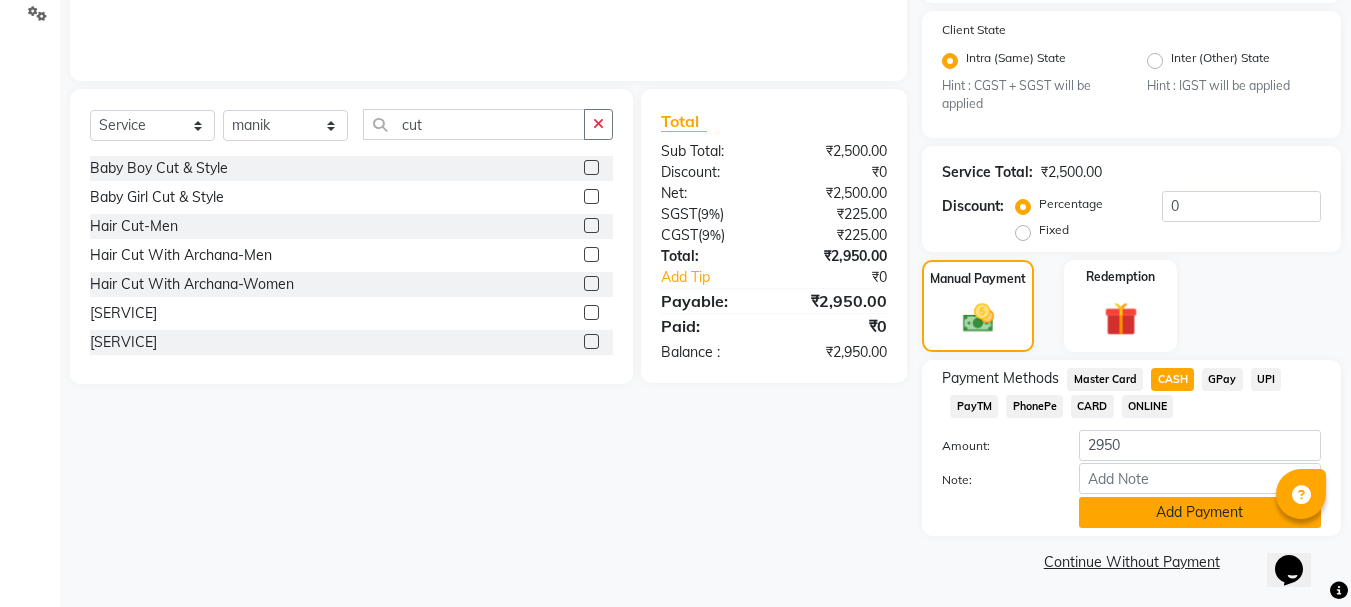click on "Add Payment" 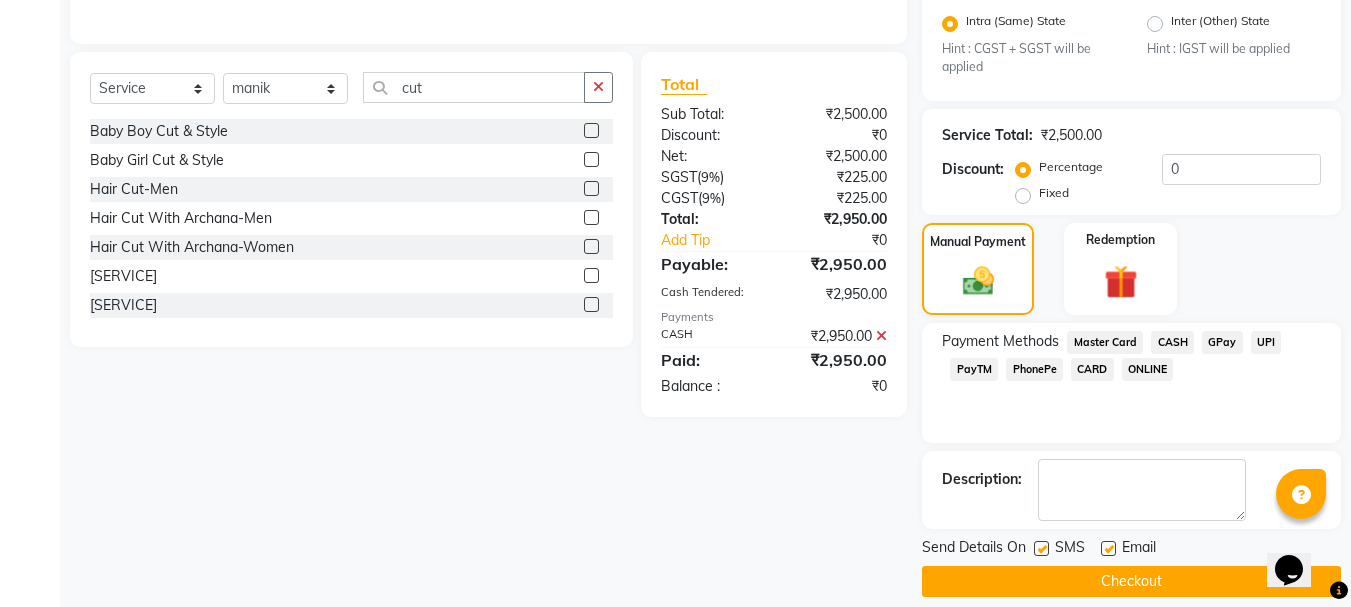 scroll, scrollTop: 444, scrollLeft: 0, axis: vertical 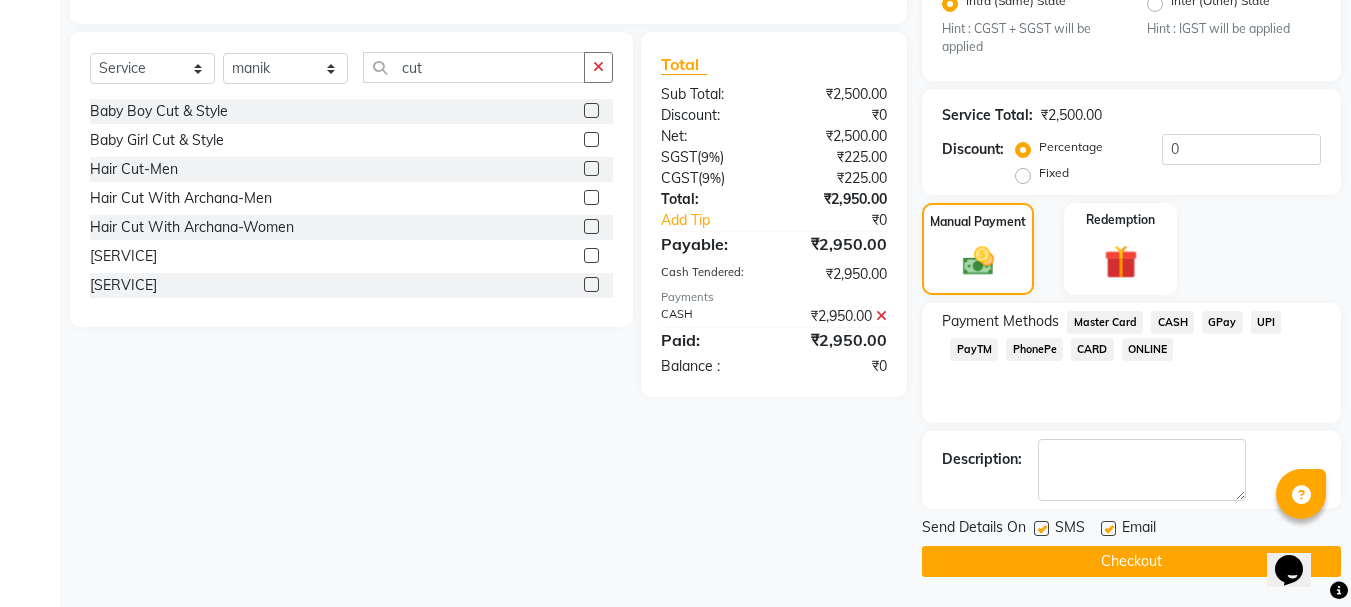 click on "Checkout" 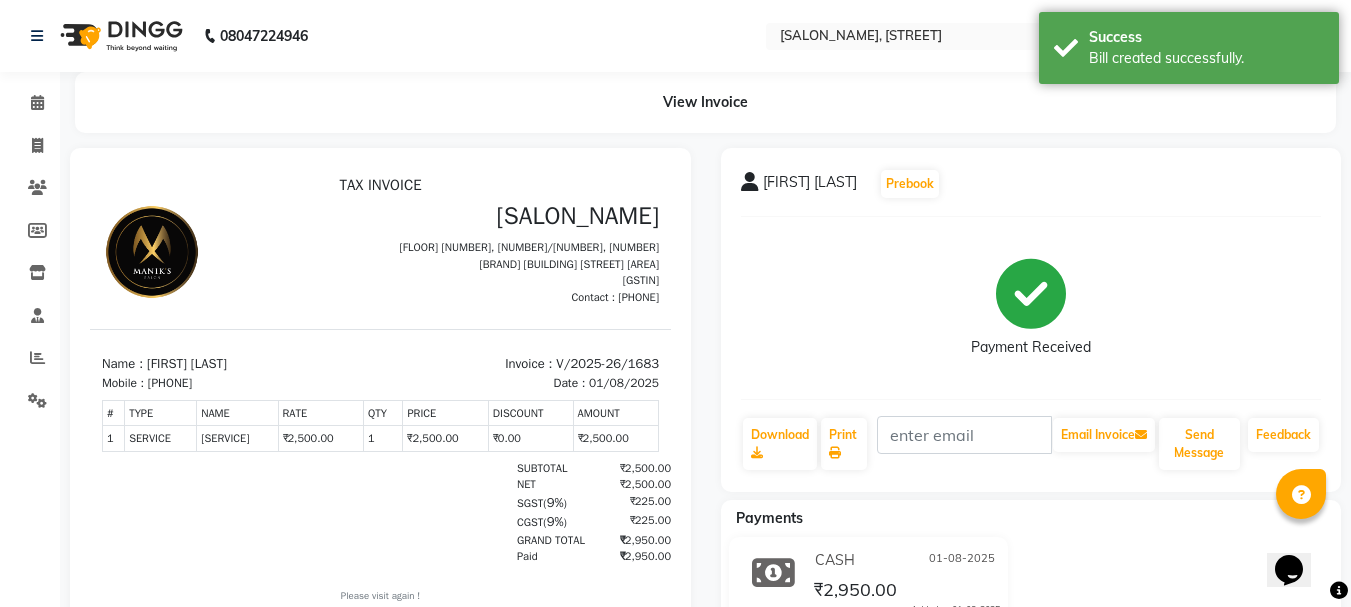 scroll, scrollTop: 0, scrollLeft: 0, axis: both 